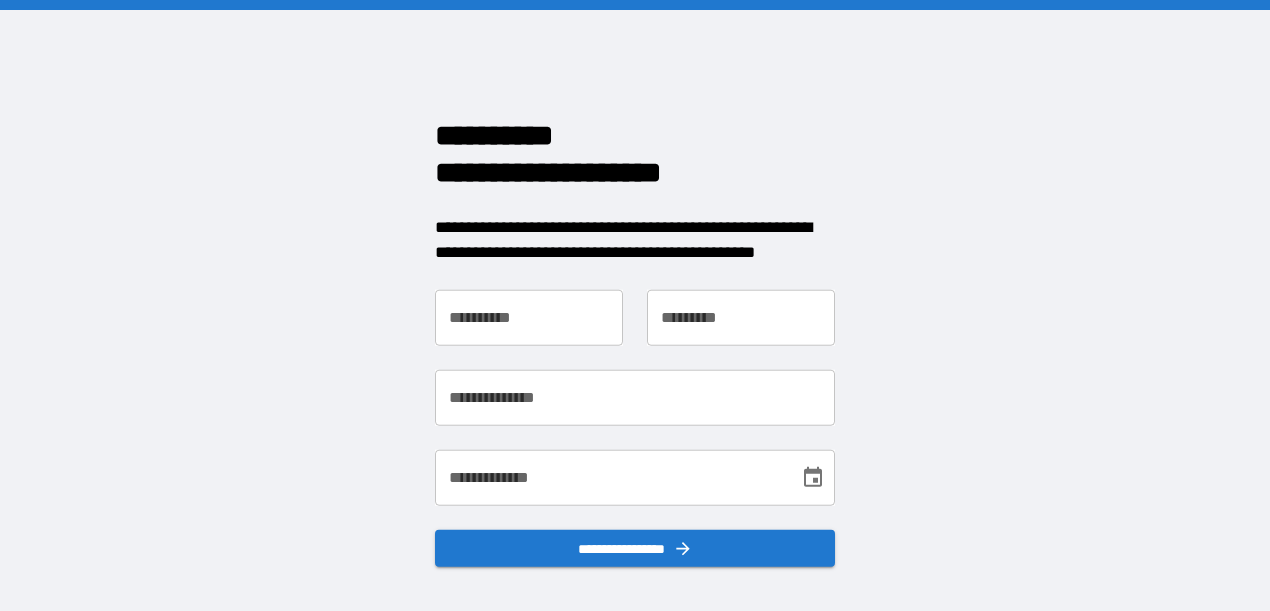 scroll, scrollTop: 0, scrollLeft: 0, axis: both 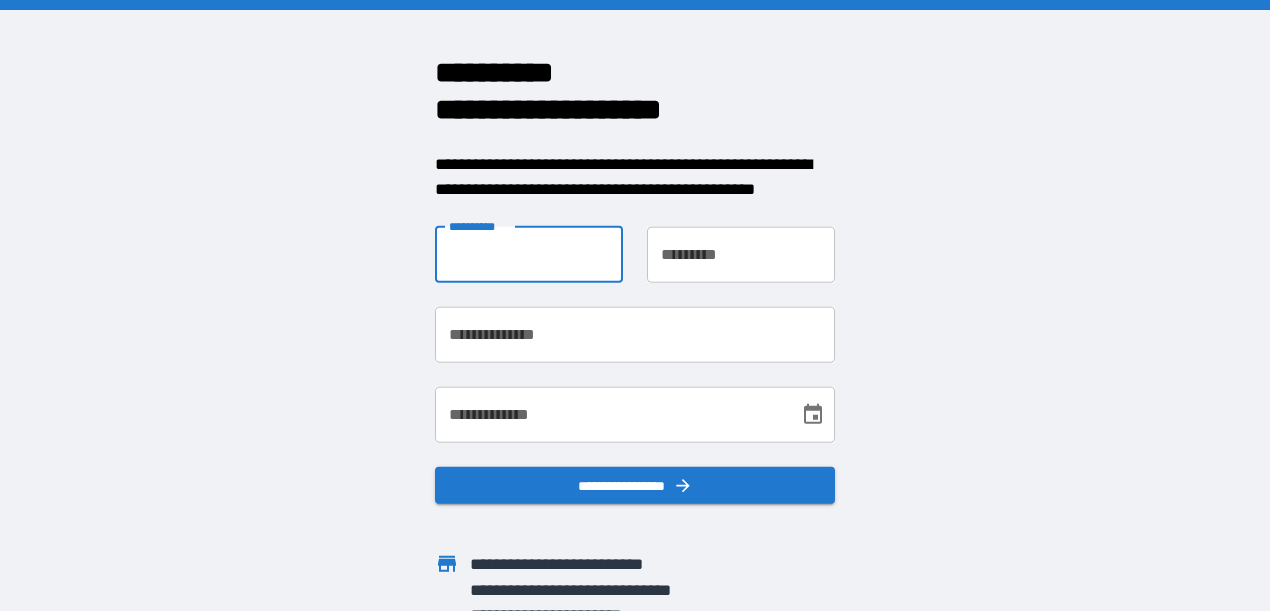 click on "**********" at bounding box center (529, 254) 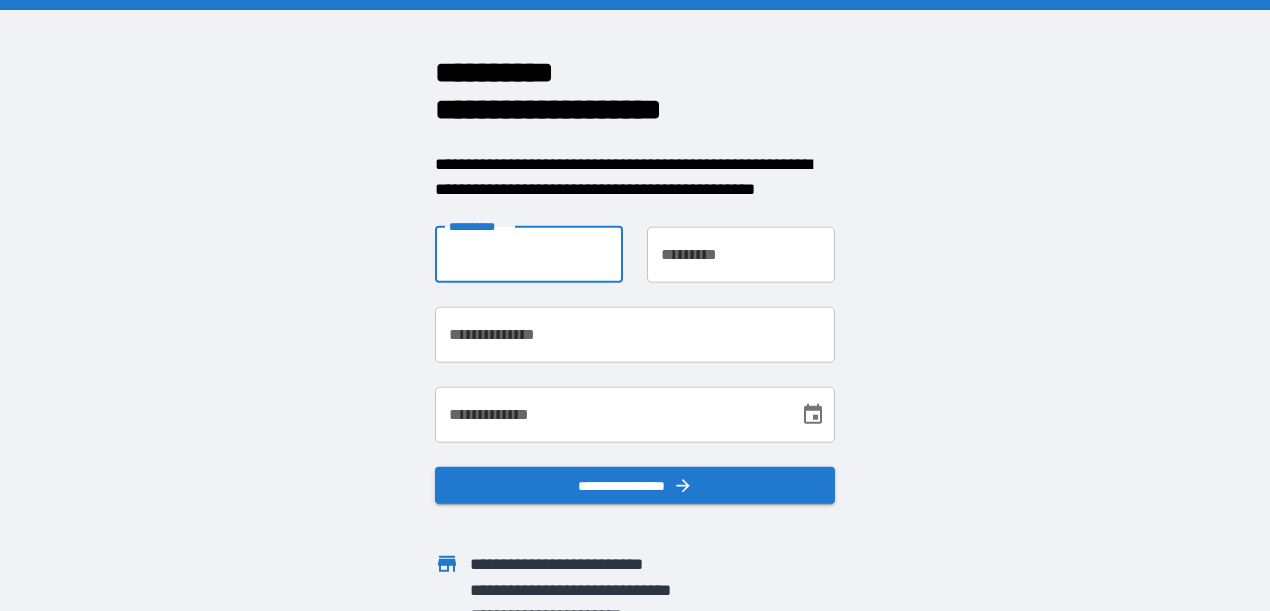 type on "*****" 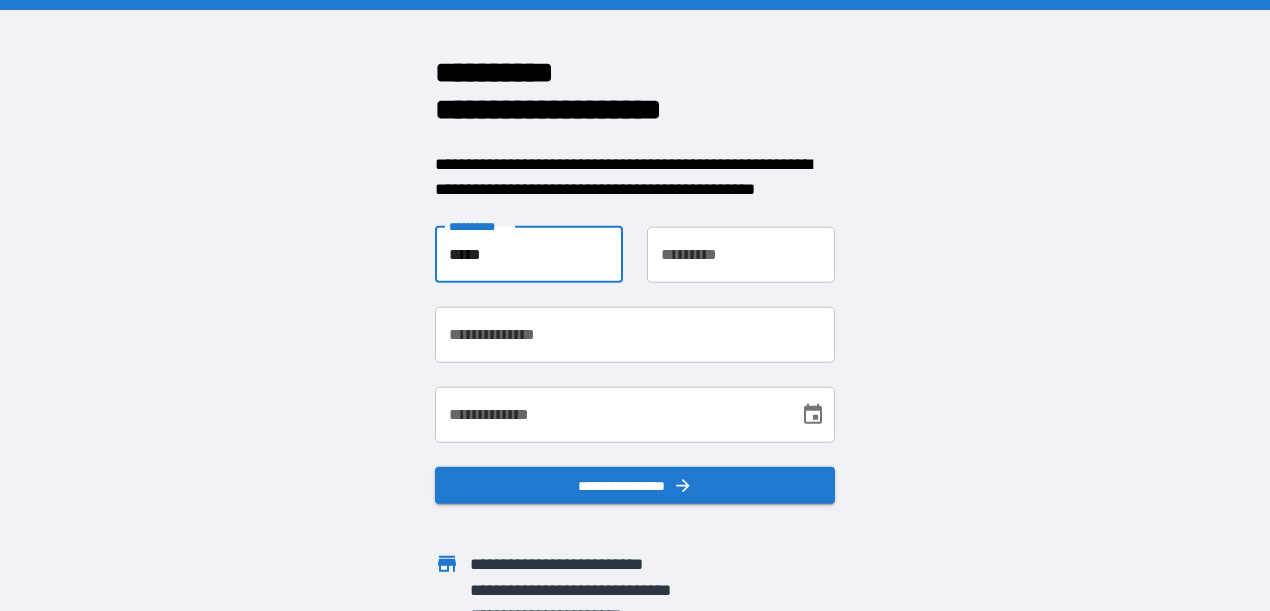 type on "******" 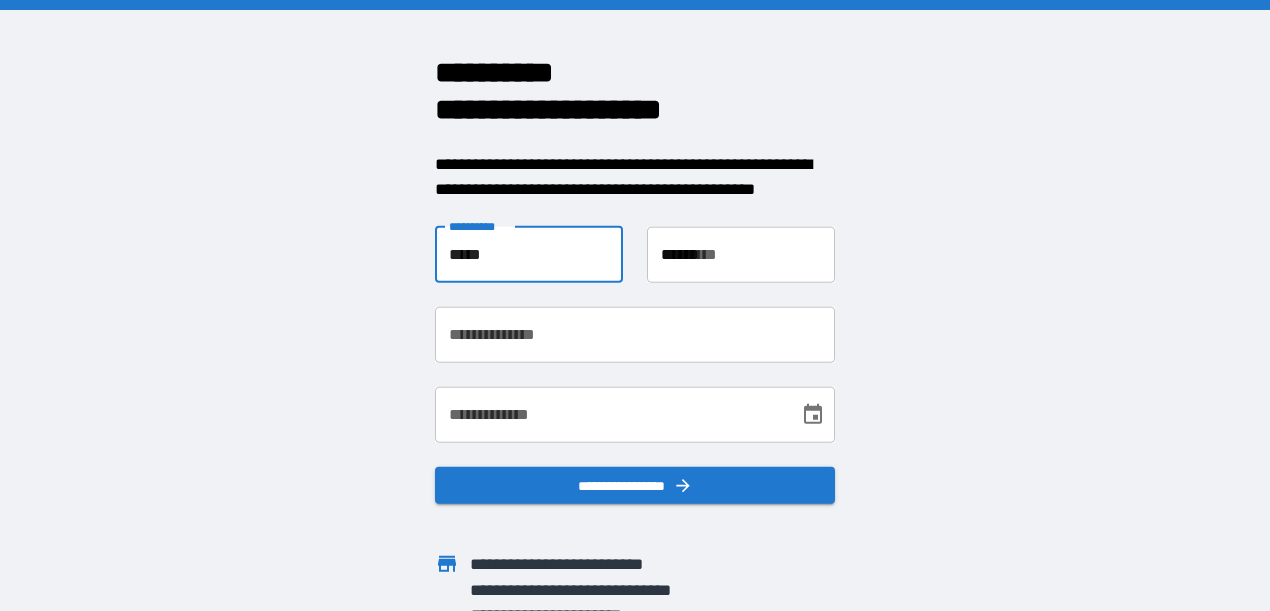 type on "**********" 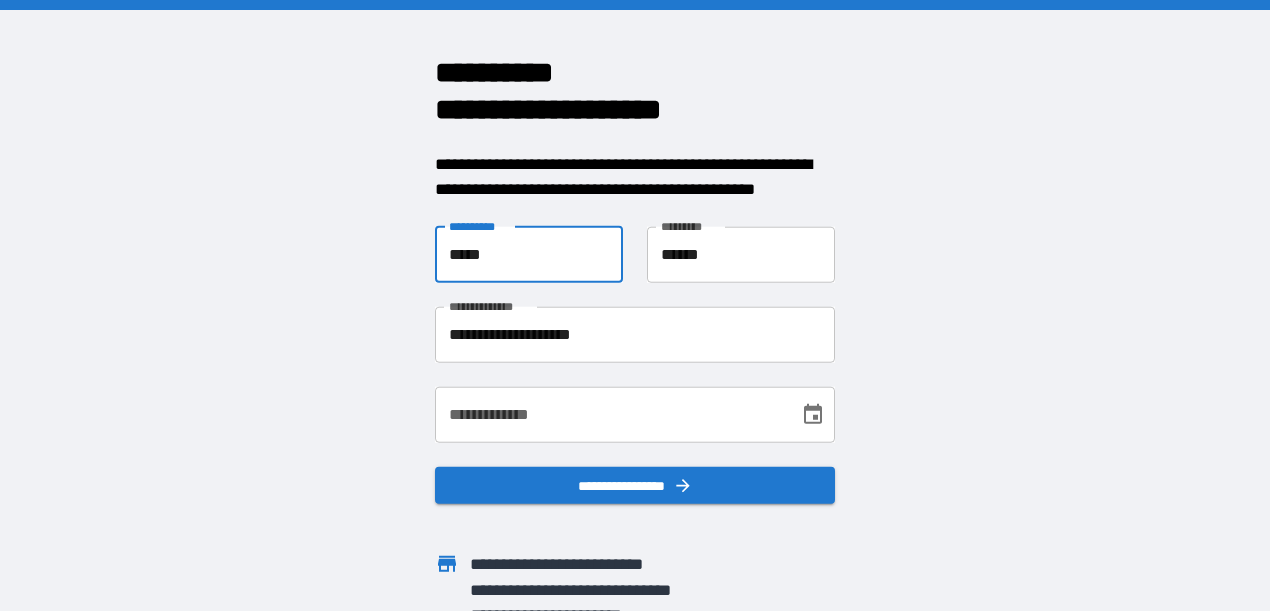 click on "**********" at bounding box center [610, 414] 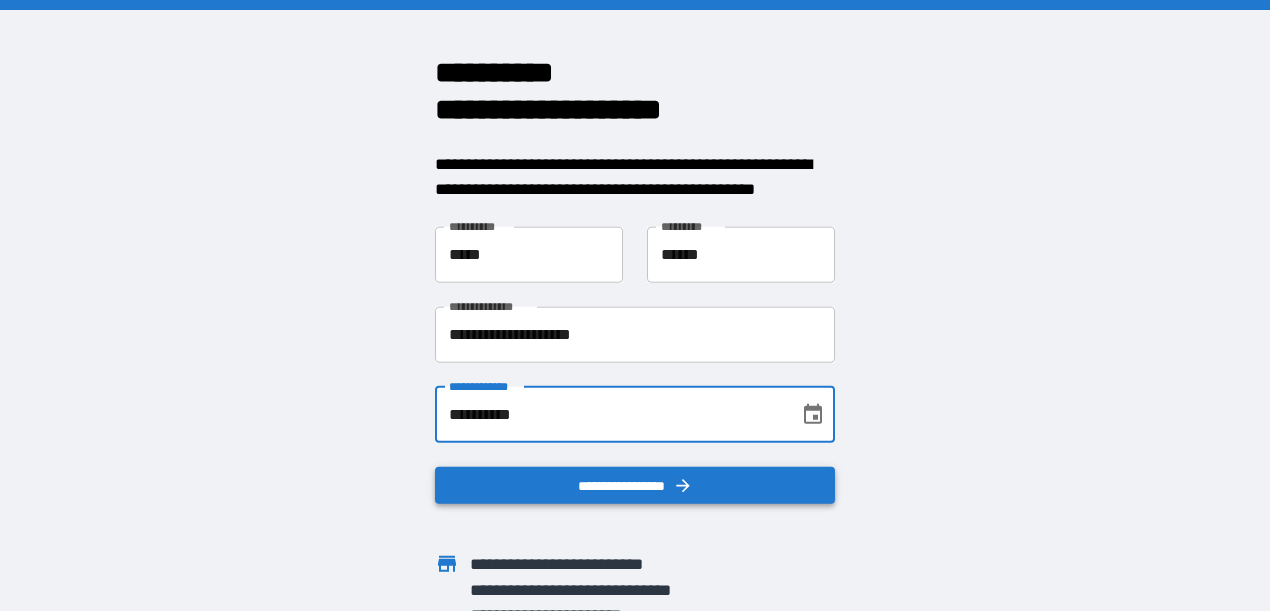 type on "**********" 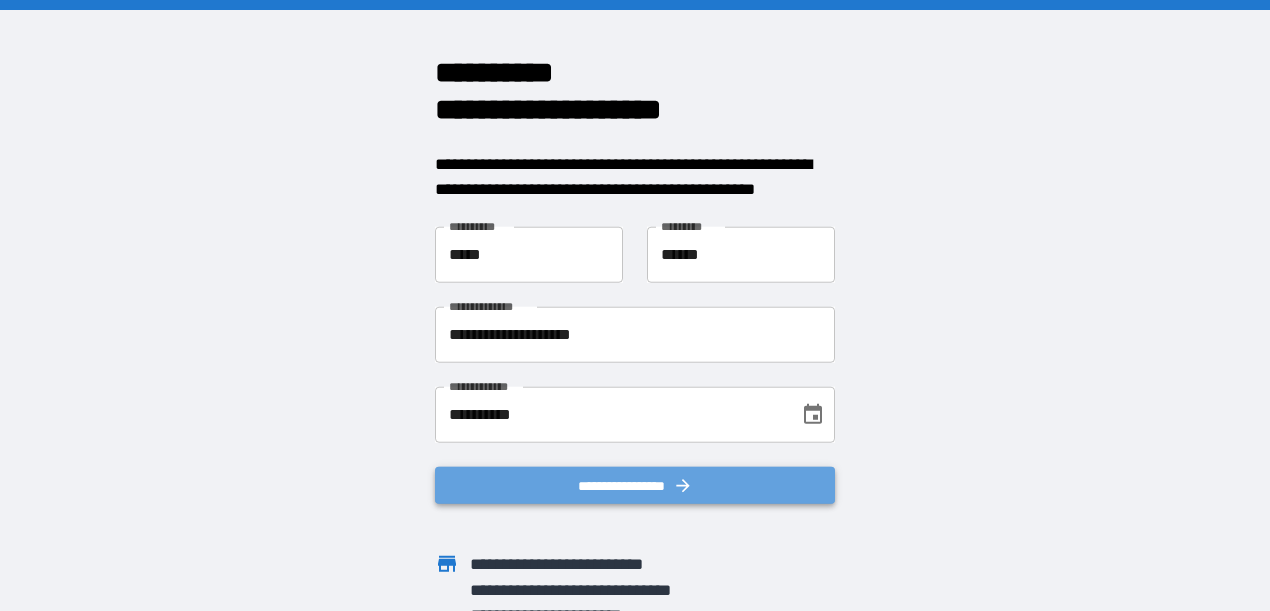 click on "**********" at bounding box center (635, 485) 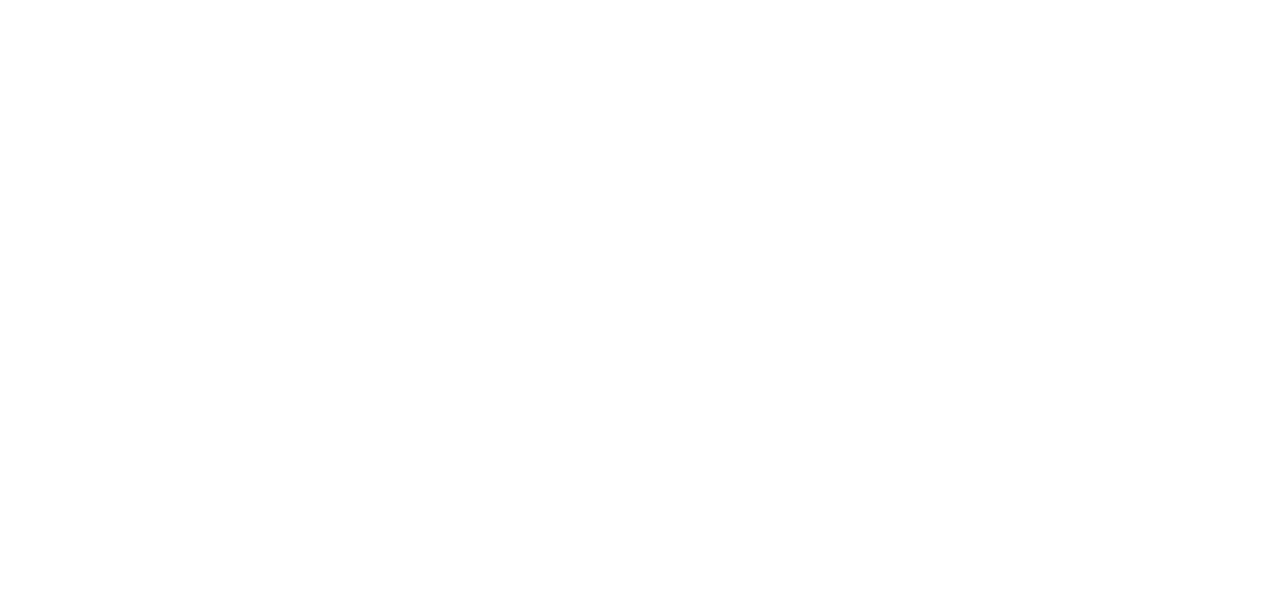 scroll, scrollTop: 0, scrollLeft: 0, axis: both 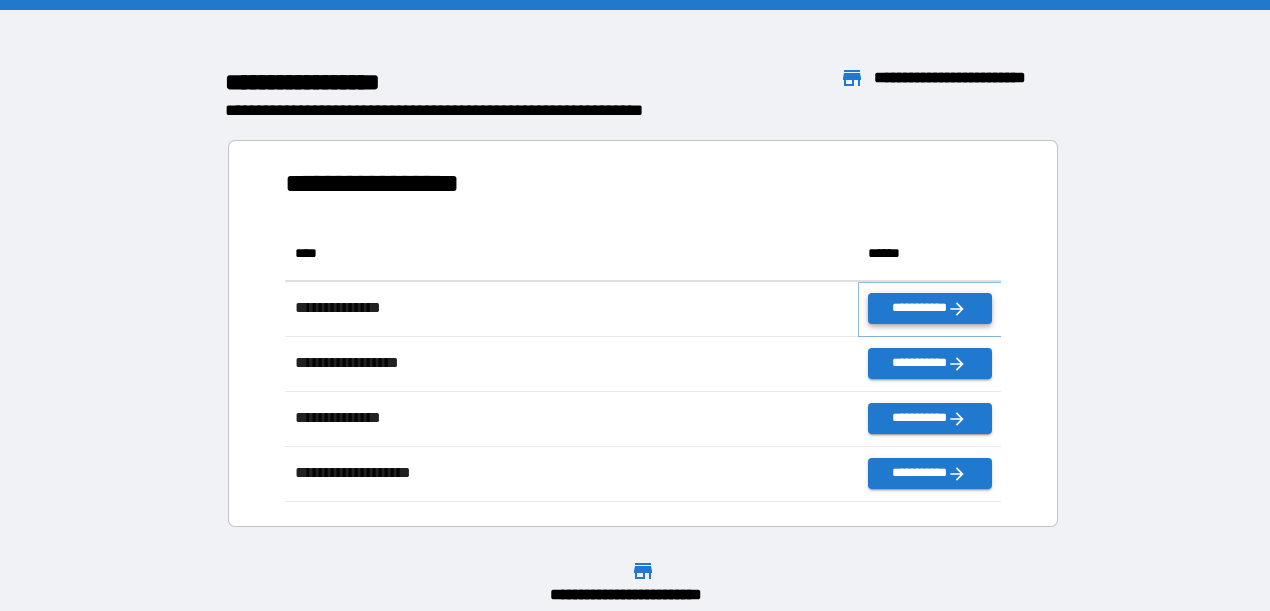 click on "**********" at bounding box center [929, 308] 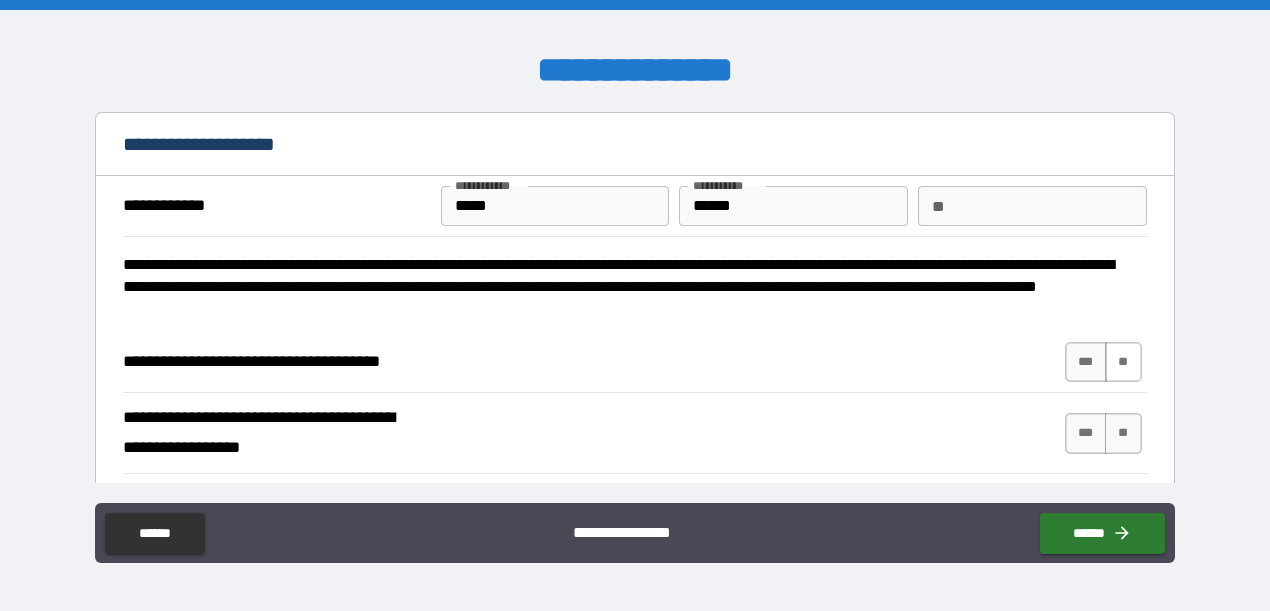 click on "**" at bounding box center [1123, 362] 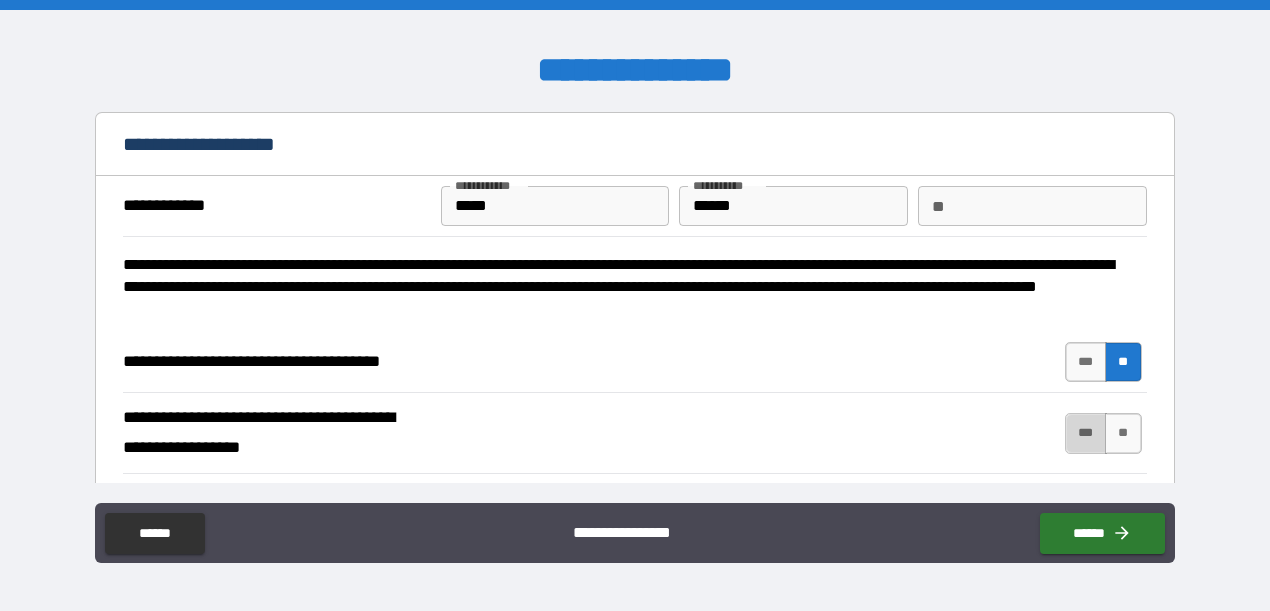click on "***" at bounding box center [1086, 433] 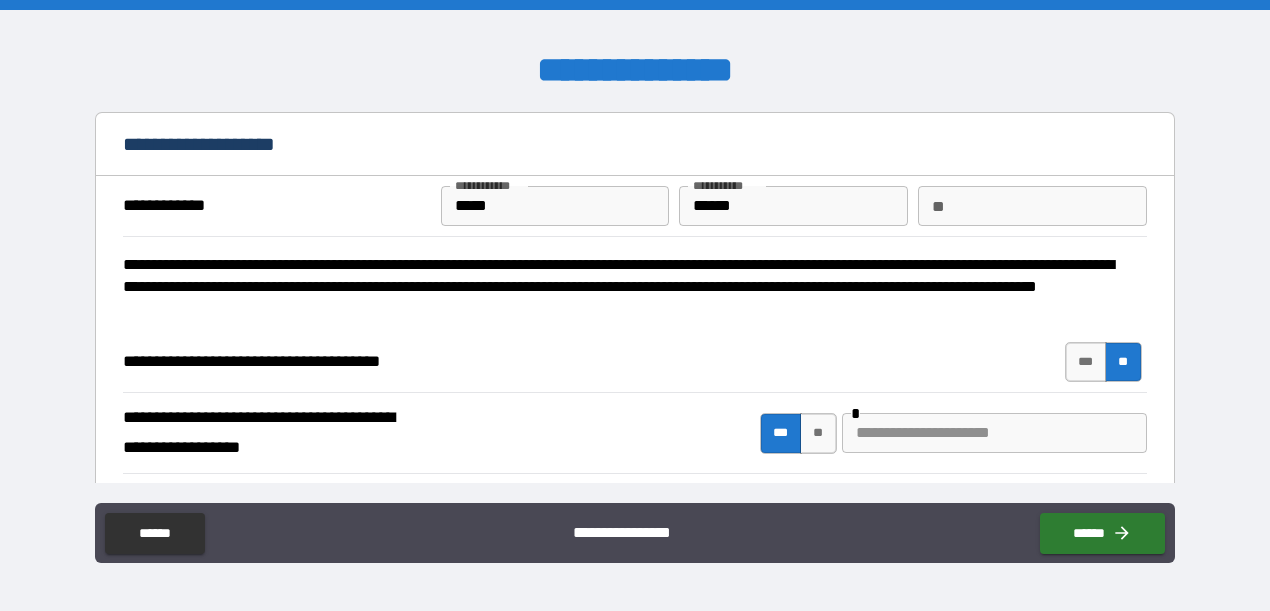 click at bounding box center [994, 433] 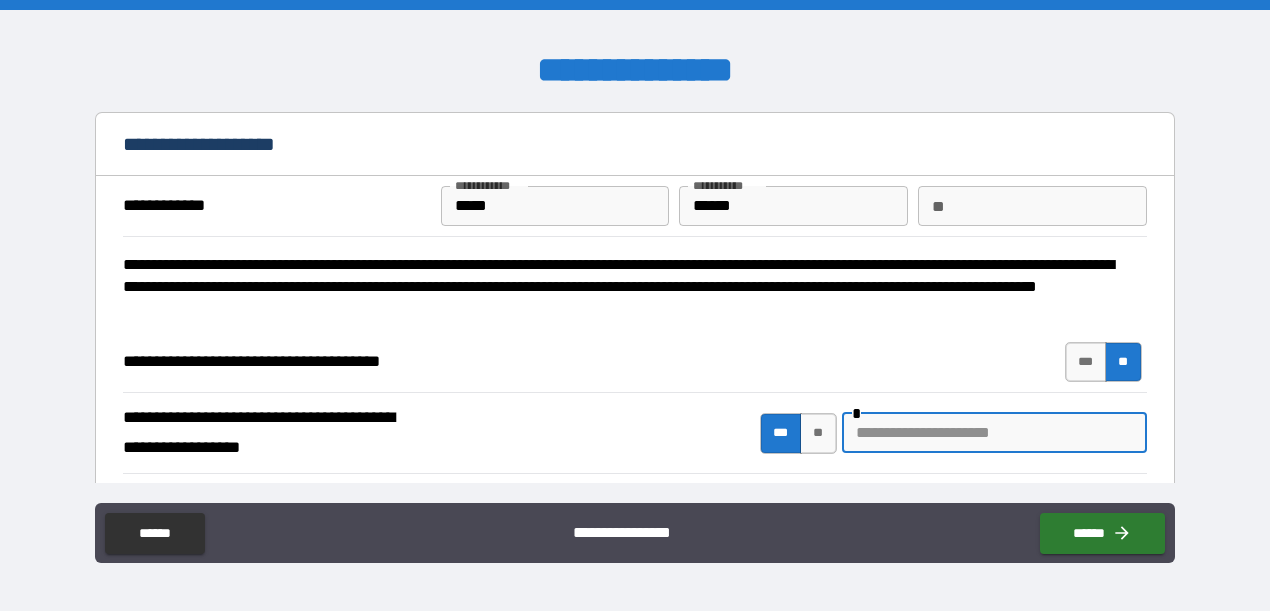 paste on "**********" 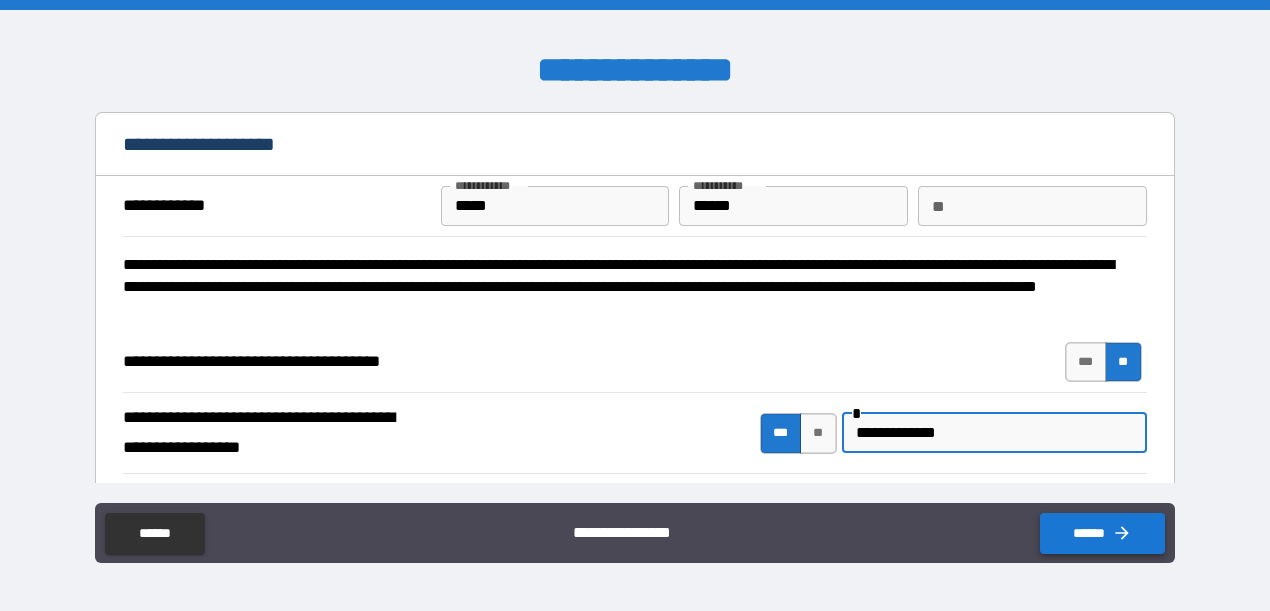 type on "**********" 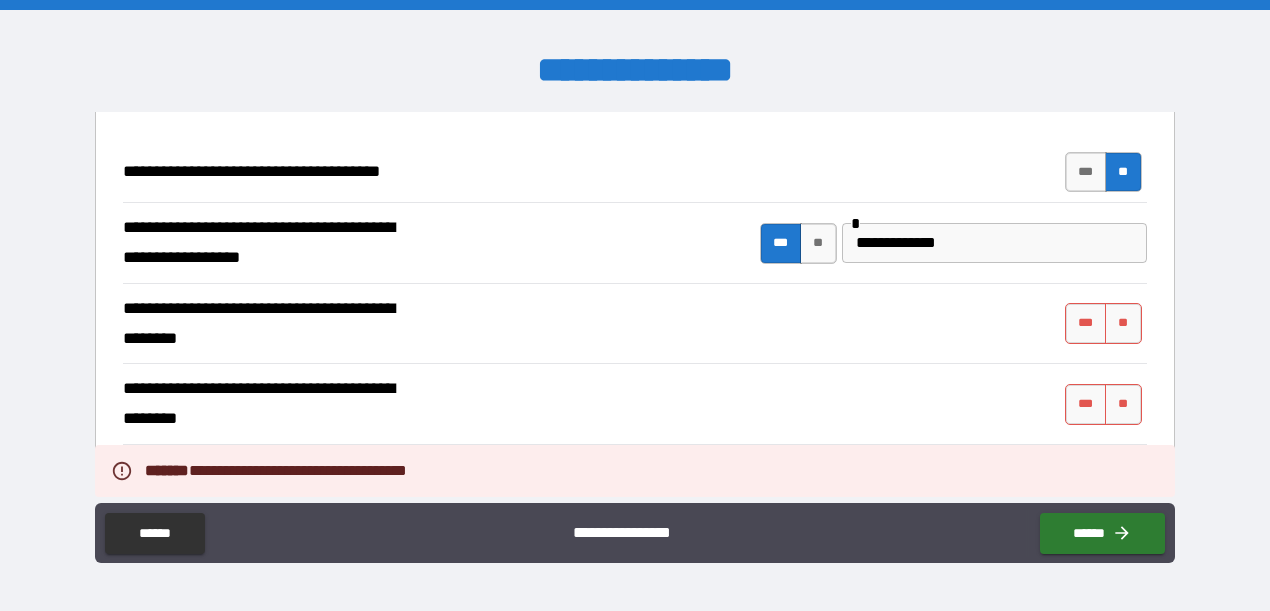 scroll, scrollTop: 192, scrollLeft: 0, axis: vertical 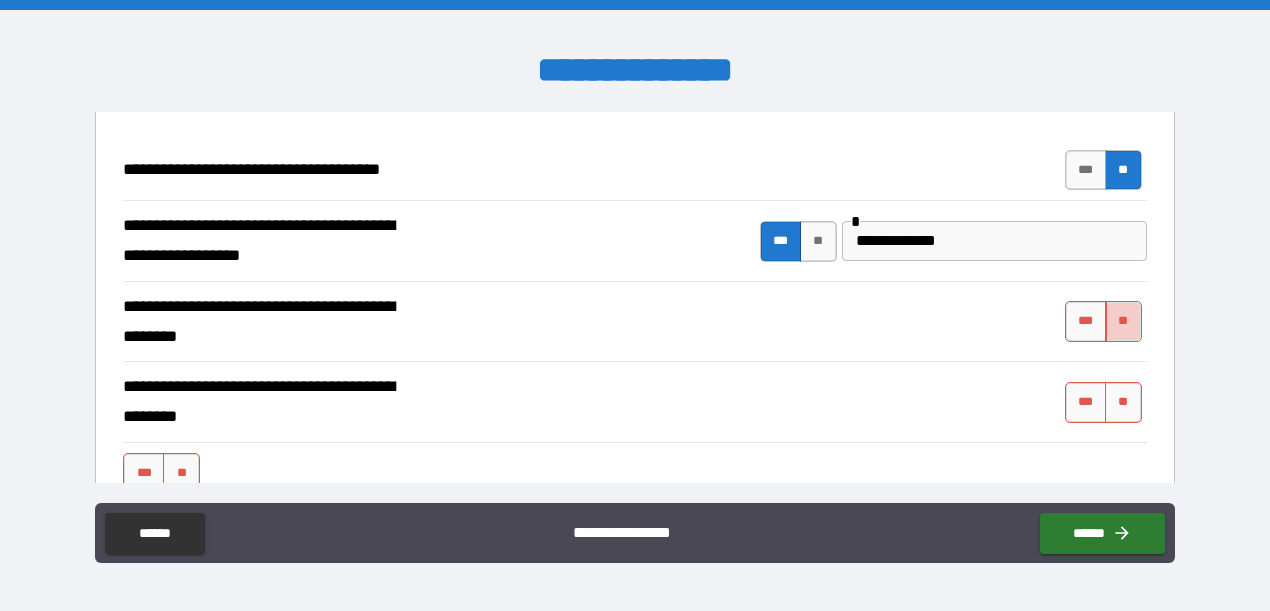 click on "**" at bounding box center (1123, 321) 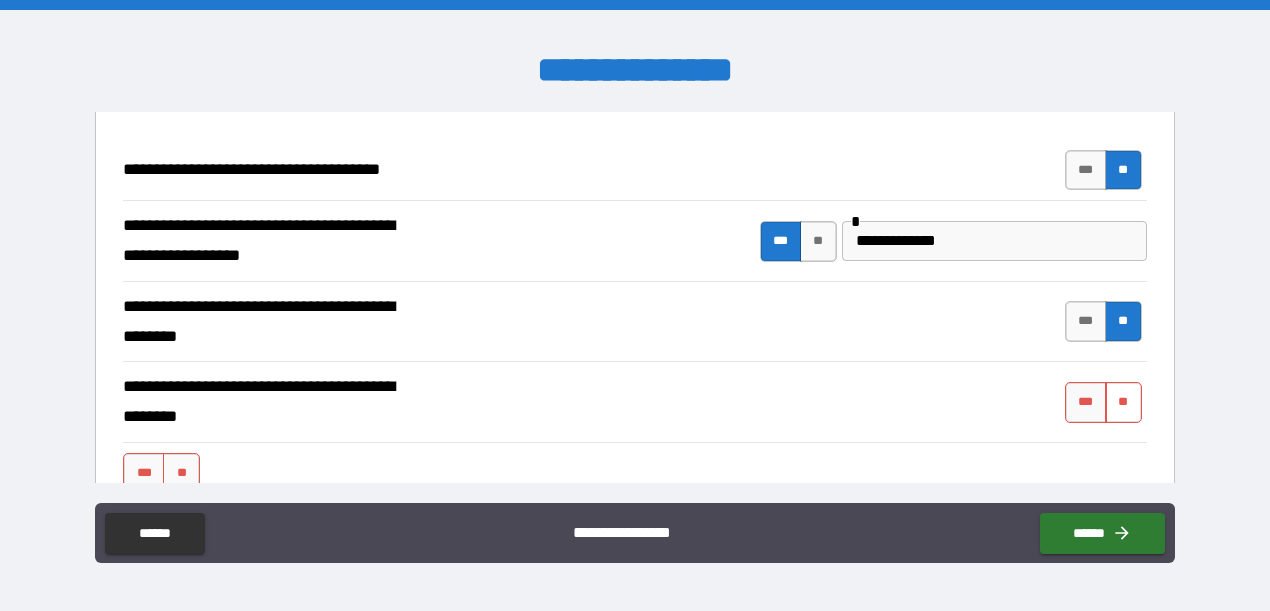 click on "**" at bounding box center (1123, 402) 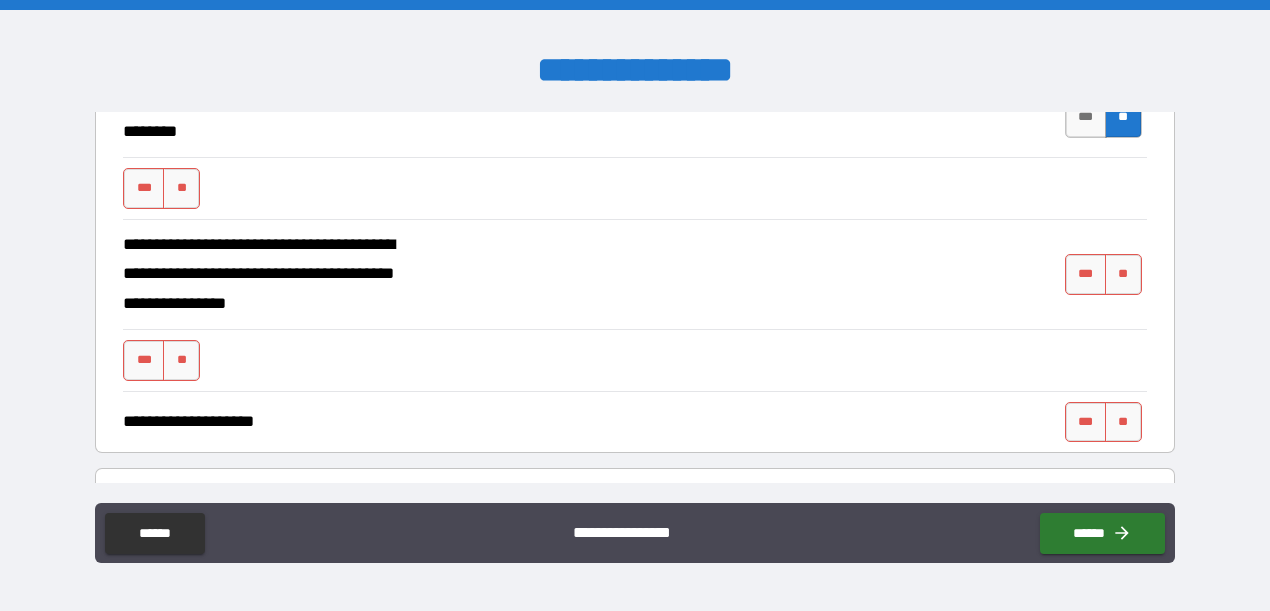 scroll, scrollTop: 481, scrollLeft: 0, axis: vertical 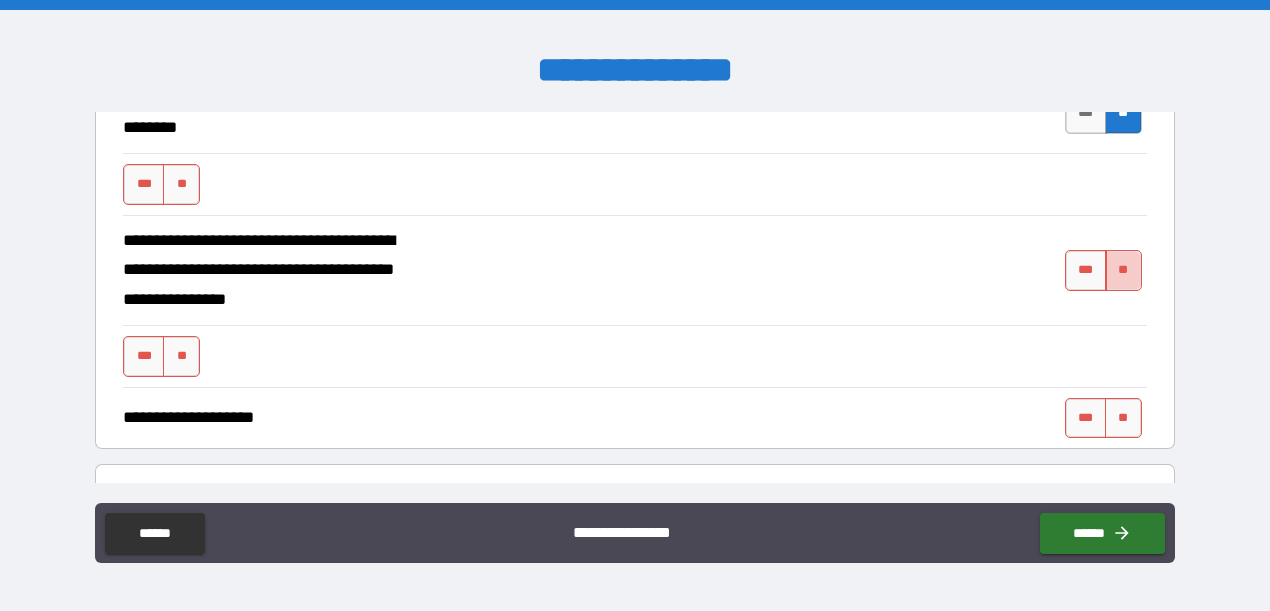 click on "**" at bounding box center (1123, 270) 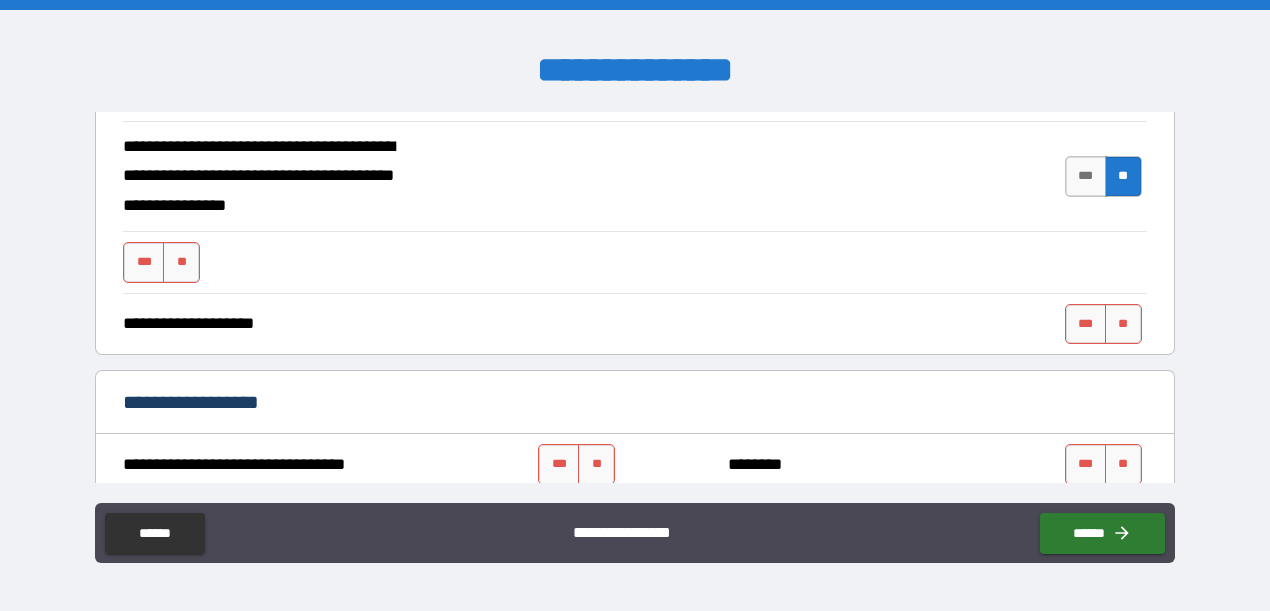 scroll, scrollTop: 574, scrollLeft: 0, axis: vertical 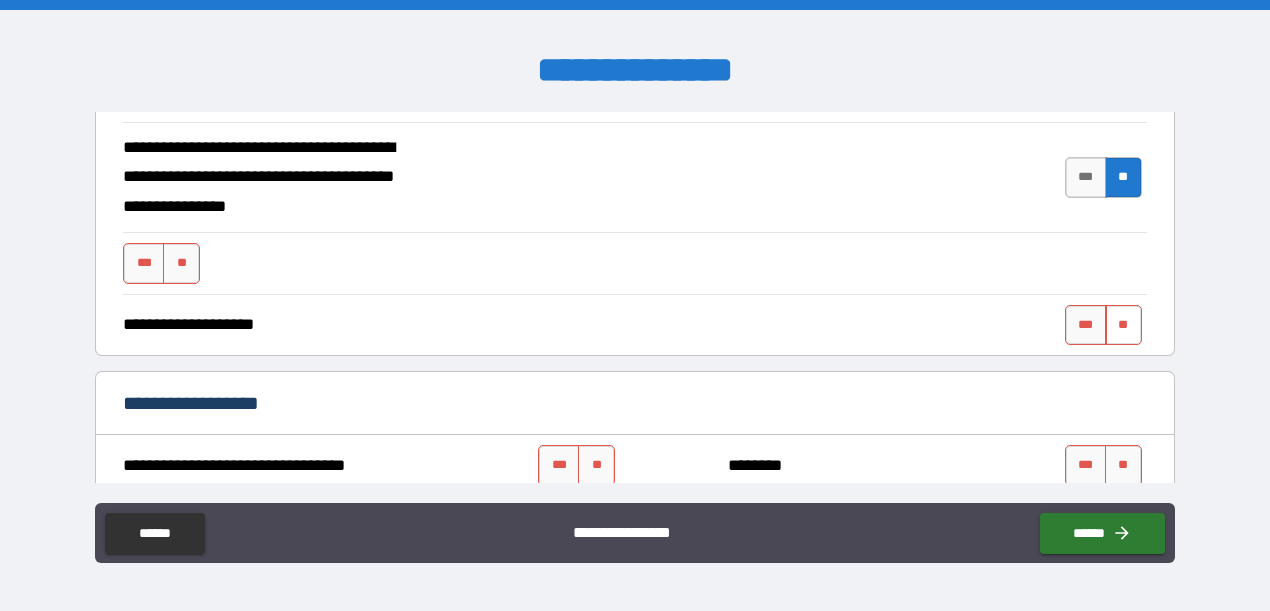 click on "**" at bounding box center (1123, 325) 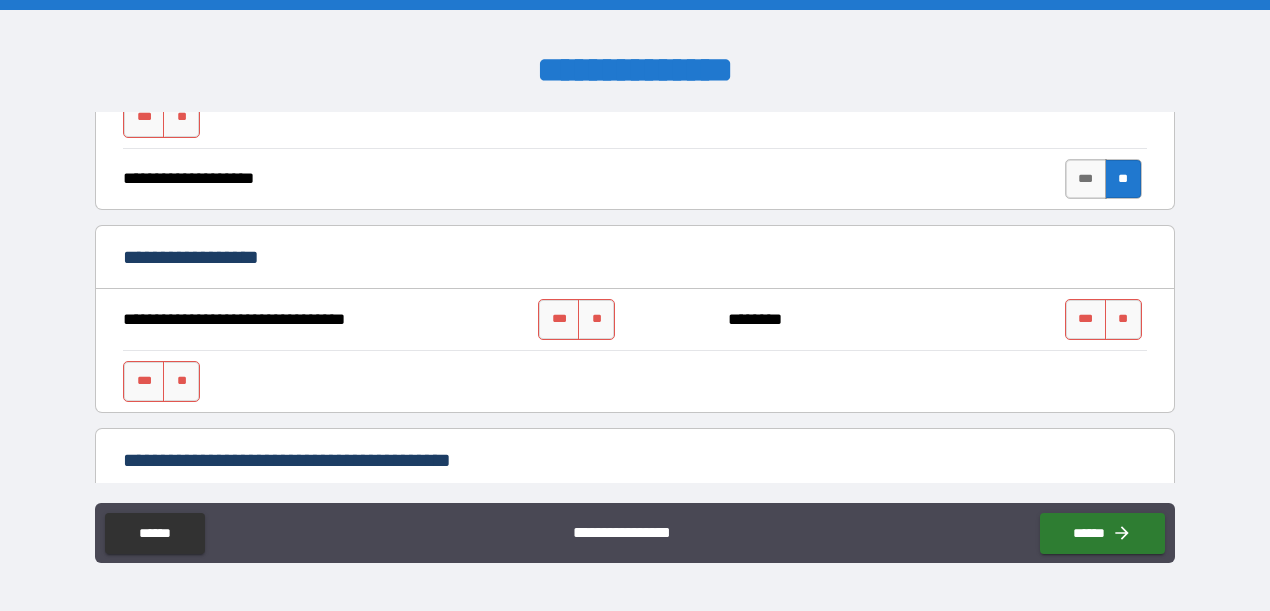 scroll, scrollTop: 721, scrollLeft: 0, axis: vertical 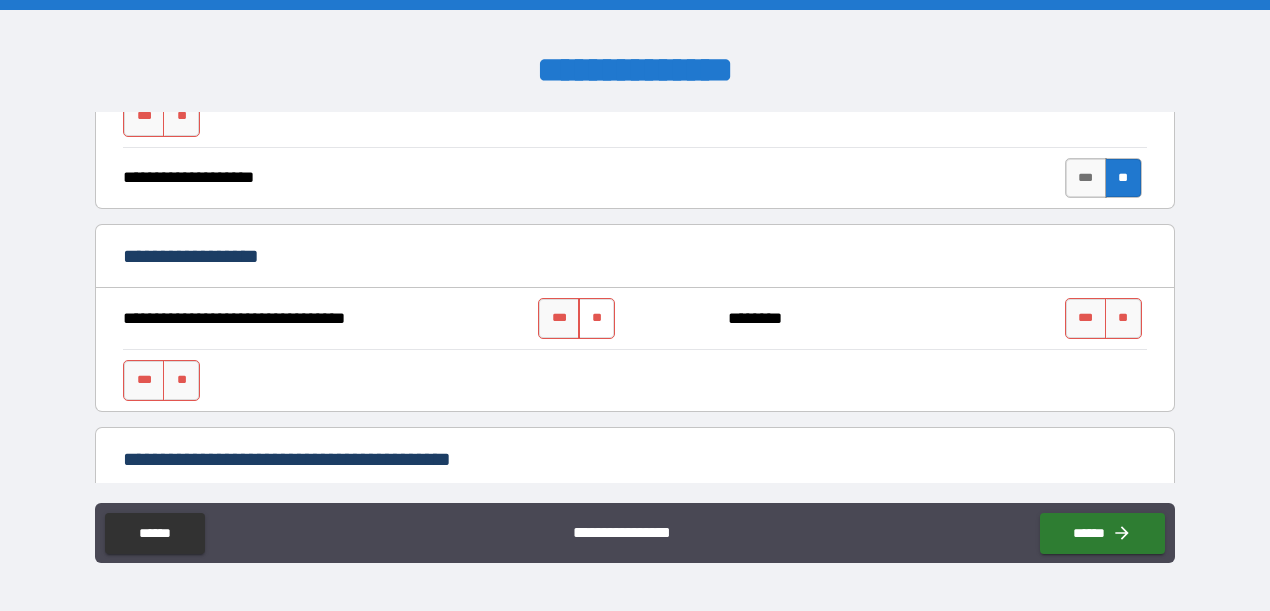 click on "**" at bounding box center [596, 318] 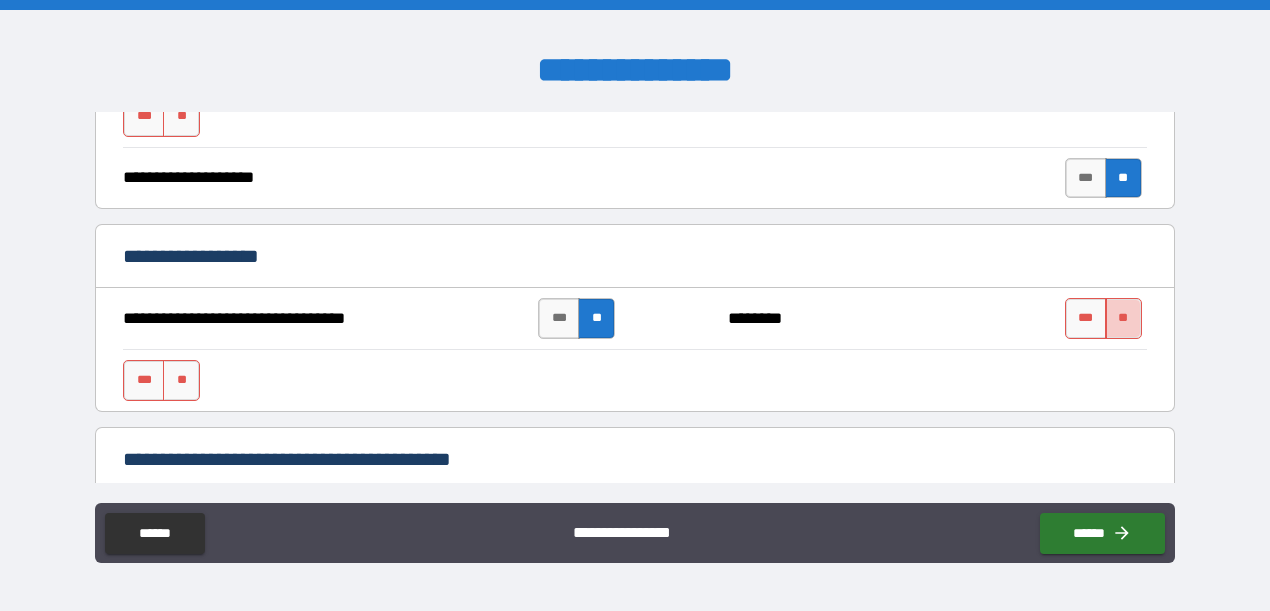 click on "**" at bounding box center [1123, 318] 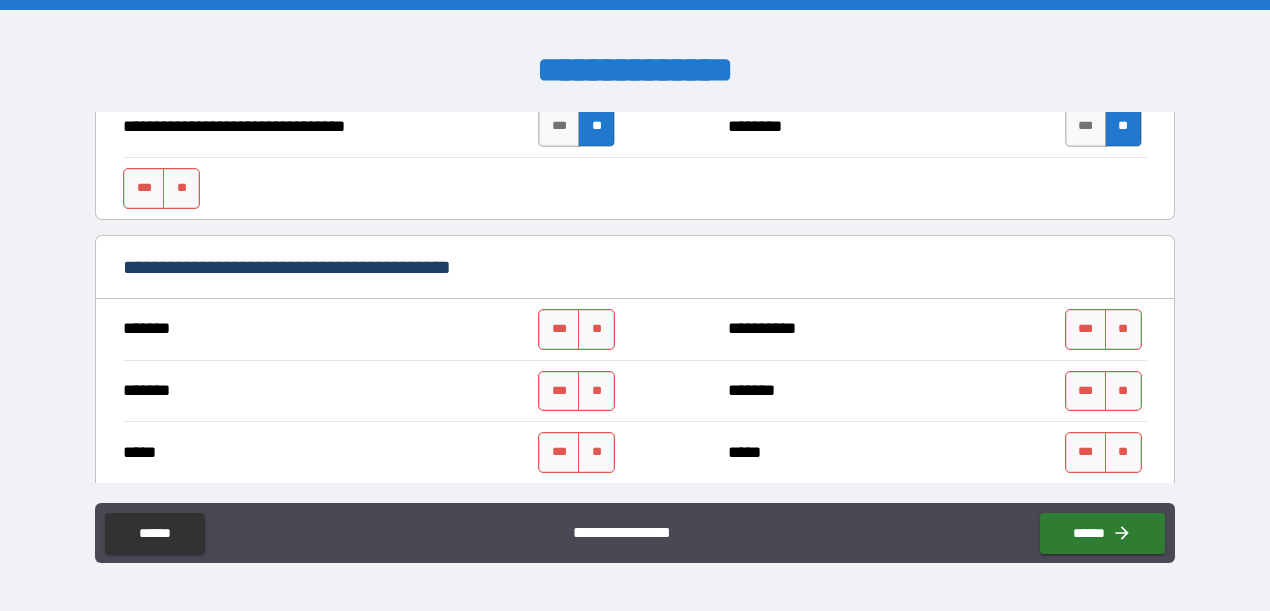 scroll, scrollTop: 917, scrollLeft: 0, axis: vertical 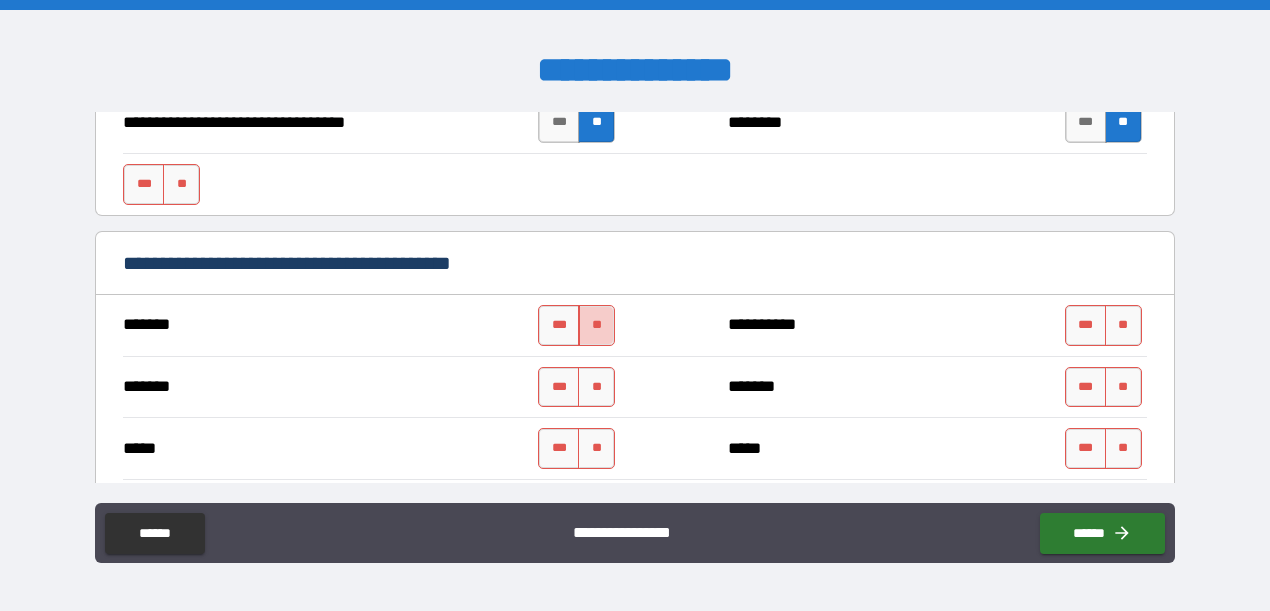 click on "**" at bounding box center (596, 325) 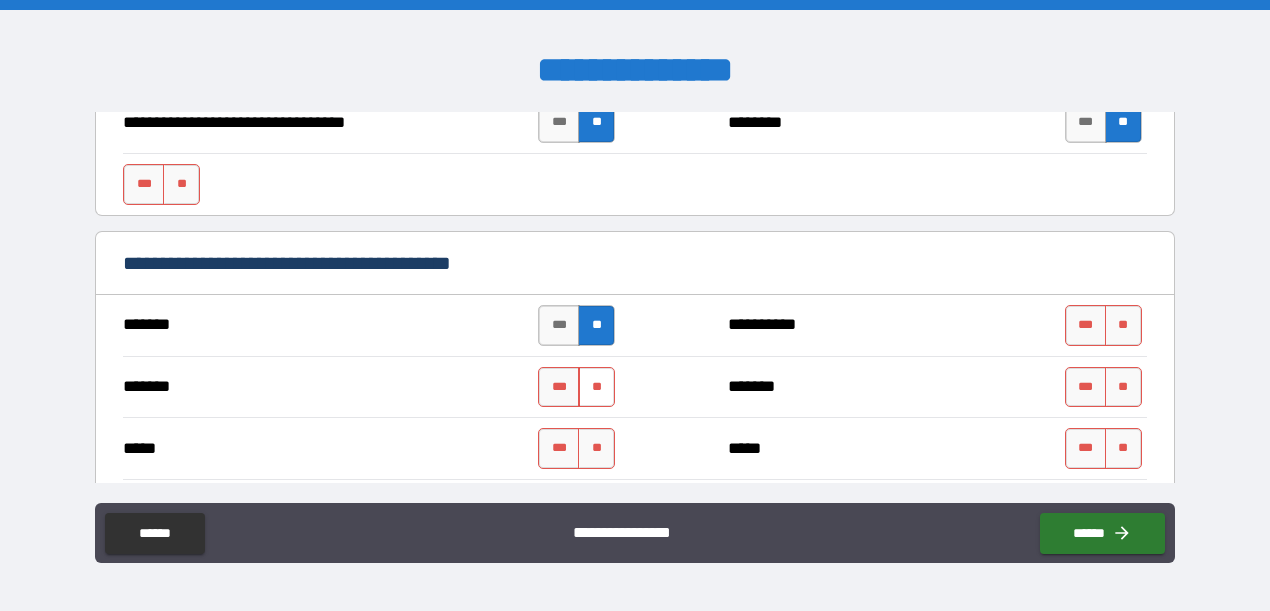 click on "**" at bounding box center [596, 387] 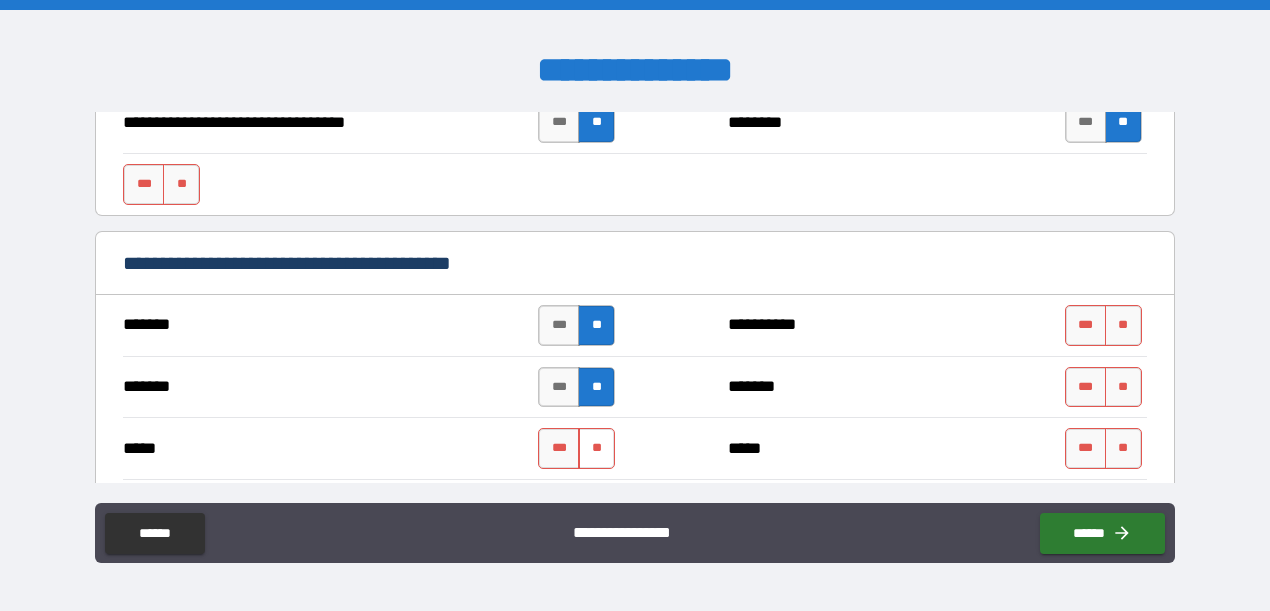 click on "**" at bounding box center [596, 448] 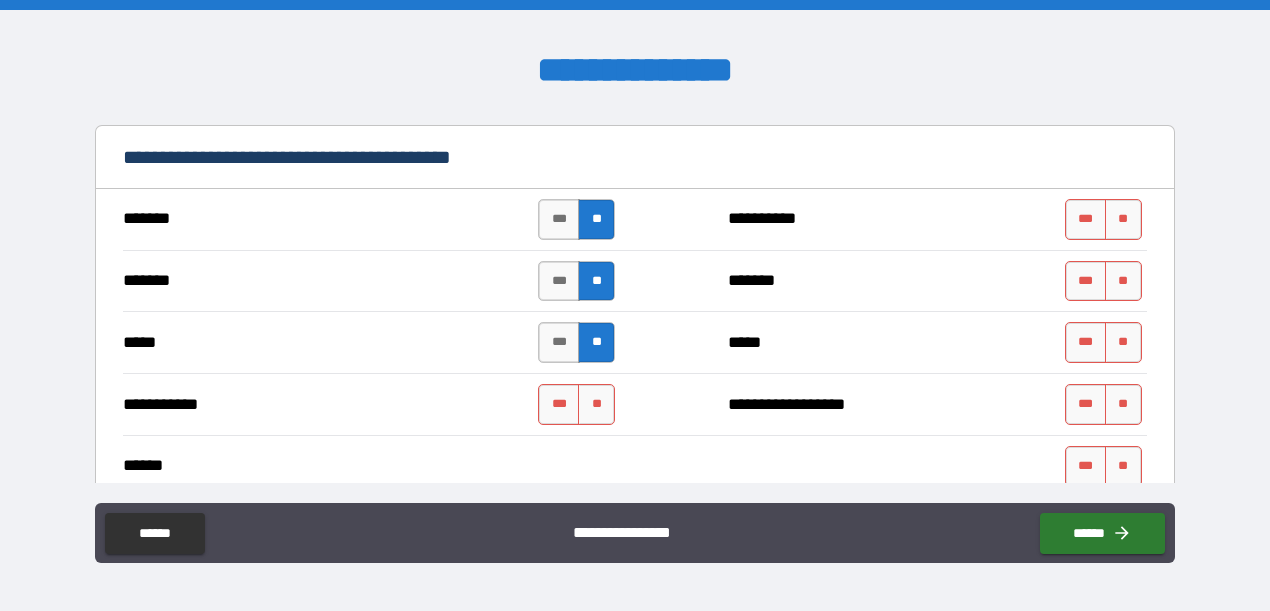 scroll, scrollTop: 1024, scrollLeft: 0, axis: vertical 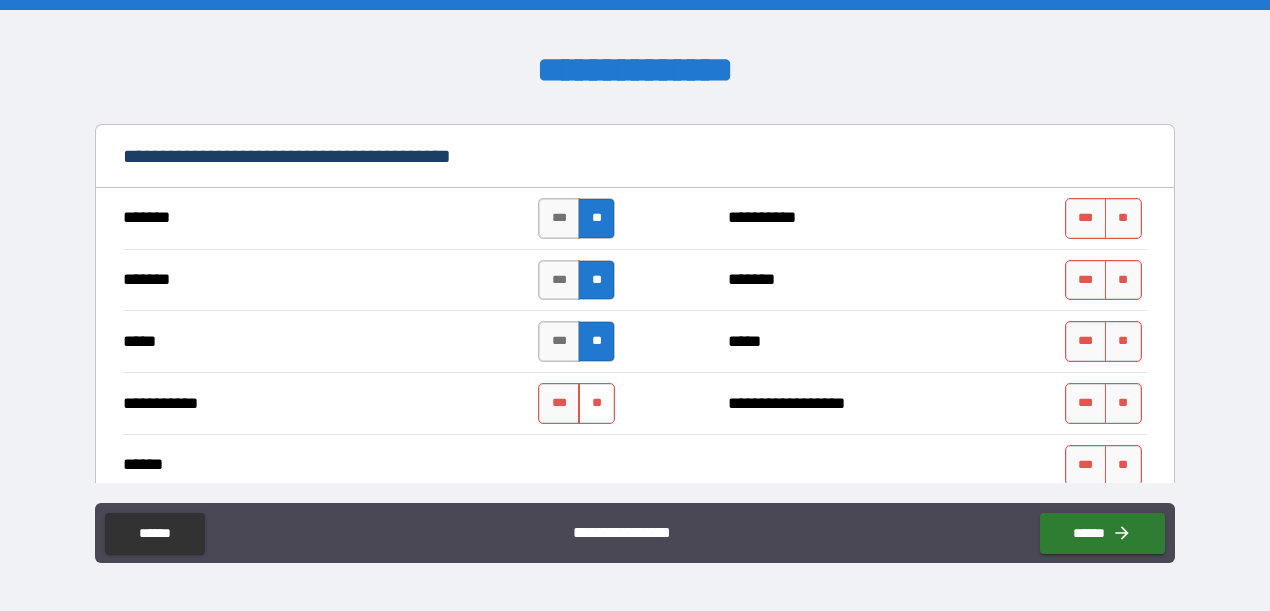 click on "**" at bounding box center (596, 403) 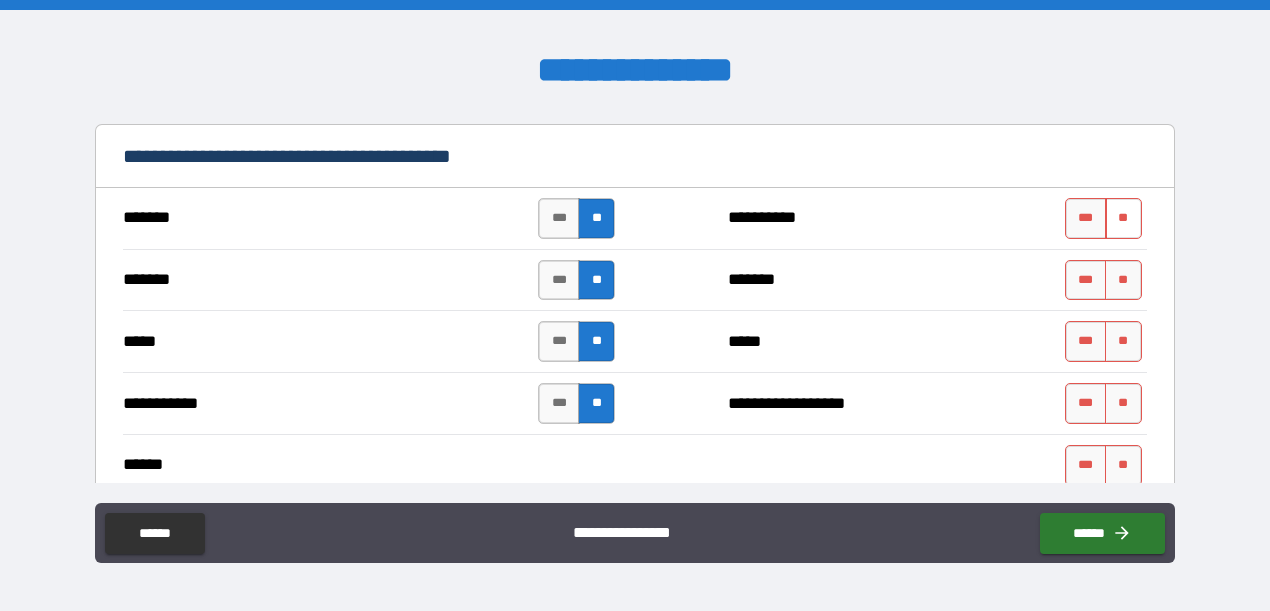 click on "**" at bounding box center [1123, 218] 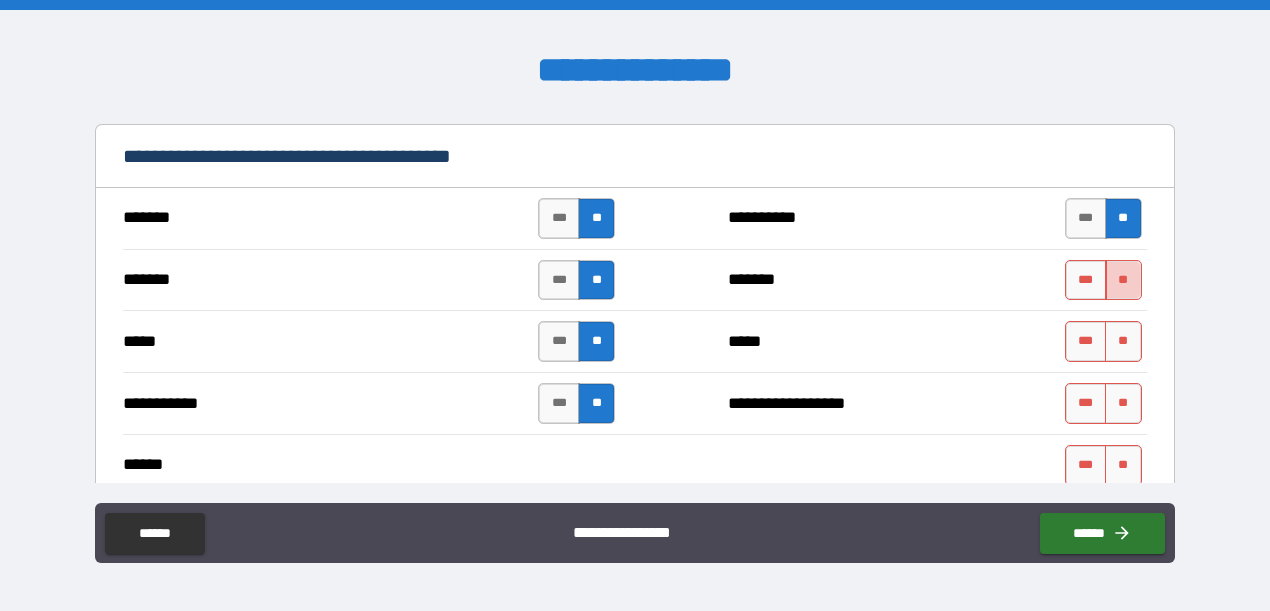 click on "**" at bounding box center (1123, 280) 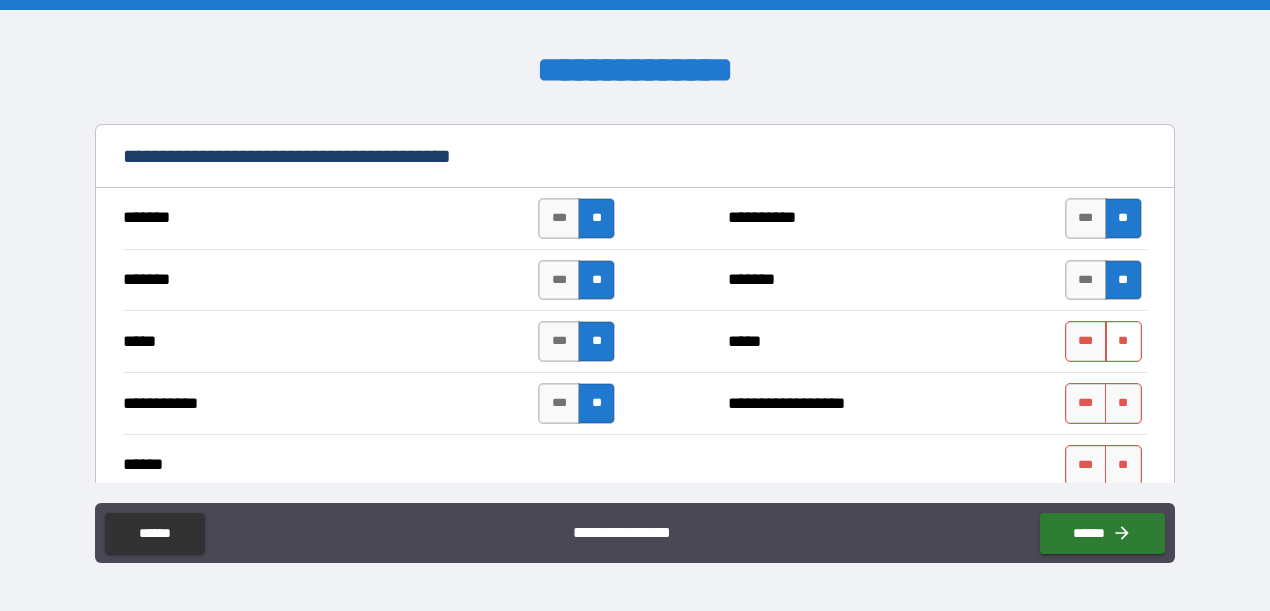 click on "**" at bounding box center [1123, 341] 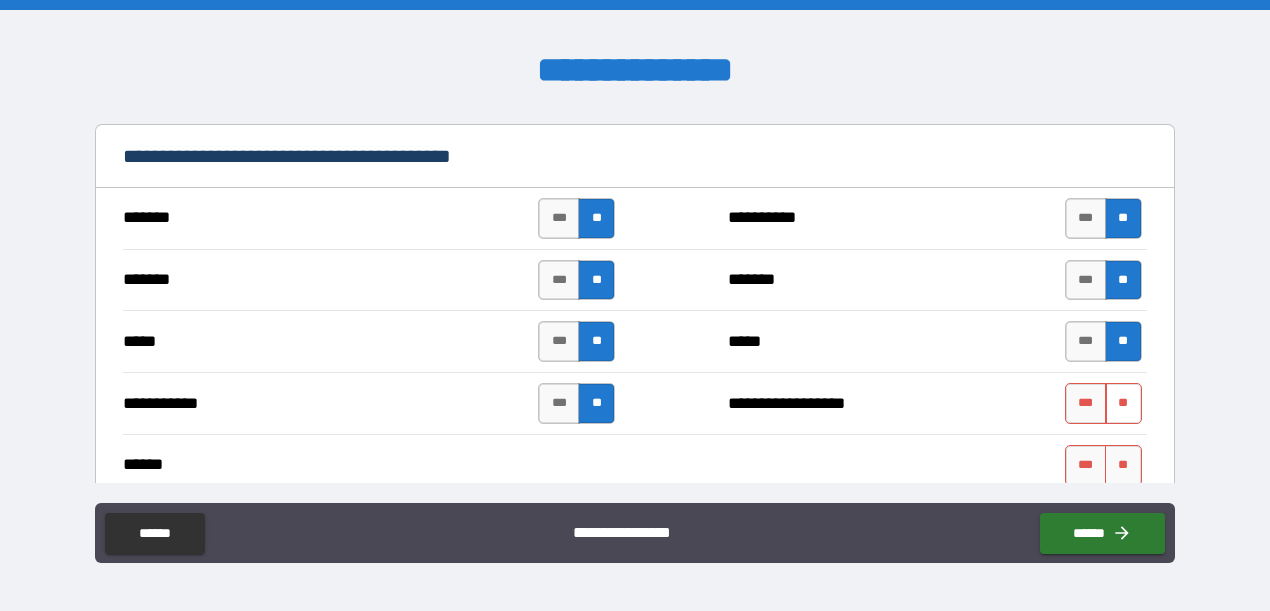 click on "**" at bounding box center (1123, 403) 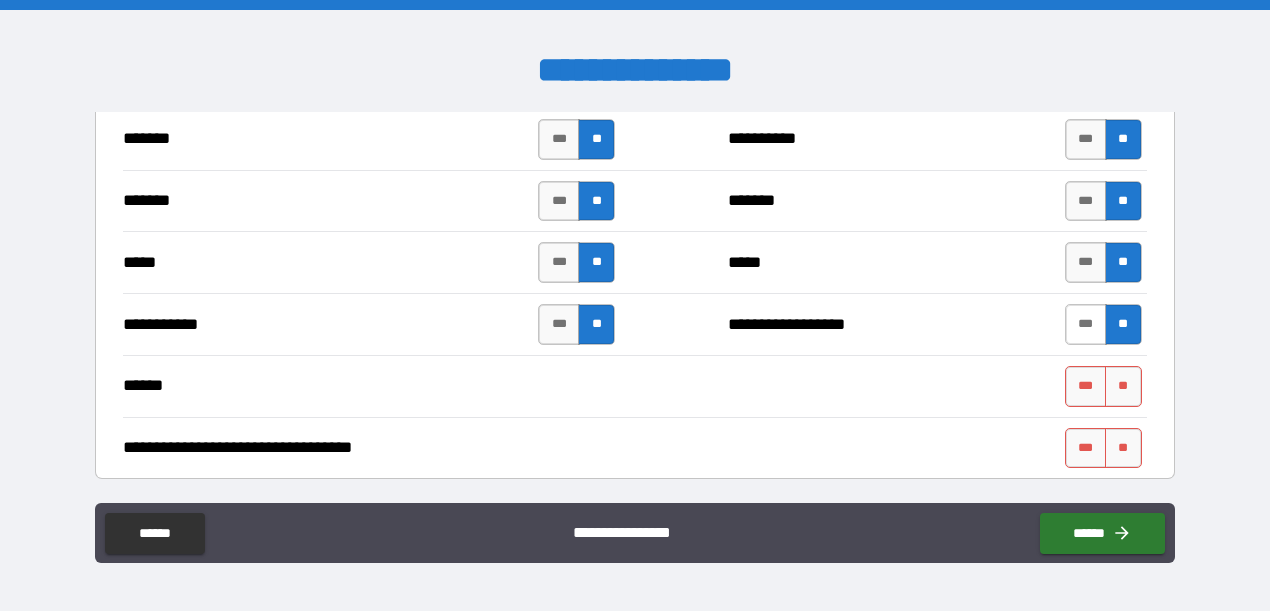 scroll, scrollTop: 1106, scrollLeft: 0, axis: vertical 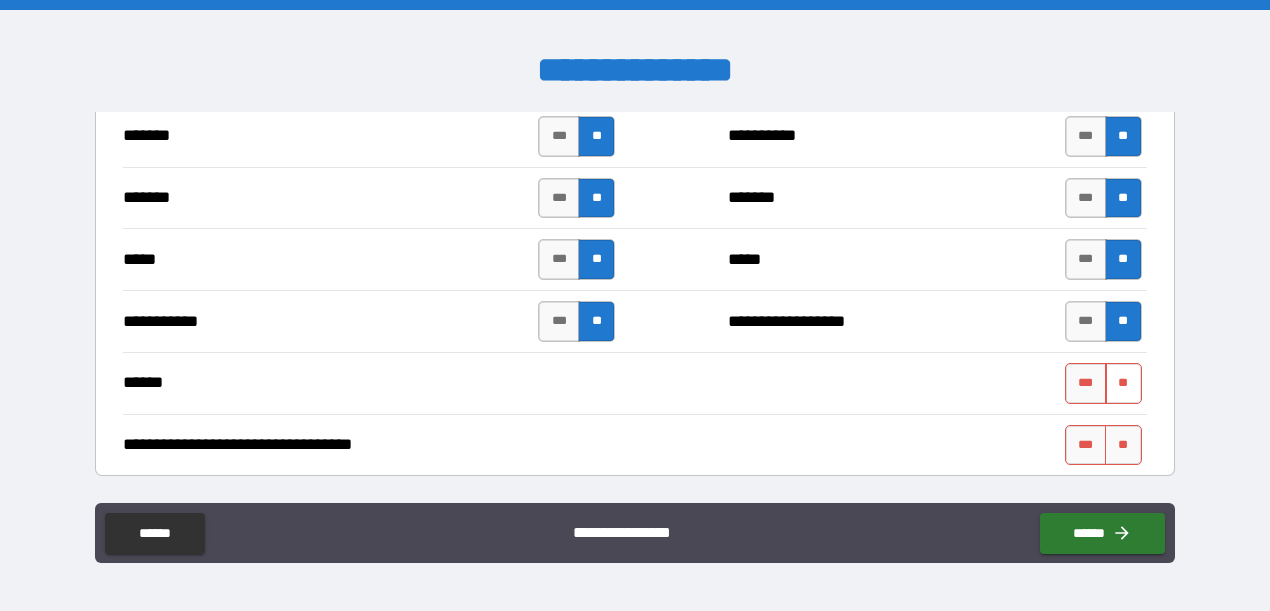 click on "**" at bounding box center [1123, 383] 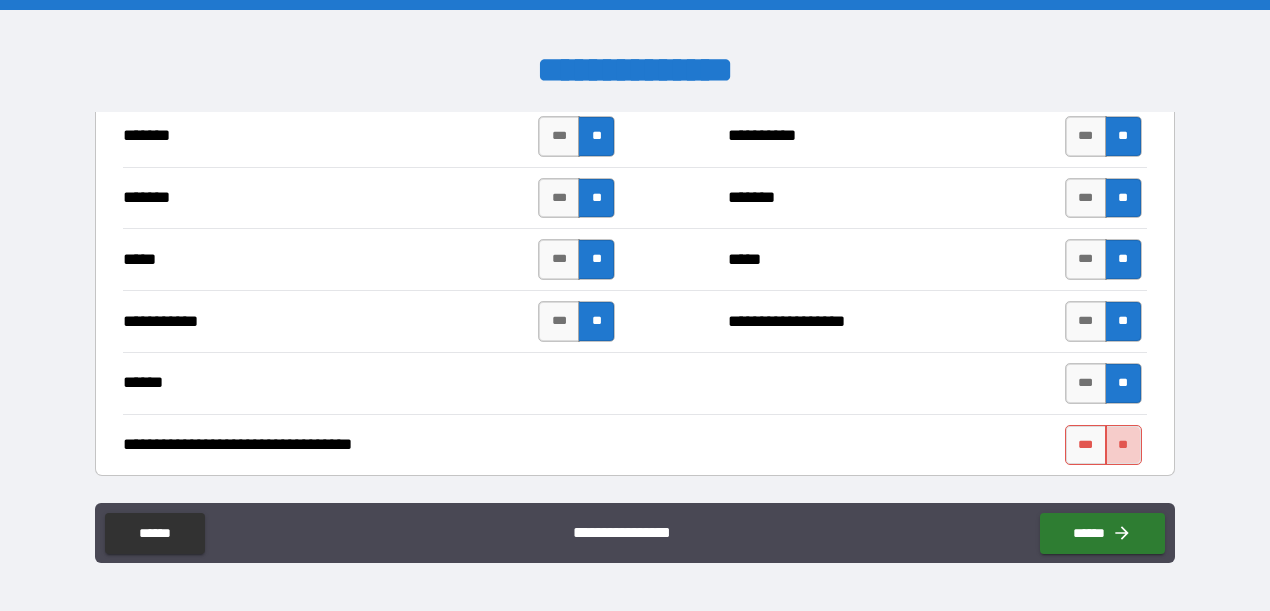 click on "**" at bounding box center (1123, 445) 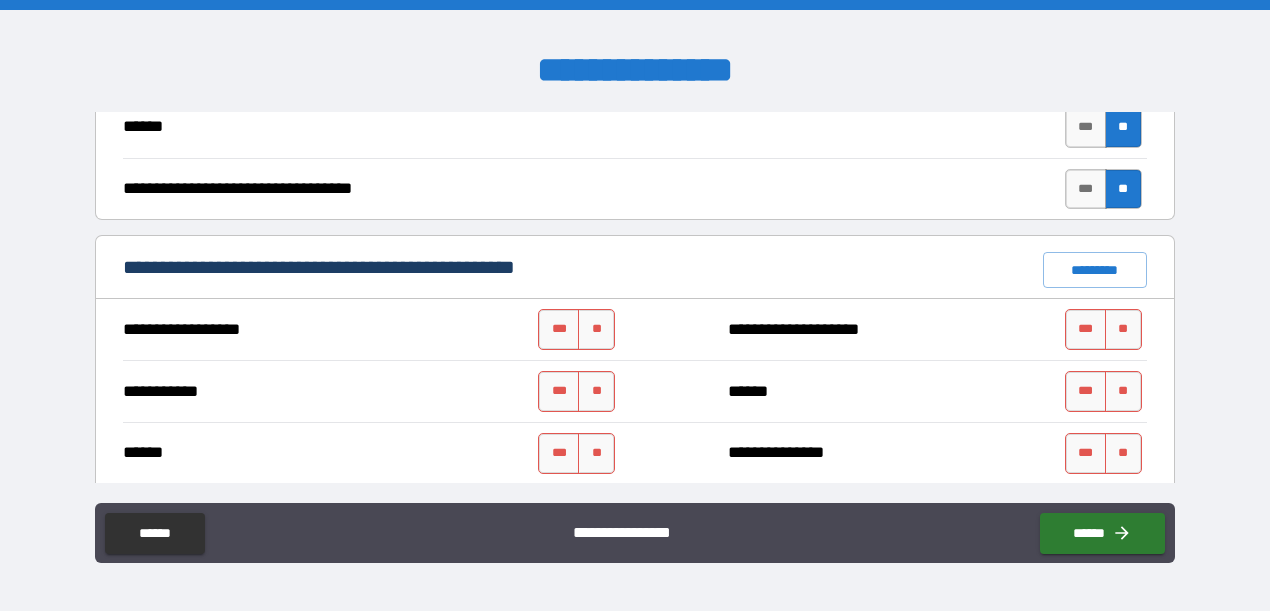 scroll, scrollTop: 1371, scrollLeft: 0, axis: vertical 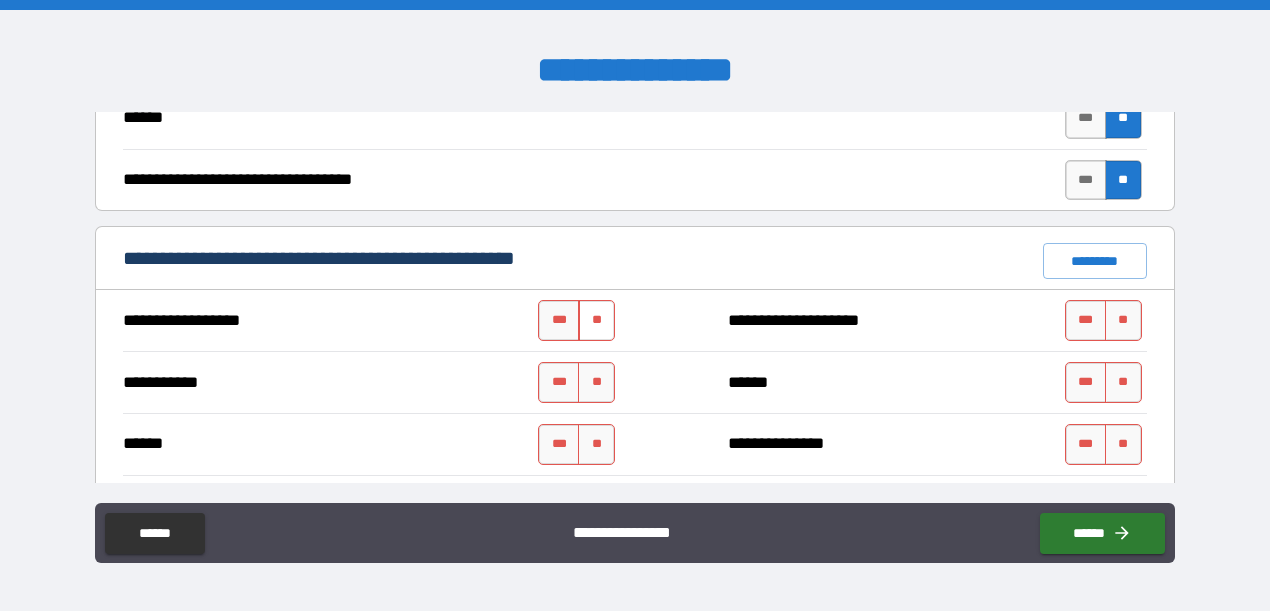 click on "**" at bounding box center (596, 320) 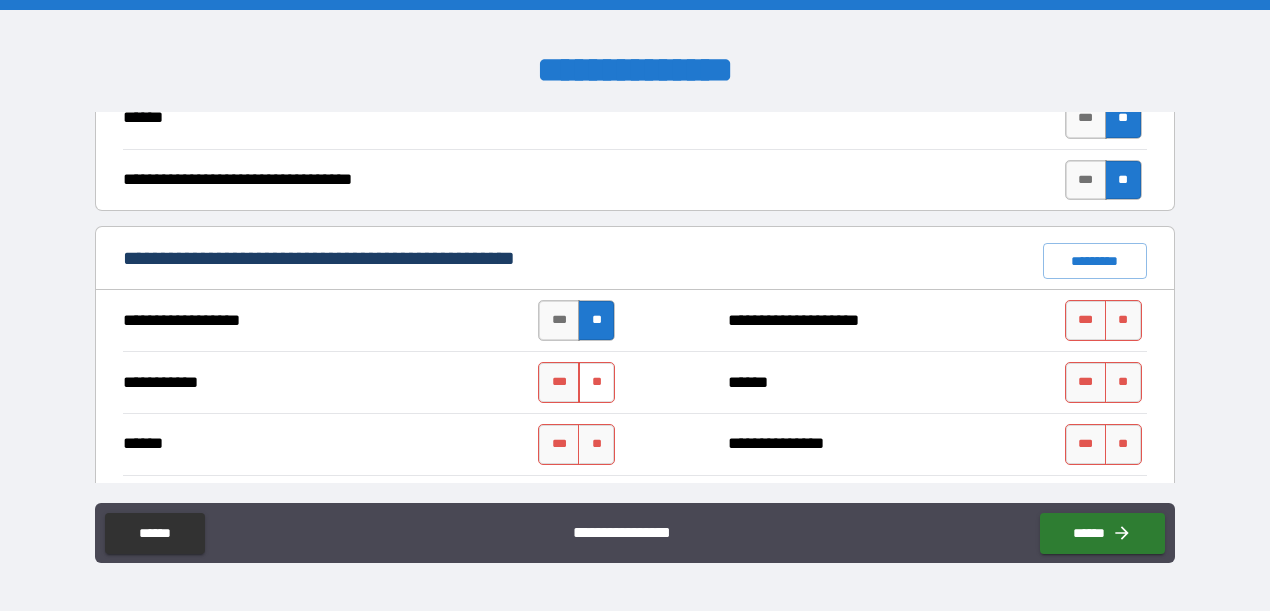 click on "**" at bounding box center (596, 382) 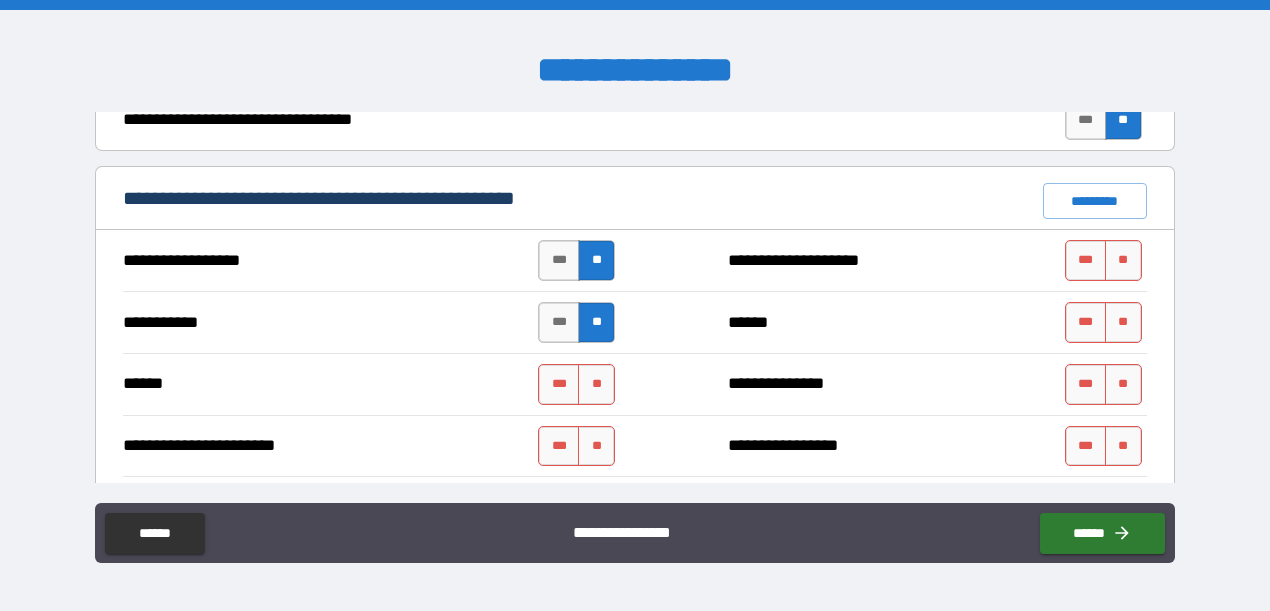 scroll, scrollTop: 1432, scrollLeft: 0, axis: vertical 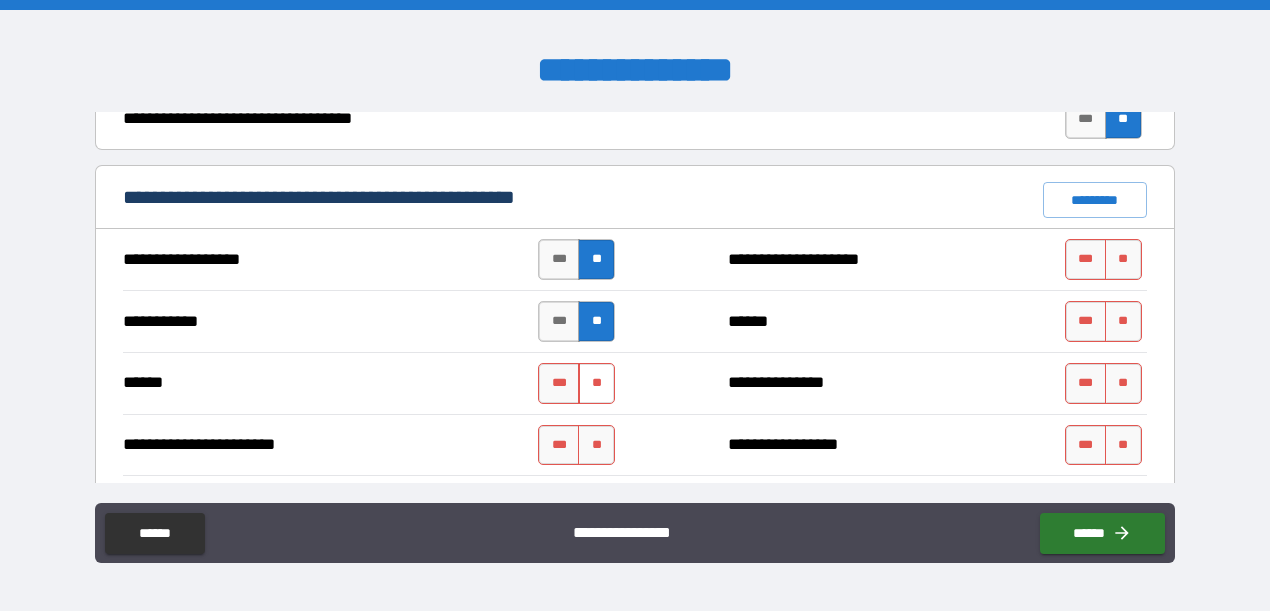 click on "**" at bounding box center [596, 383] 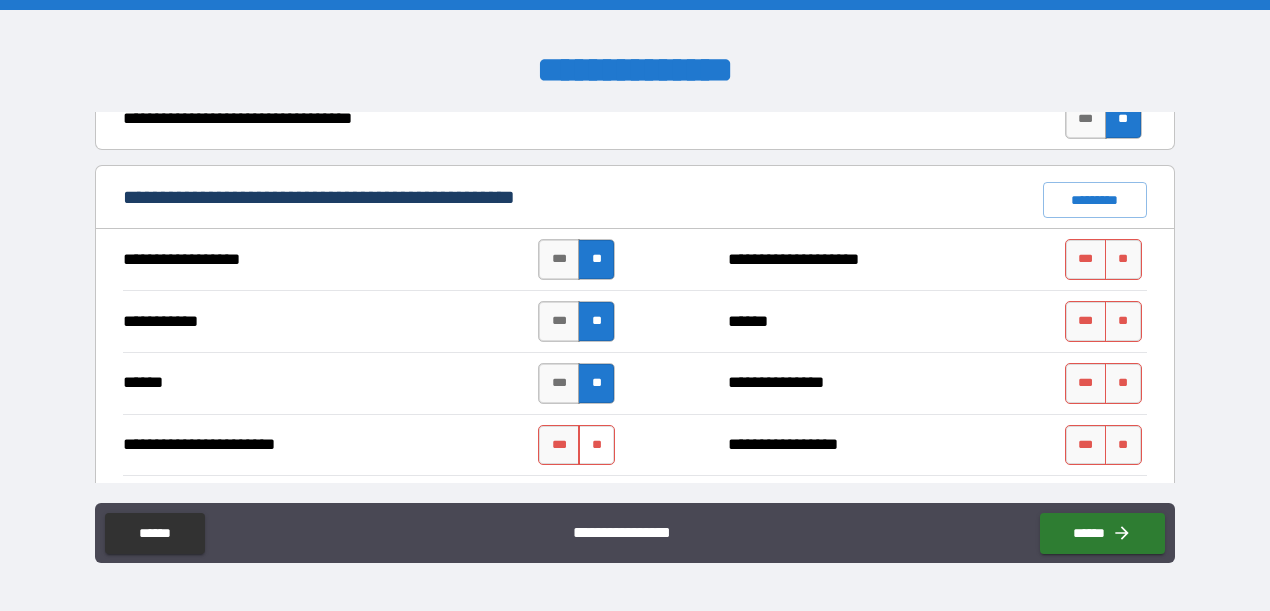 click on "**" at bounding box center (596, 445) 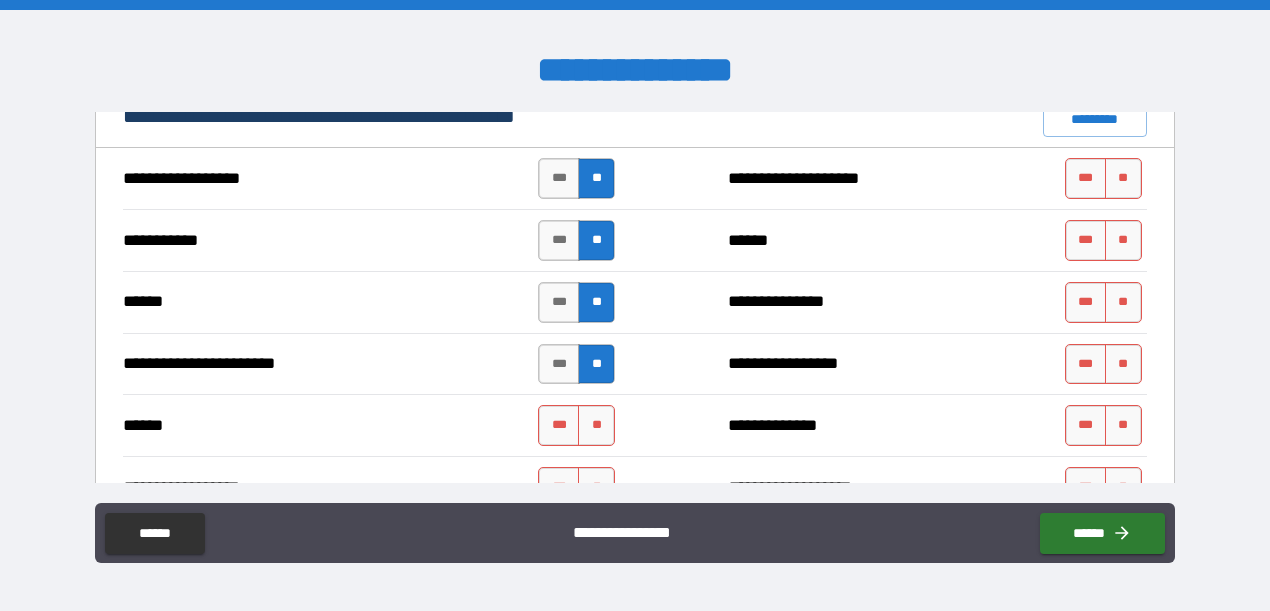 scroll, scrollTop: 1514, scrollLeft: 0, axis: vertical 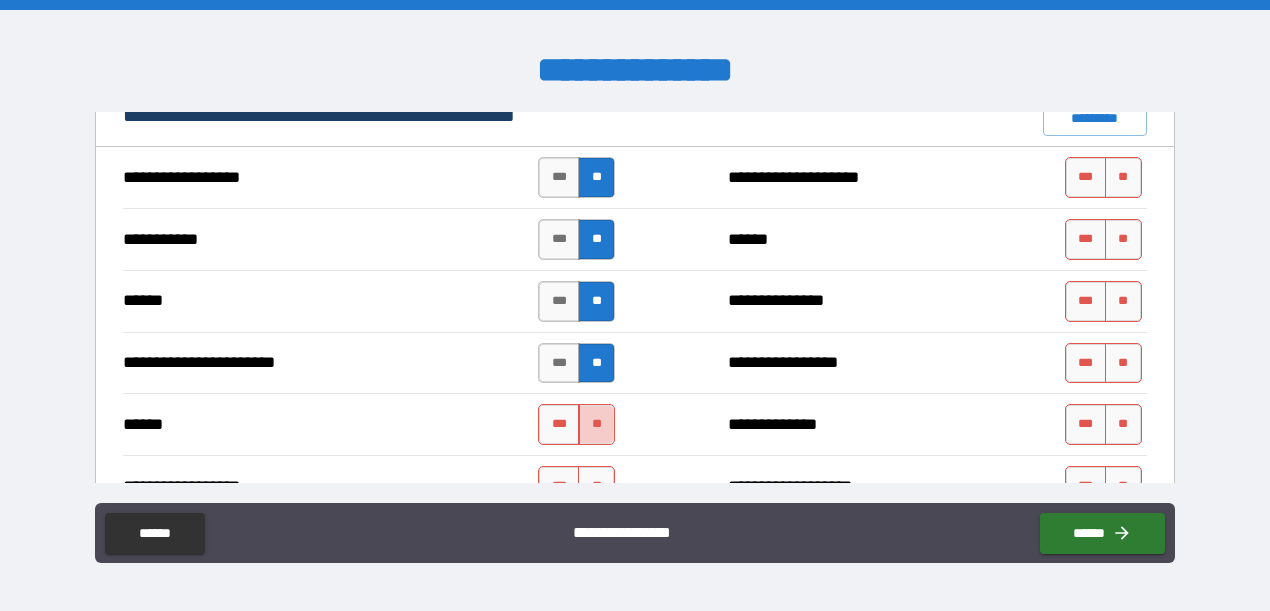 click on "**" at bounding box center [596, 424] 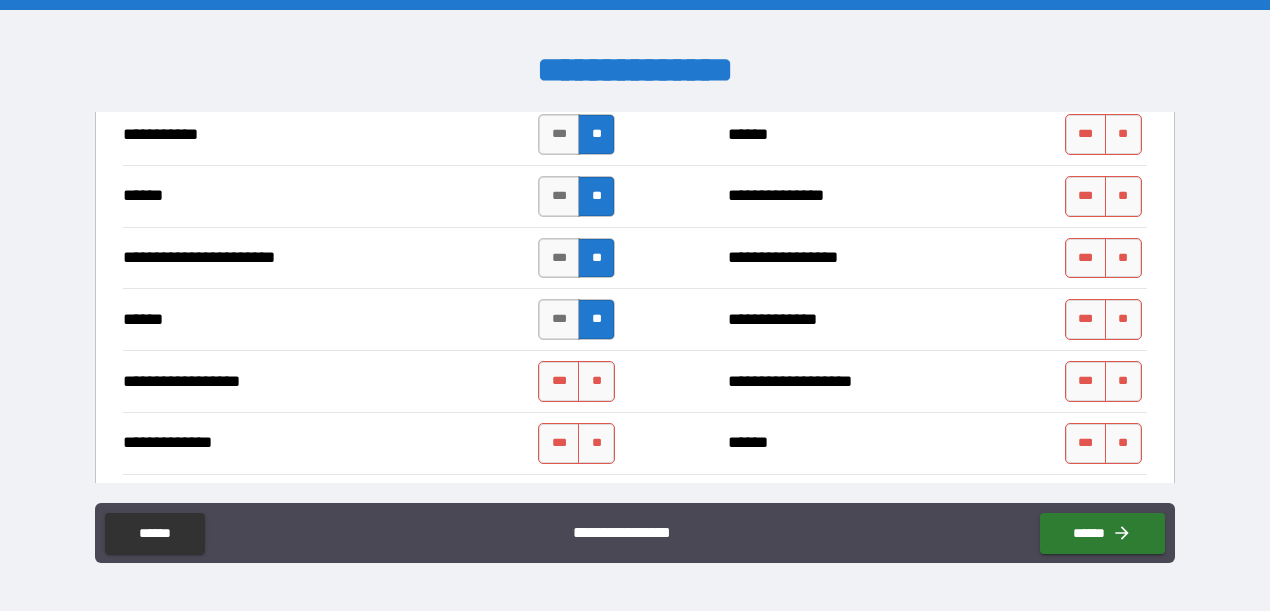 scroll, scrollTop: 1627, scrollLeft: 0, axis: vertical 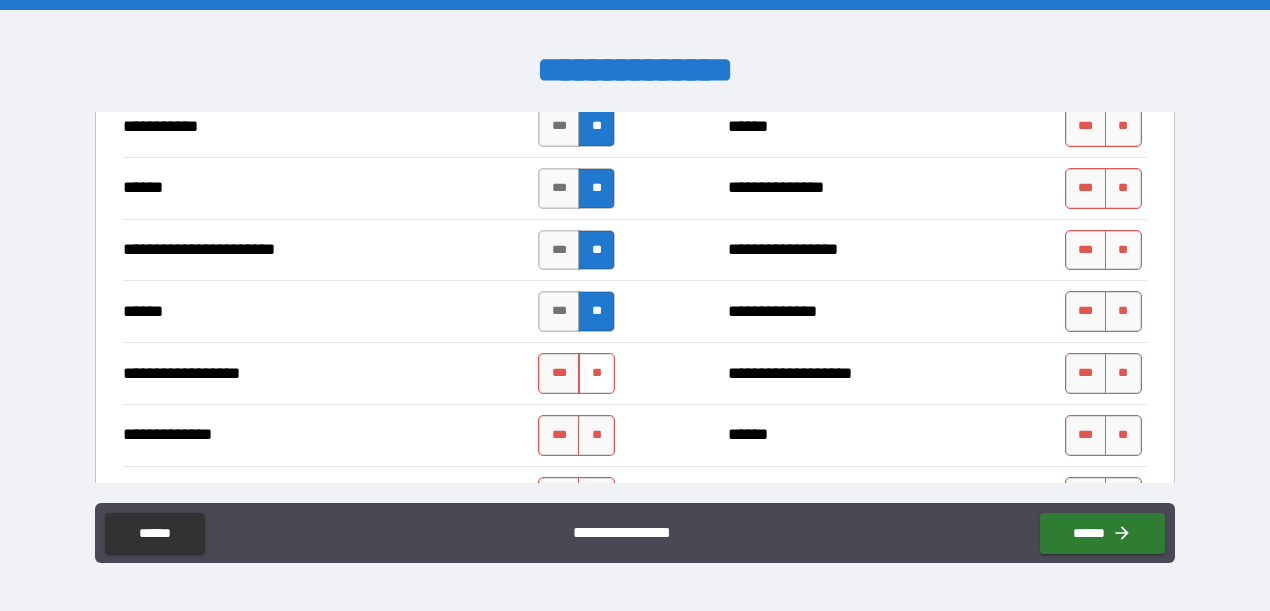 click on "**" at bounding box center [596, 373] 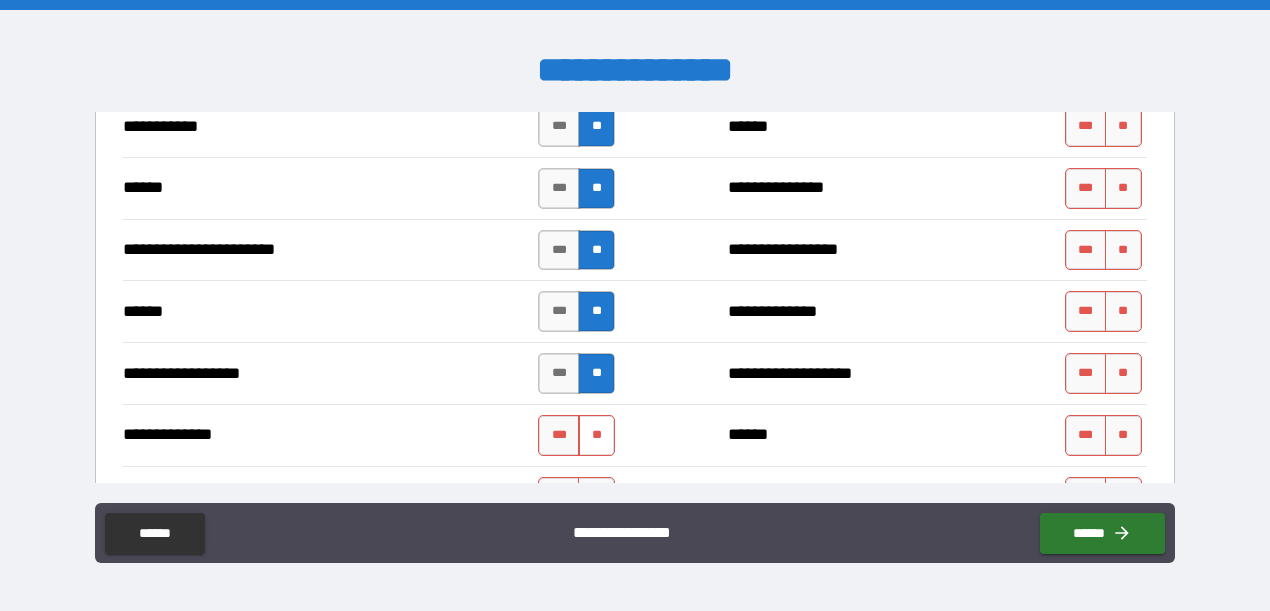 click on "**" at bounding box center (596, 435) 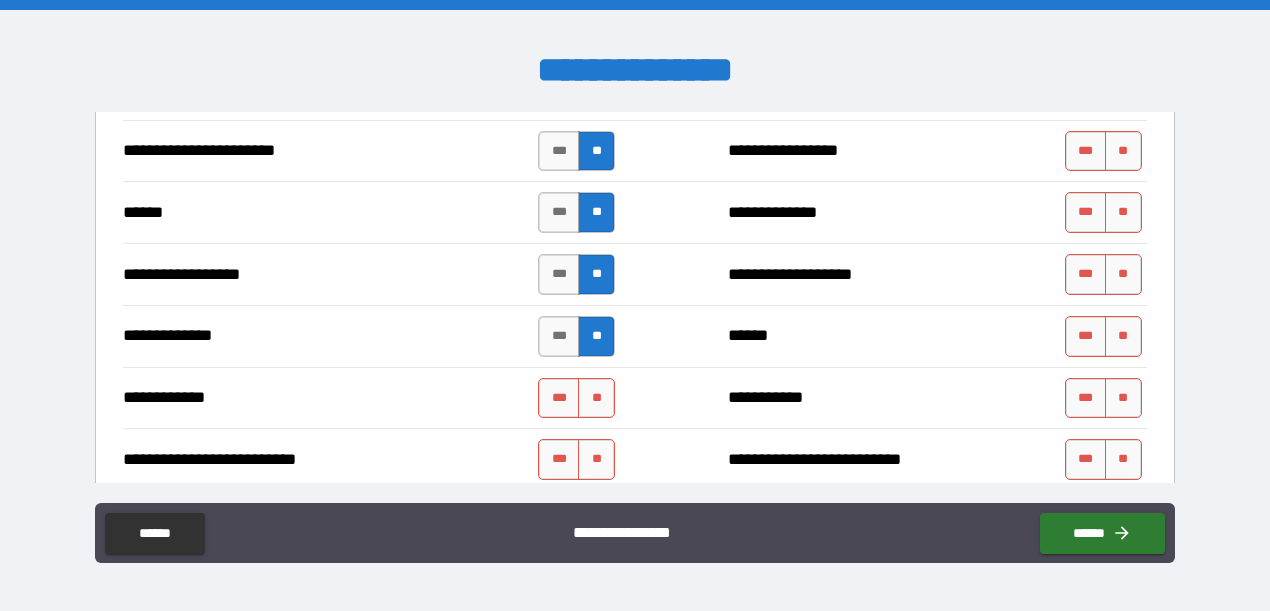 scroll, scrollTop: 1736, scrollLeft: 0, axis: vertical 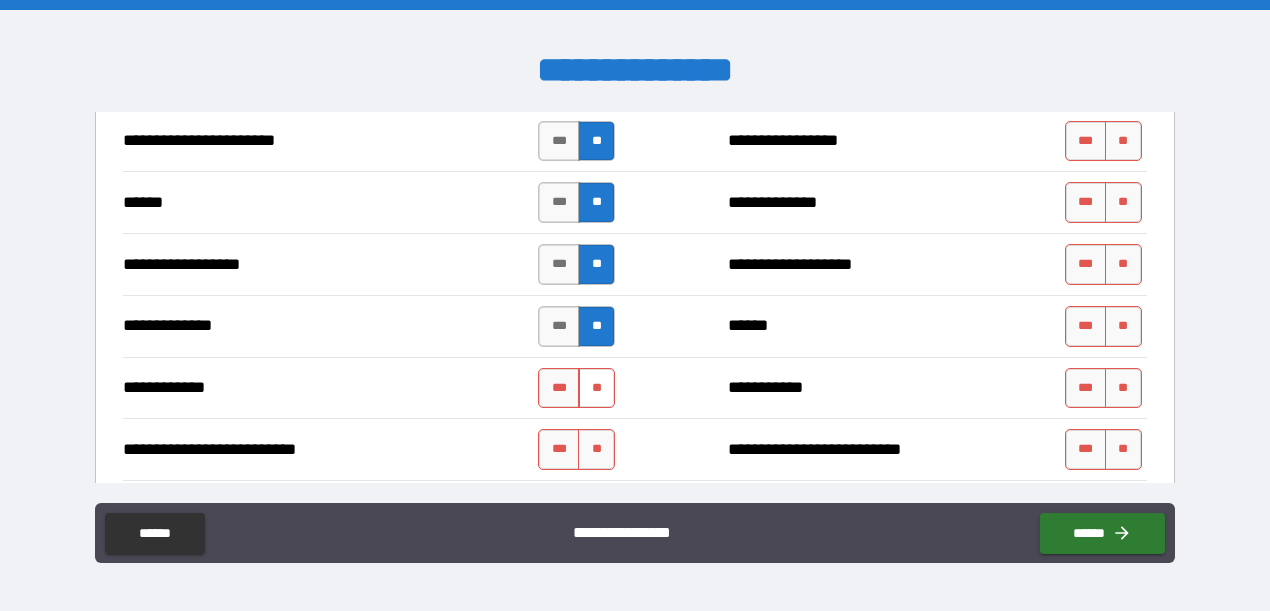 click on "**" at bounding box center [596, 388] 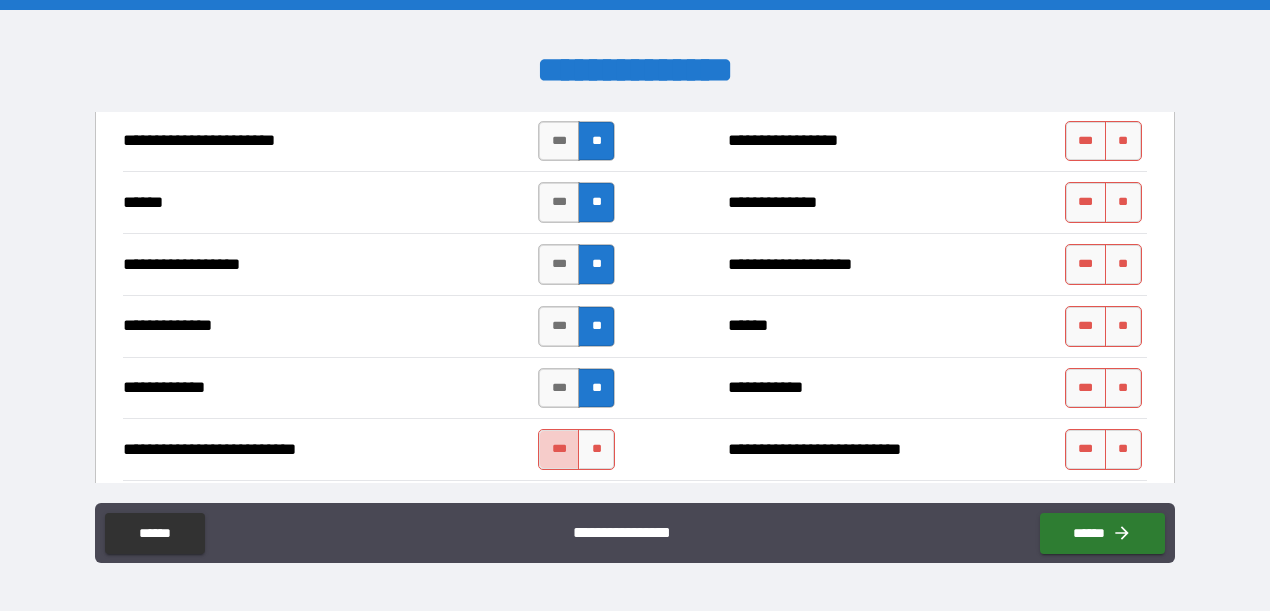 click on "***" at bounding box center (559, 449) 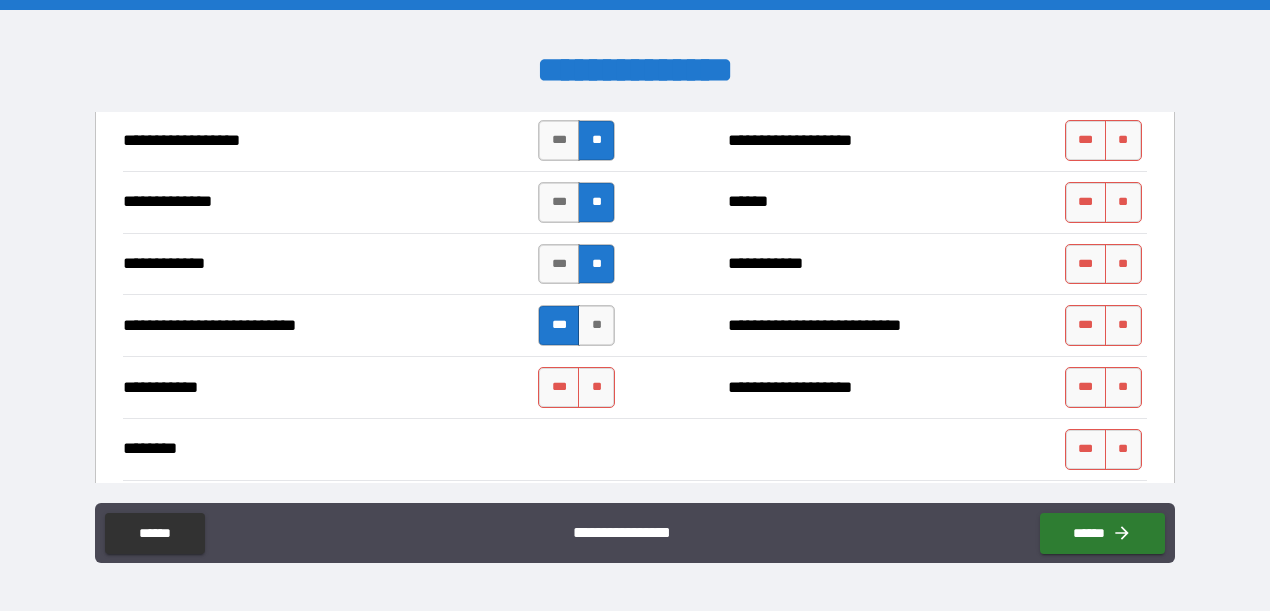 scroll, scrollTop: 1861, scrollLeft: 0, axis: vertical 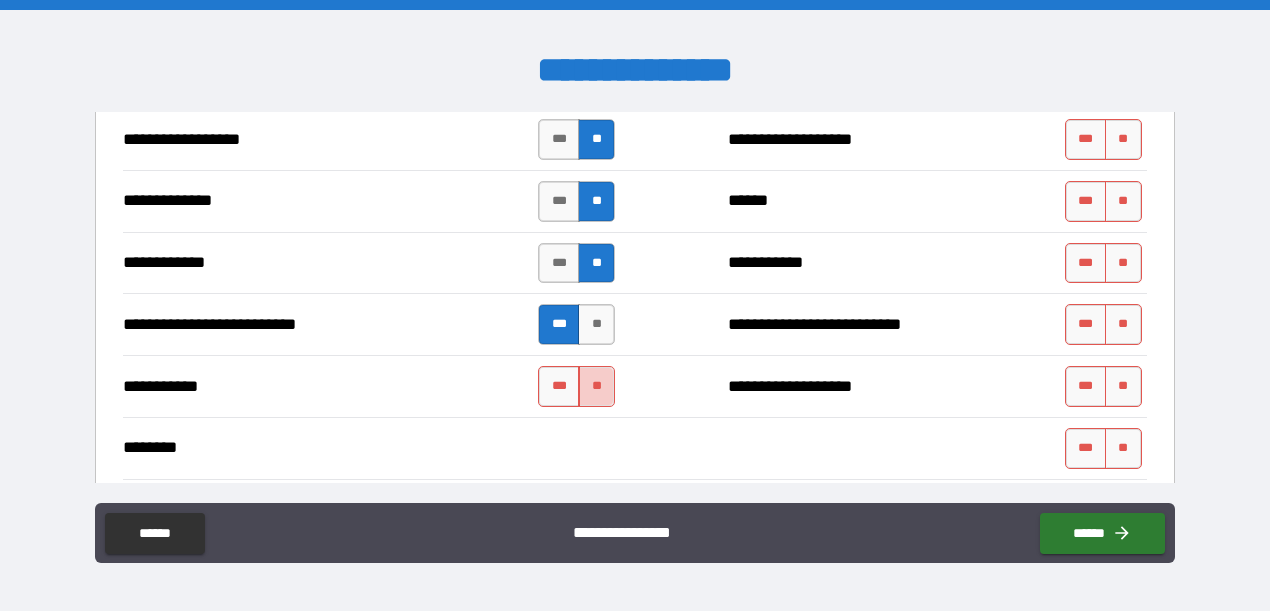 click on "**" at bounding box center [596, 386] 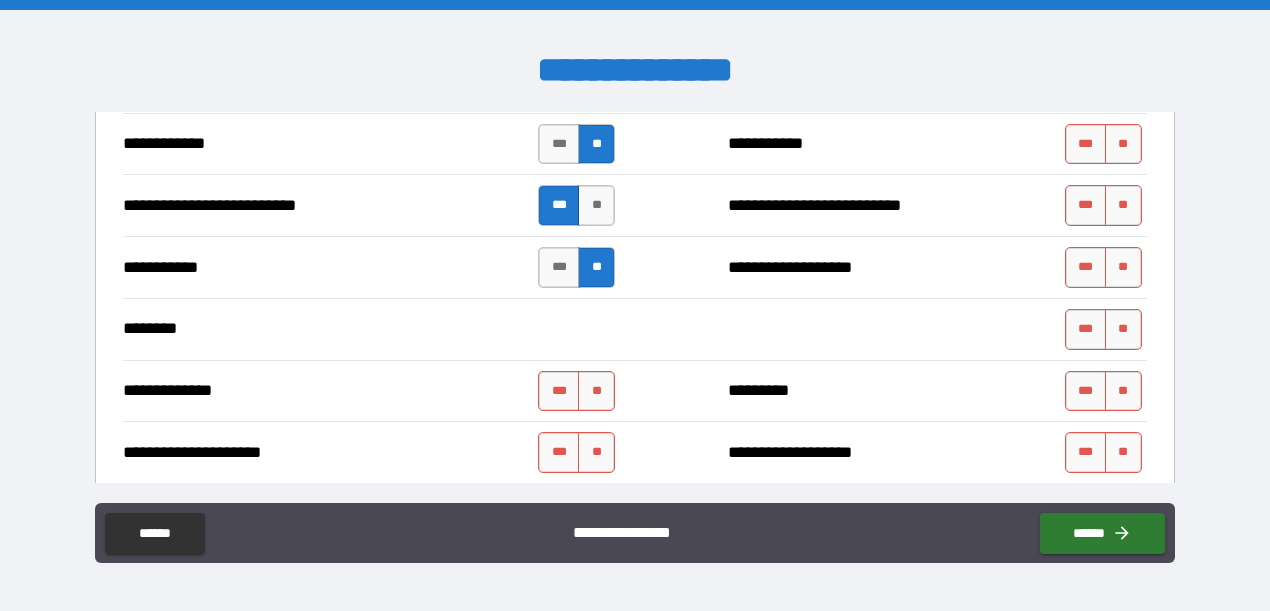scroll, scrollTop: 1983, scrollLeft: 0, axis: vertical 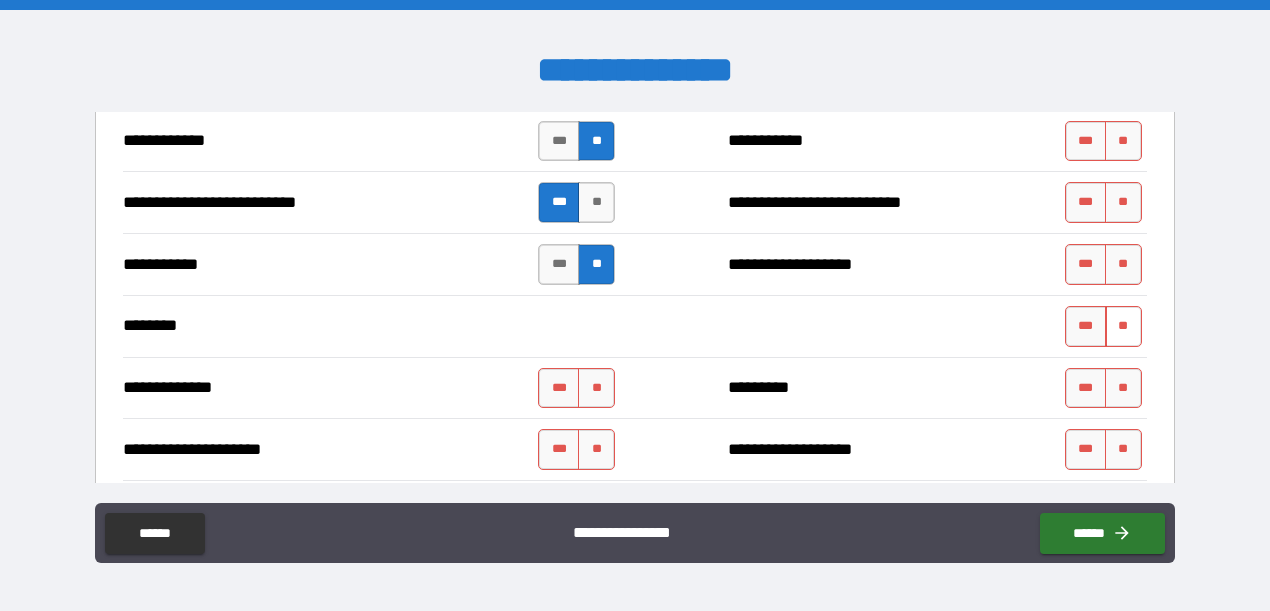 click on "**" at bounding box center (1123, 326) 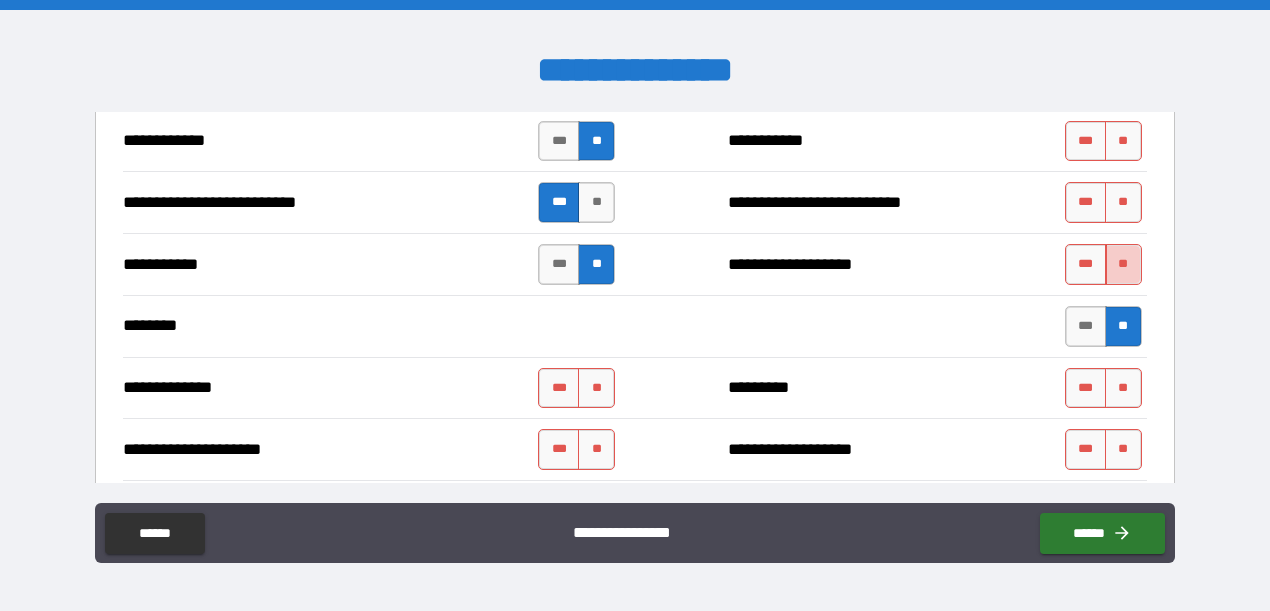 click on "**" at bounding box center [1123, 264] 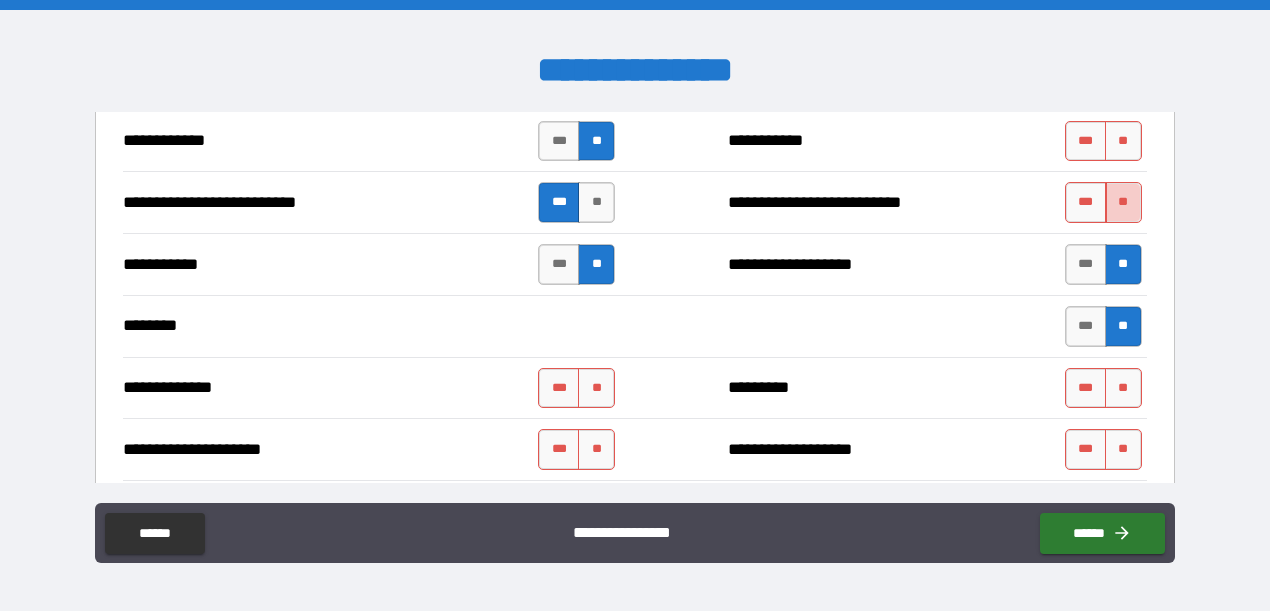 click on "**" at bounding box center [1123, 202] 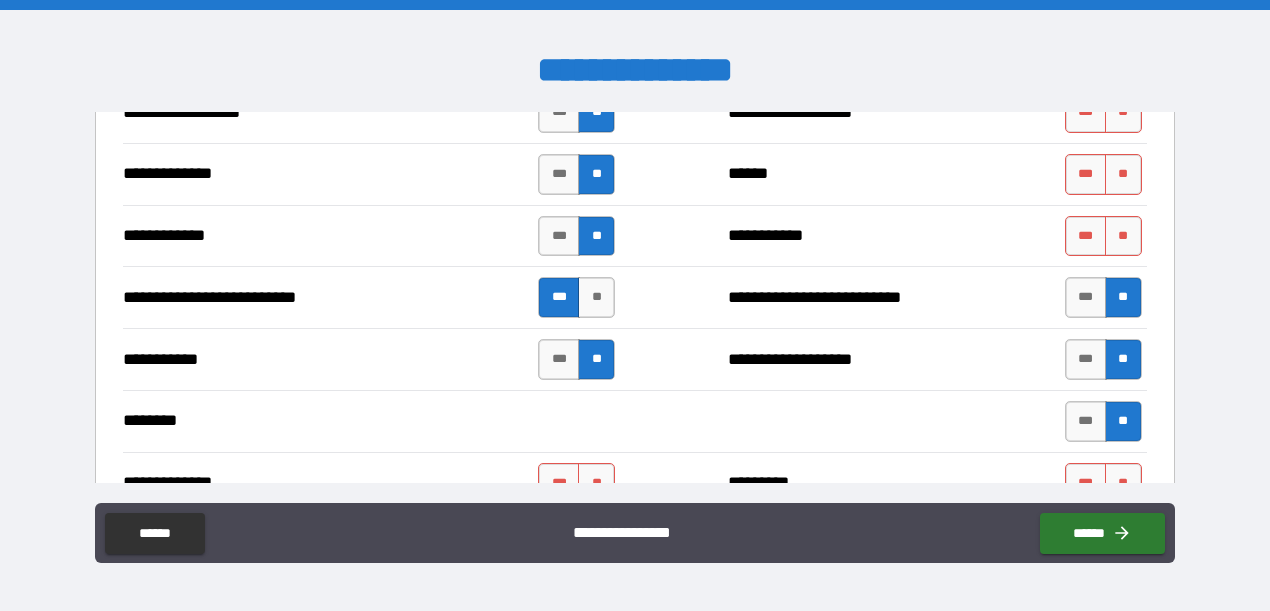 scroll, scrollTop: 1888, scrollLeft: 0, axis: vertical 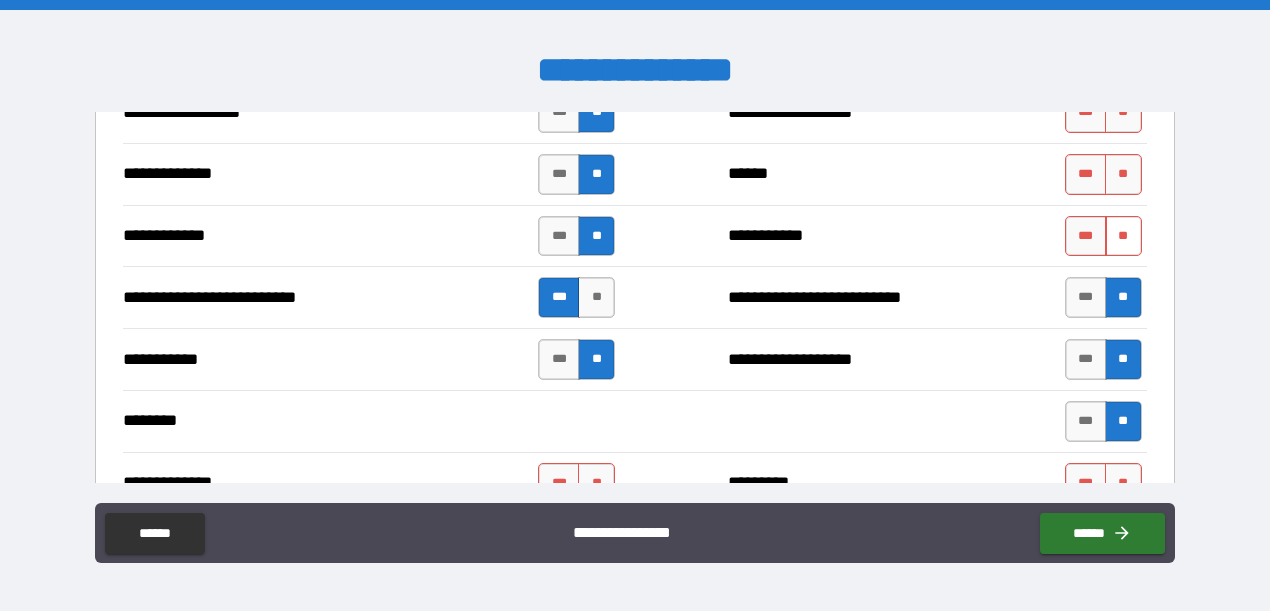 click on "**" at bounding box center [1123, 236] 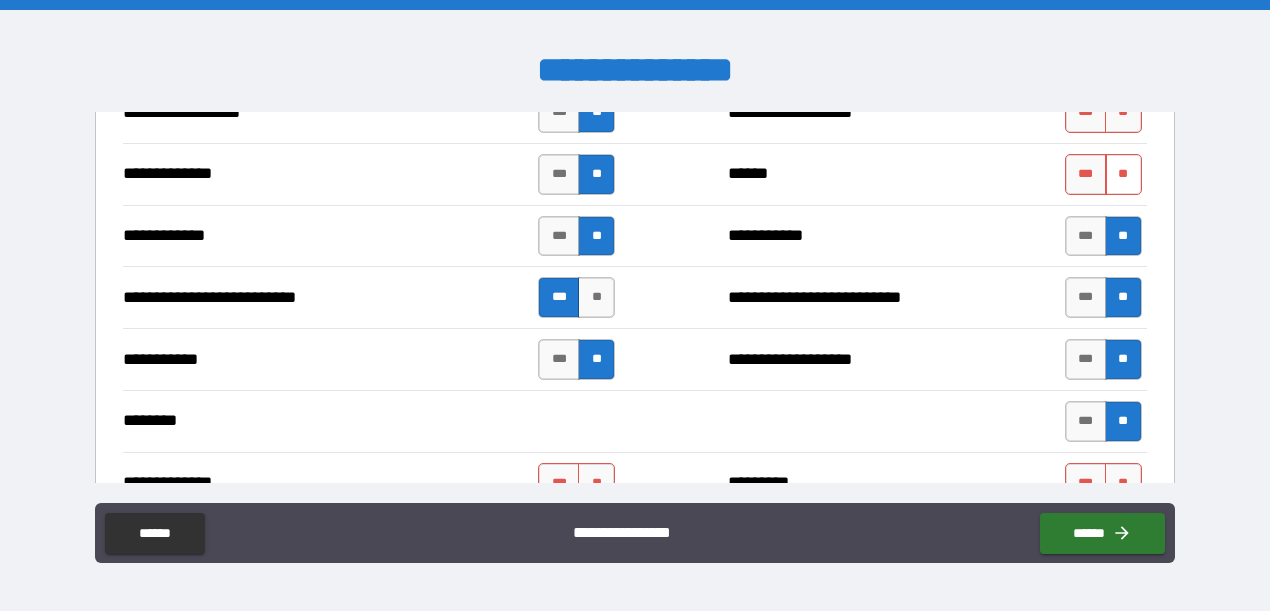 click on "**" at bounding box center [1123, 174] 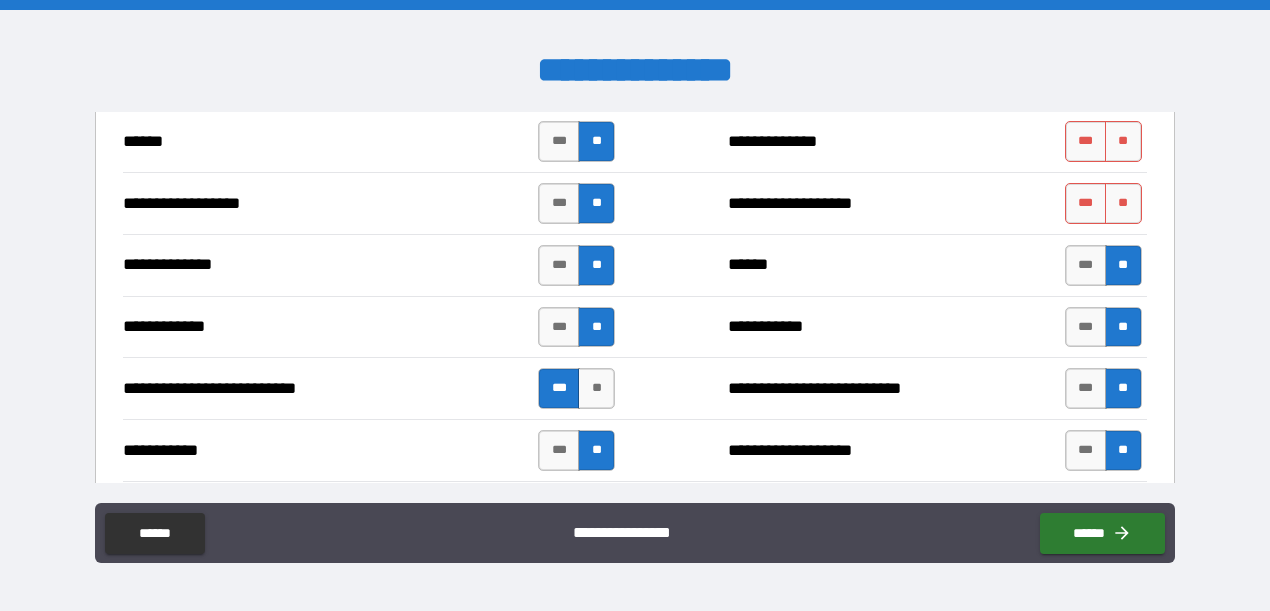 scroll, scrollTop: 1797, scrollLeft: 0, axis: vertical 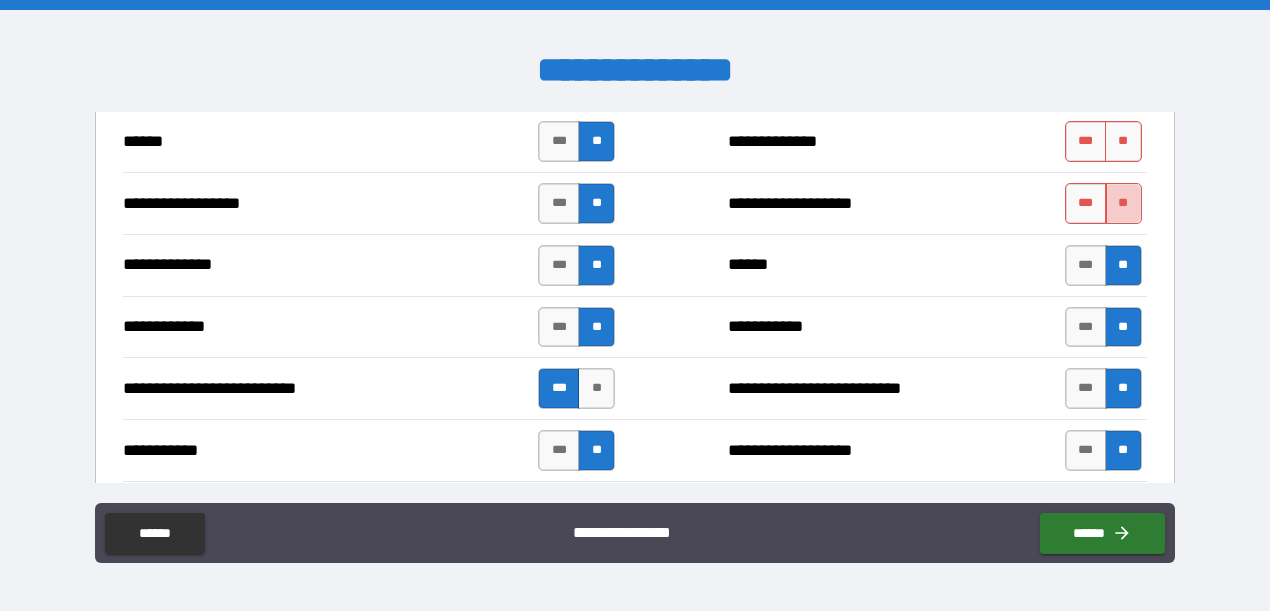 click on "**" at bounding box center (1123, 203) 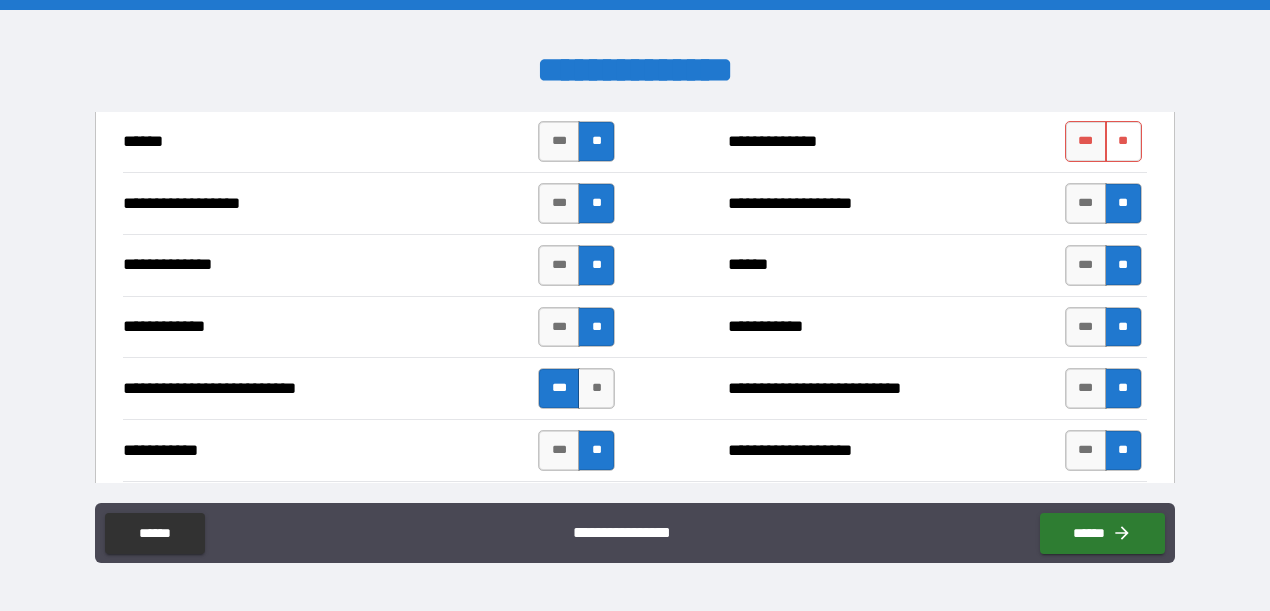 click on "**" at bounding box center (1123, 141) 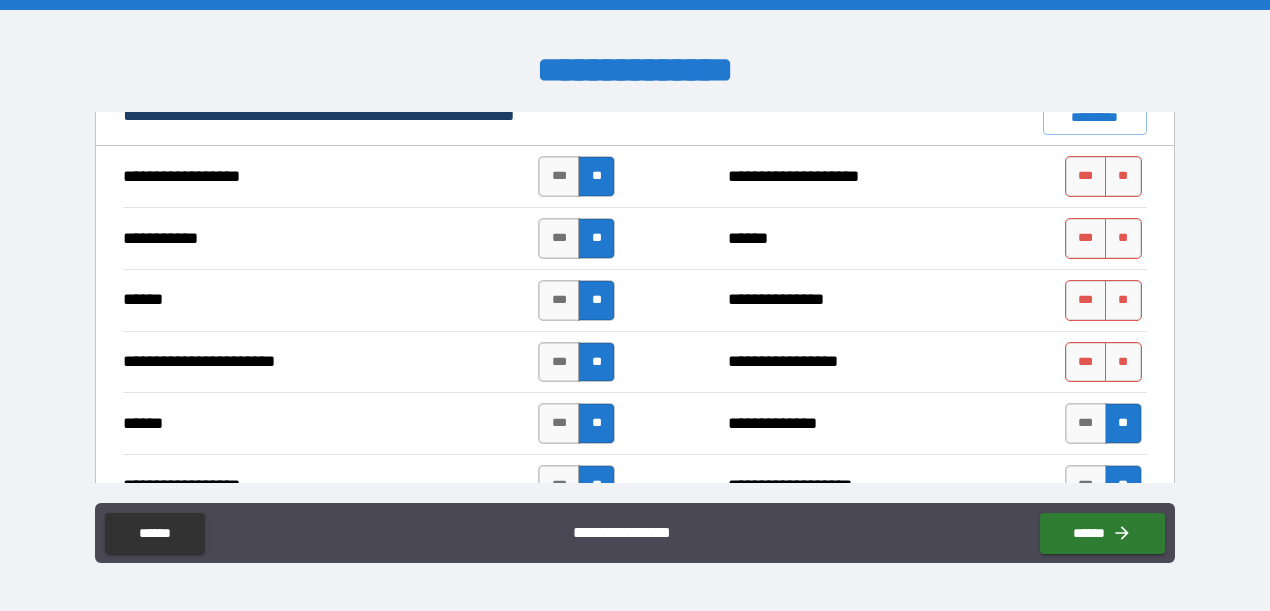 scroll, scrollTop: 1486, scrollLeft: 0, axis: vertical 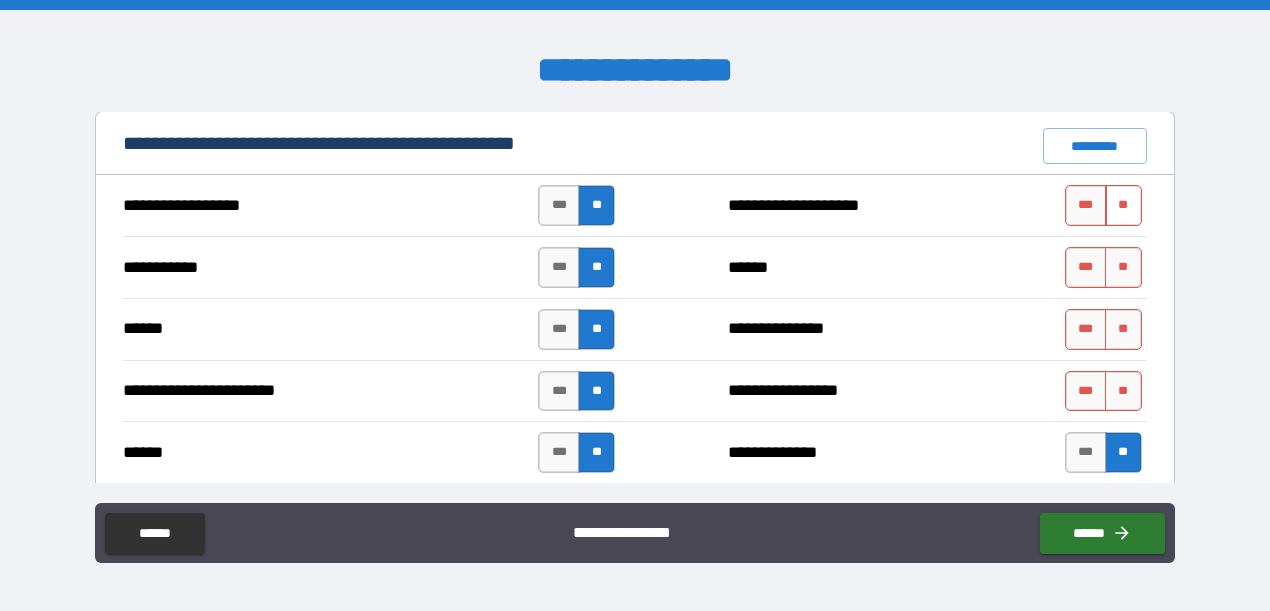 click on "**" at bounding box center [1123, 205] 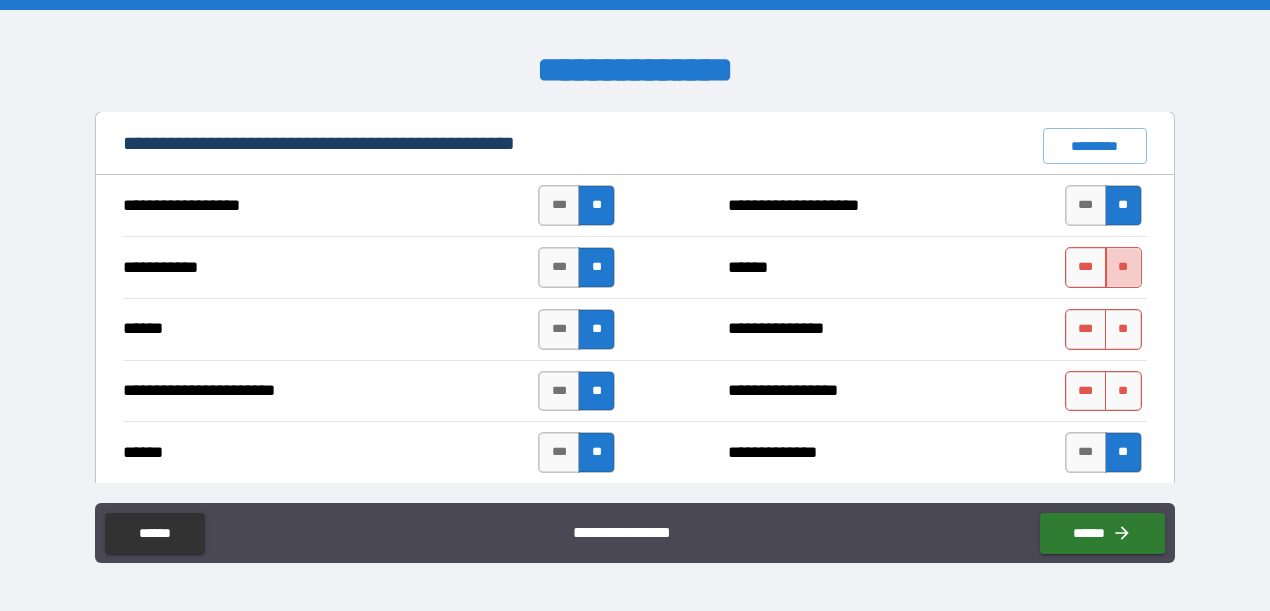 click on "**" at bounding box center (1123, 267) 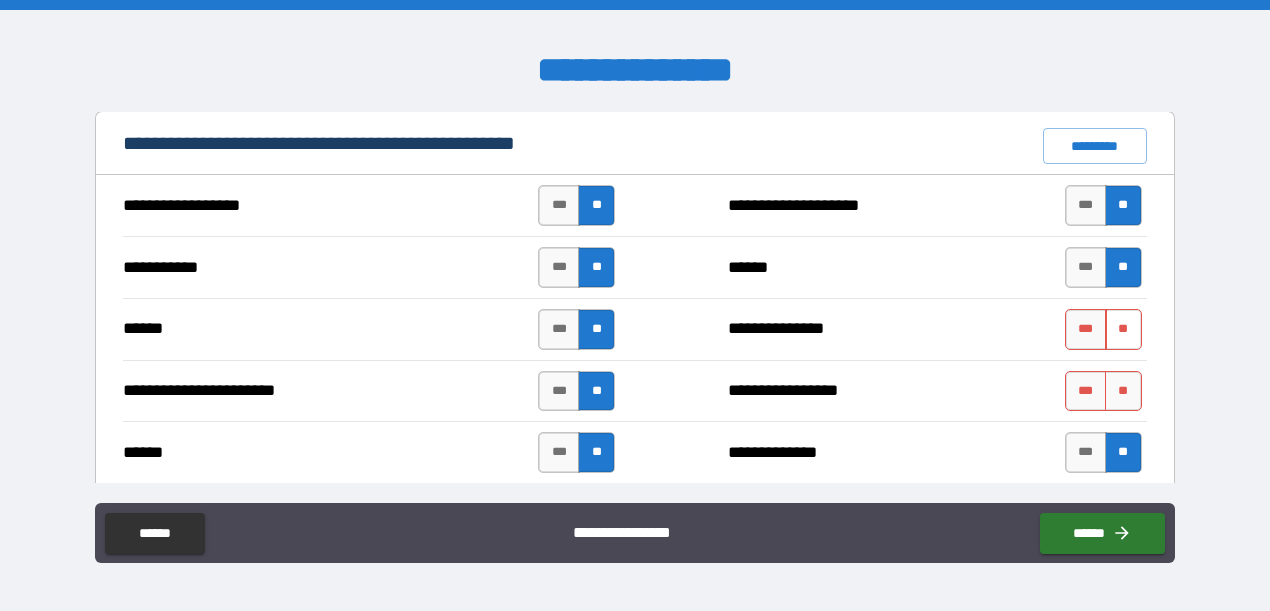 click on "**" at bounding box center [1123, 329] 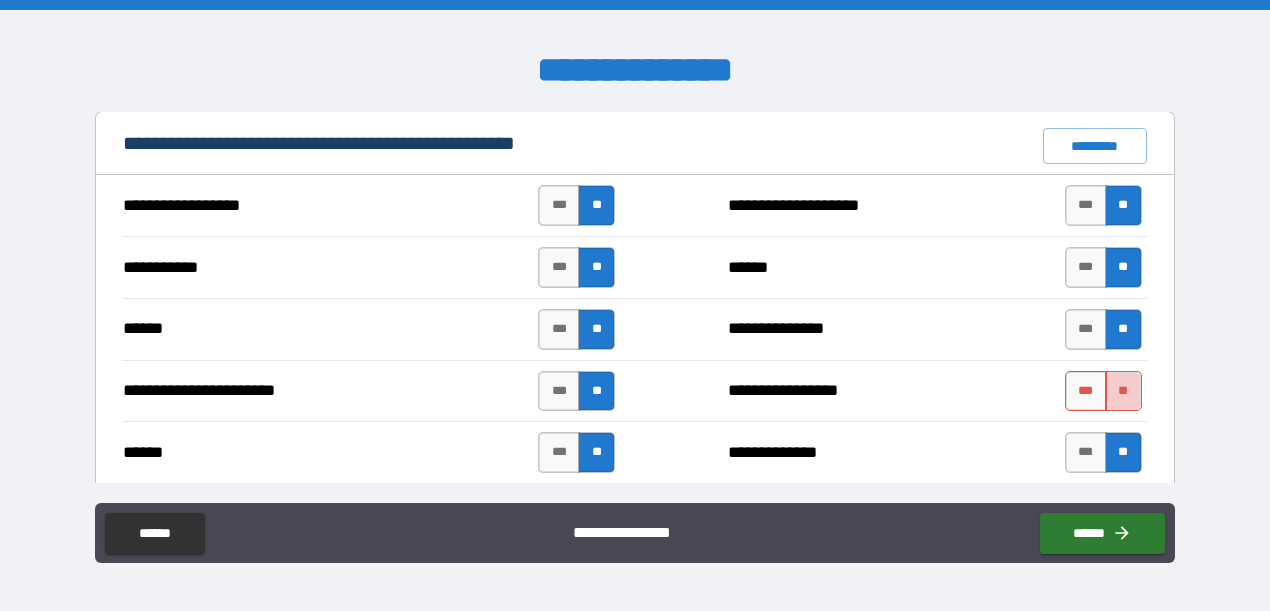 click on "**" at bounding box center (1123, 391) 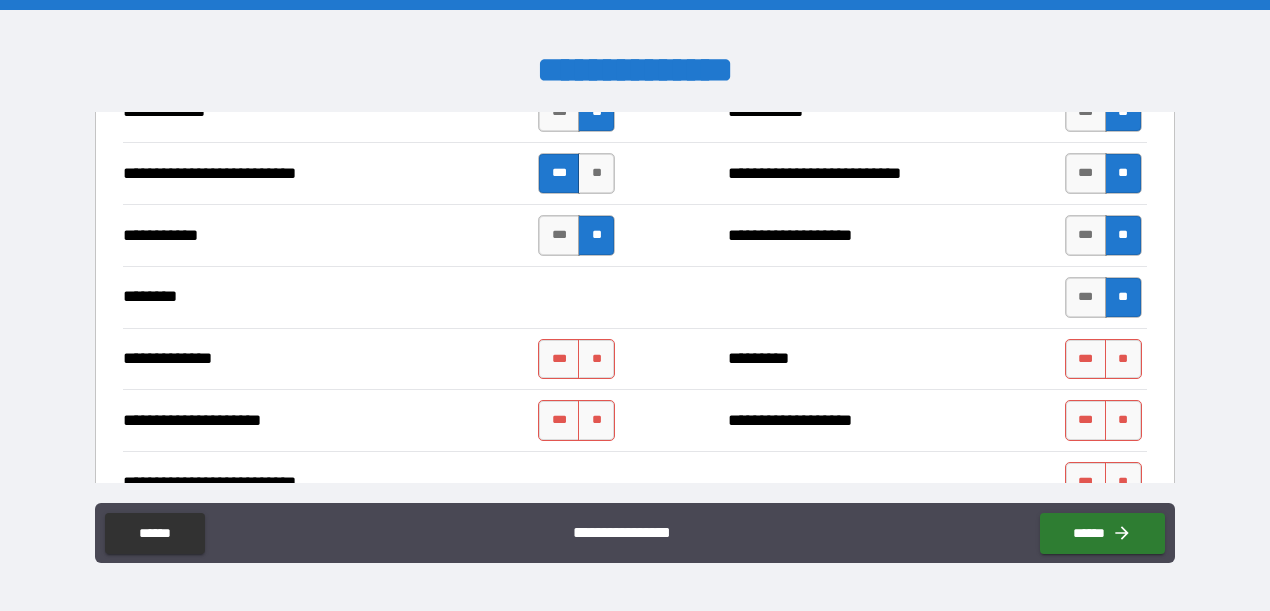 scroll, scrollTop: 2013, scrollLeft: 0, axis: vertical 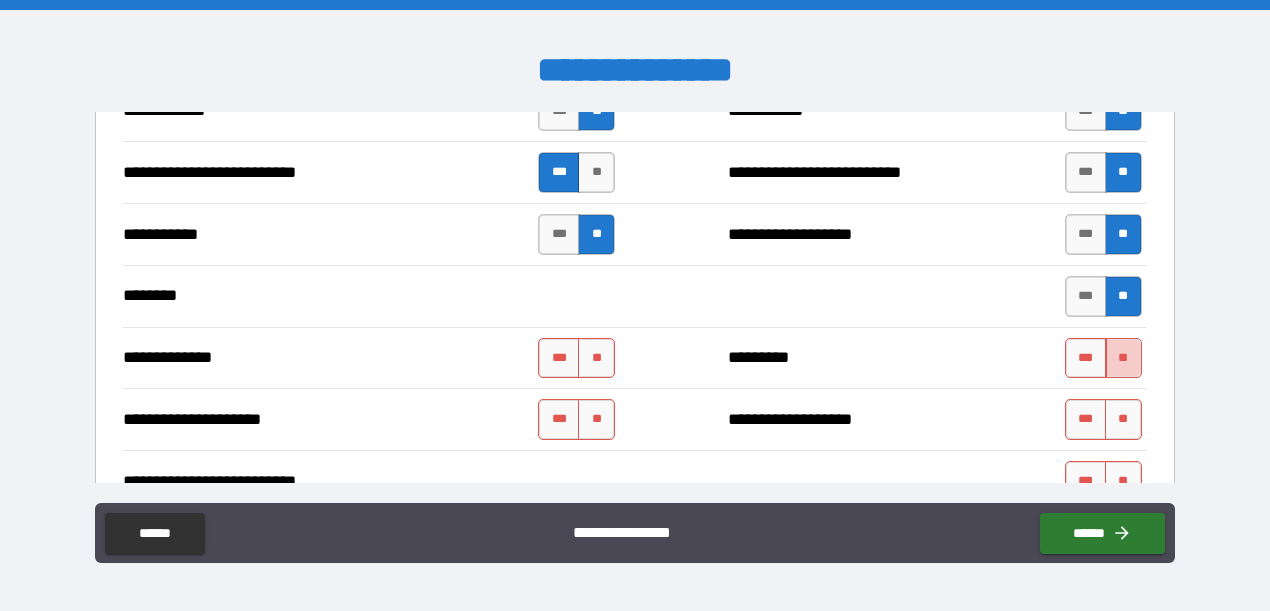 click on "**" at bounding box center (1123, 358) 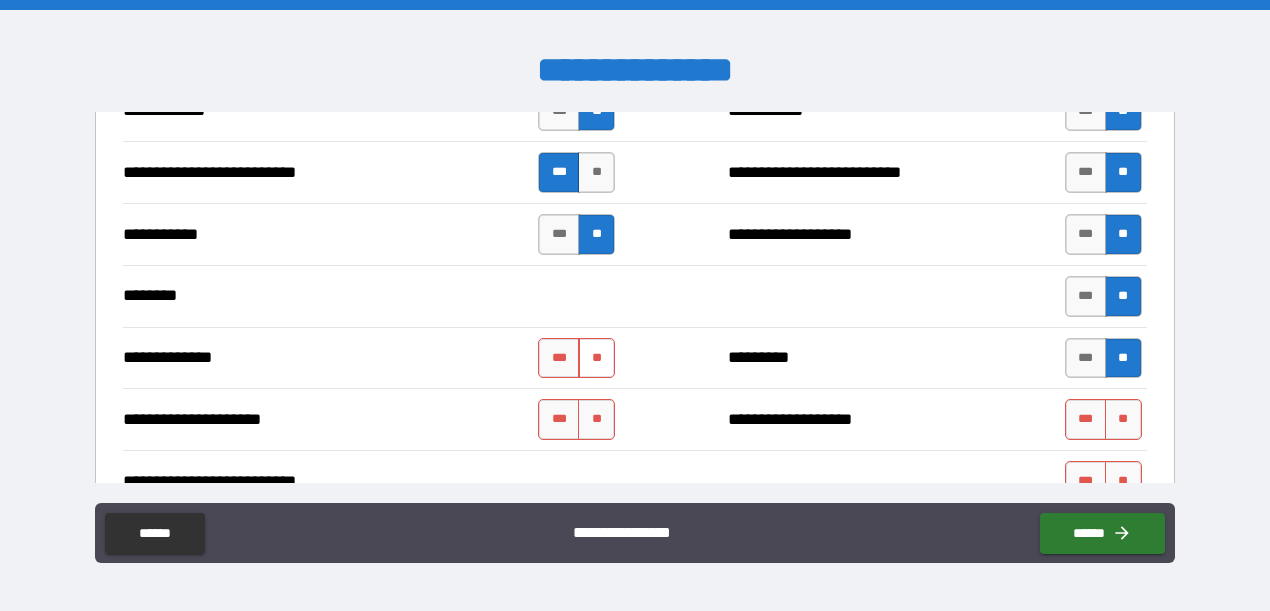 click on "**" at bounding box center [596, 358] 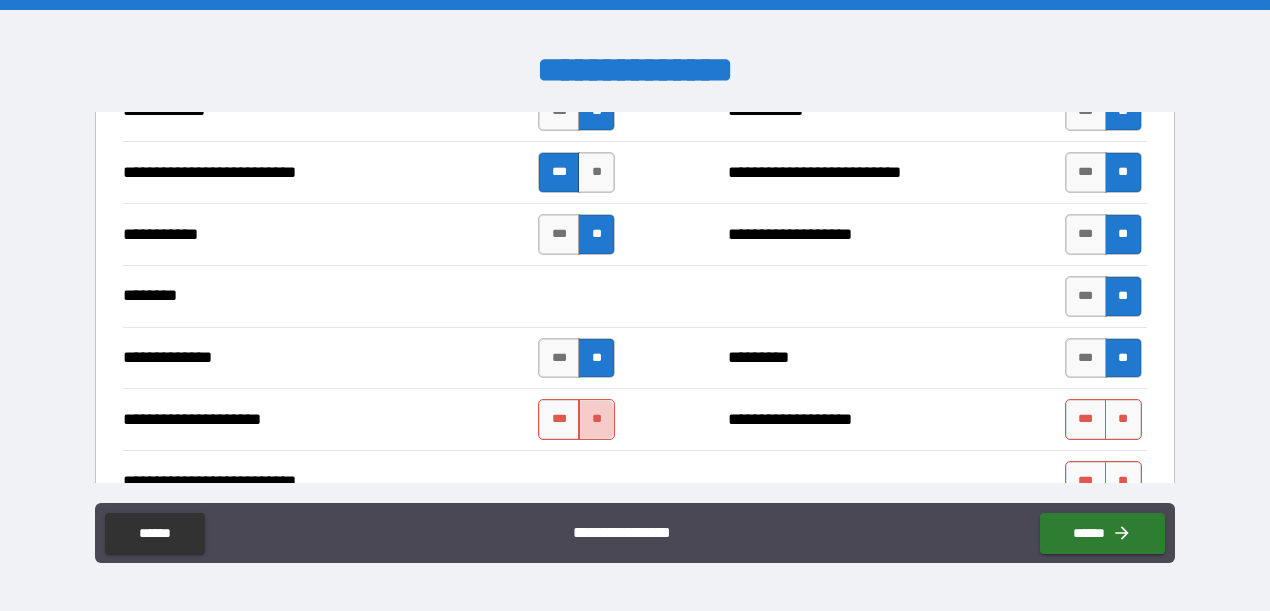 click on "**" at bounding box center [596, 419] 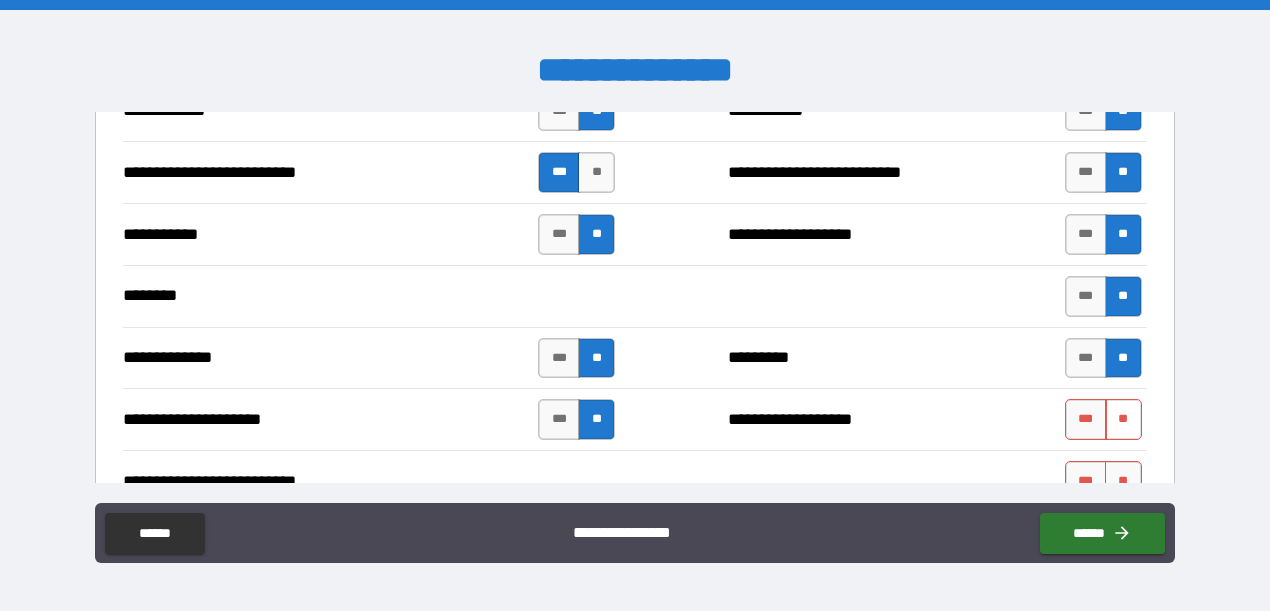 click on "**" at bounding box center (1123, 419) 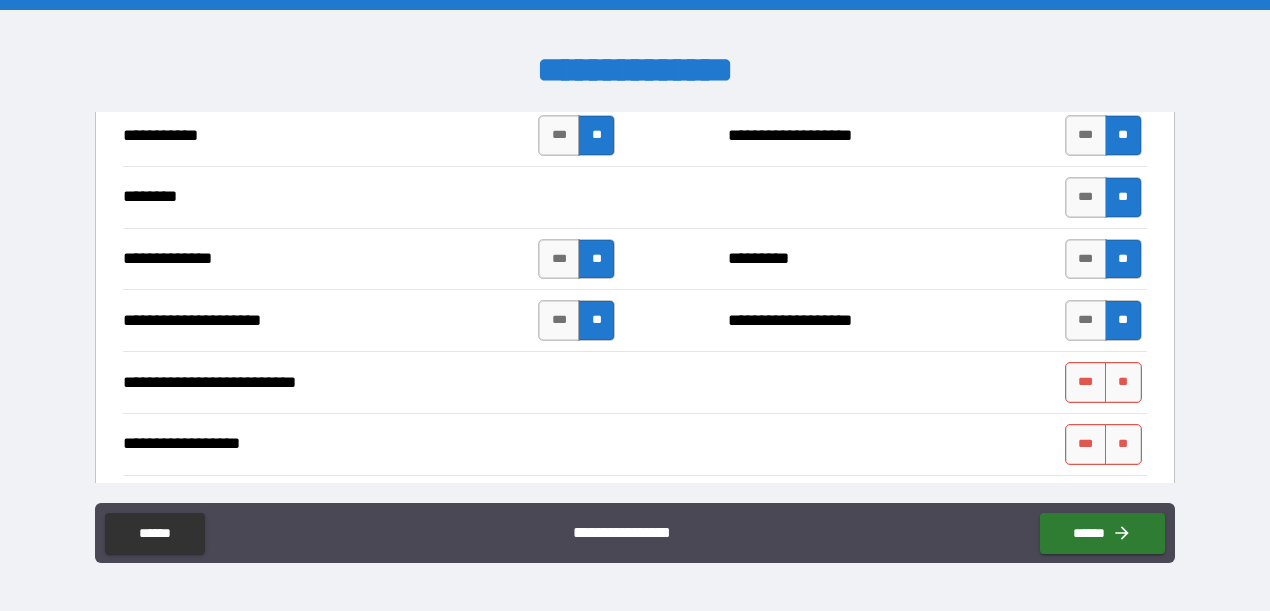 scroll, scrollTop: 2137, scrollLeft: 0, axis: vertical 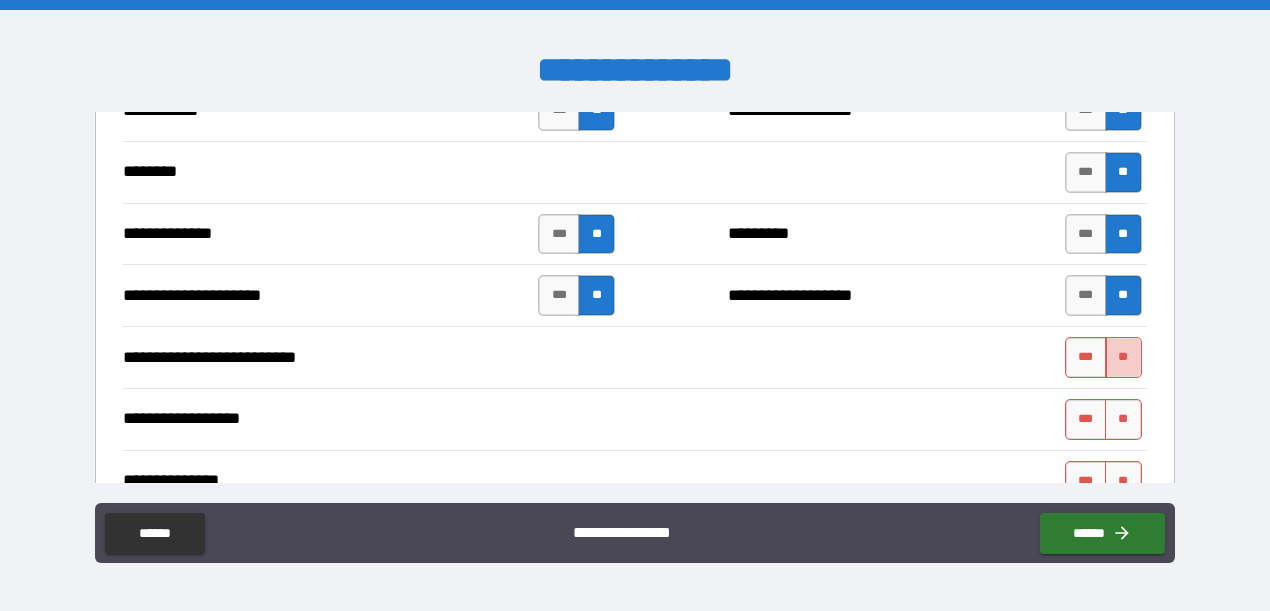 click on "**" at bounding box center [1123, 357] 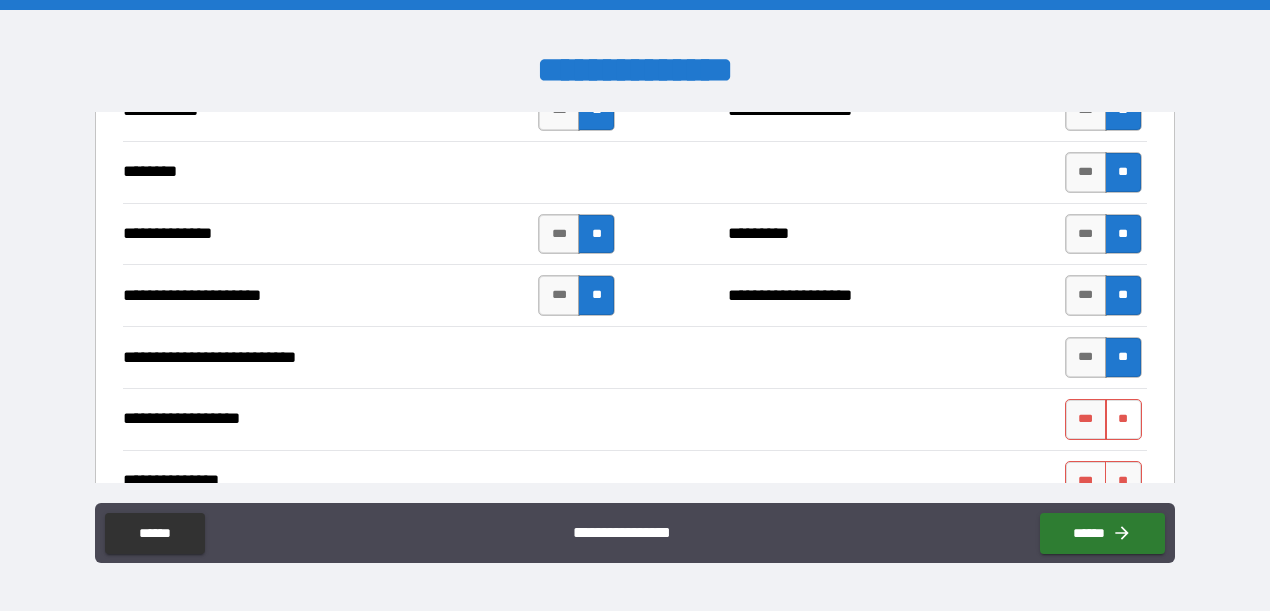 click on "**" at bounding box center (1123, 419) 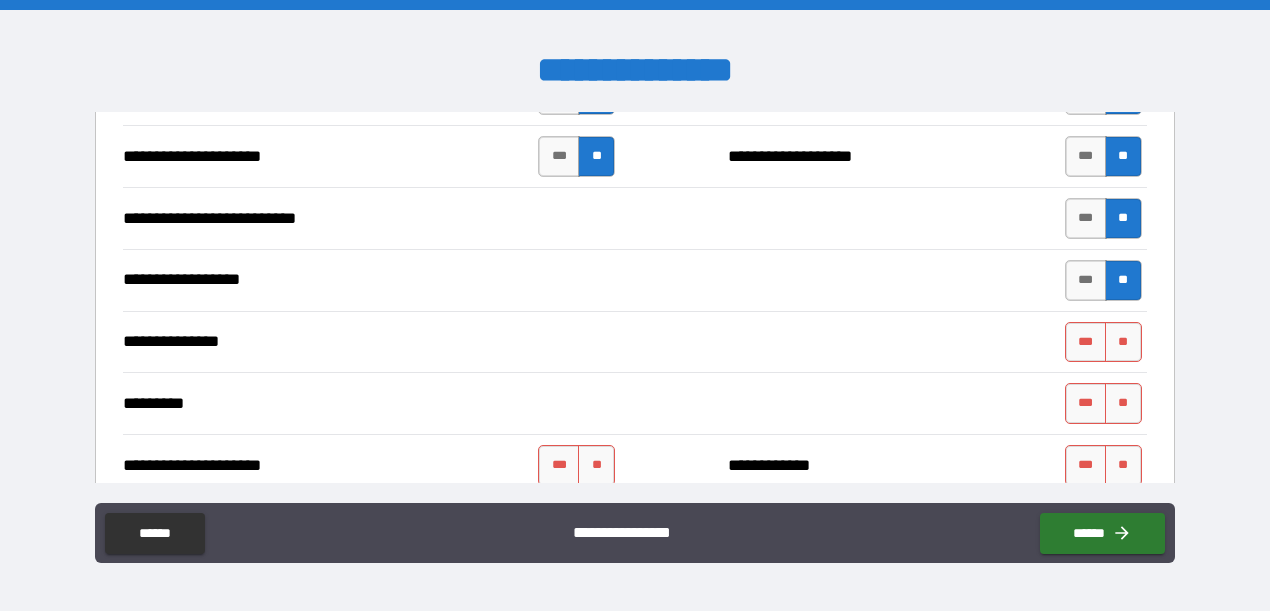 scroll, scrollTop: 2280, scrollLeft: 0, axis: vertical 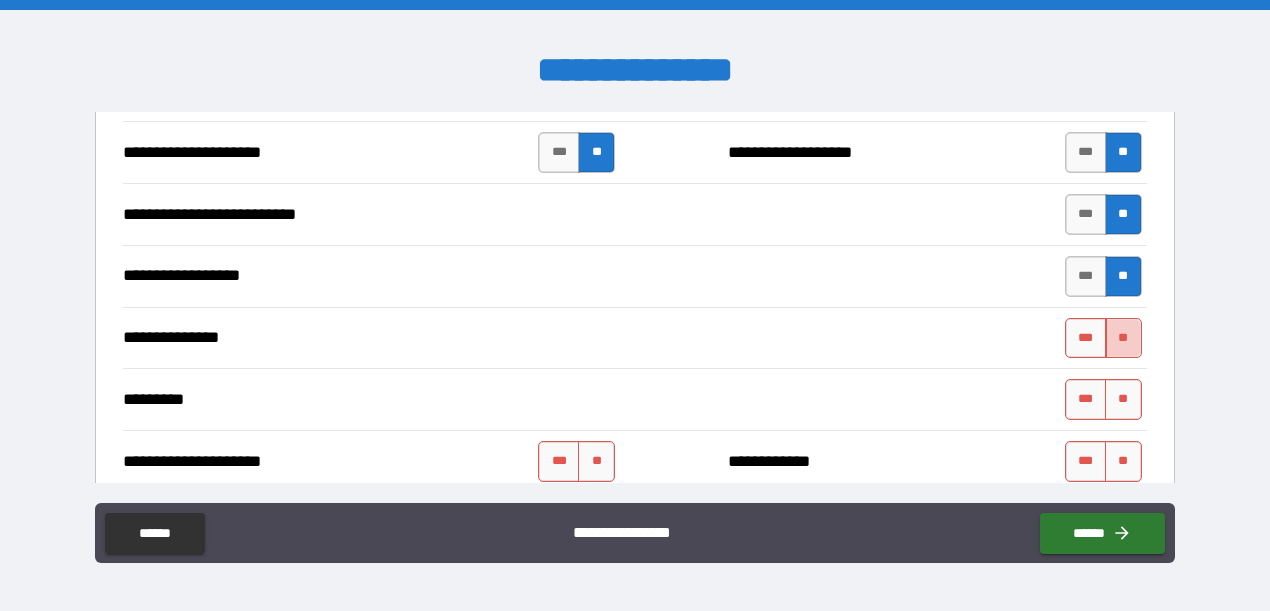 click on "**" at bounding box center (1123, 338) 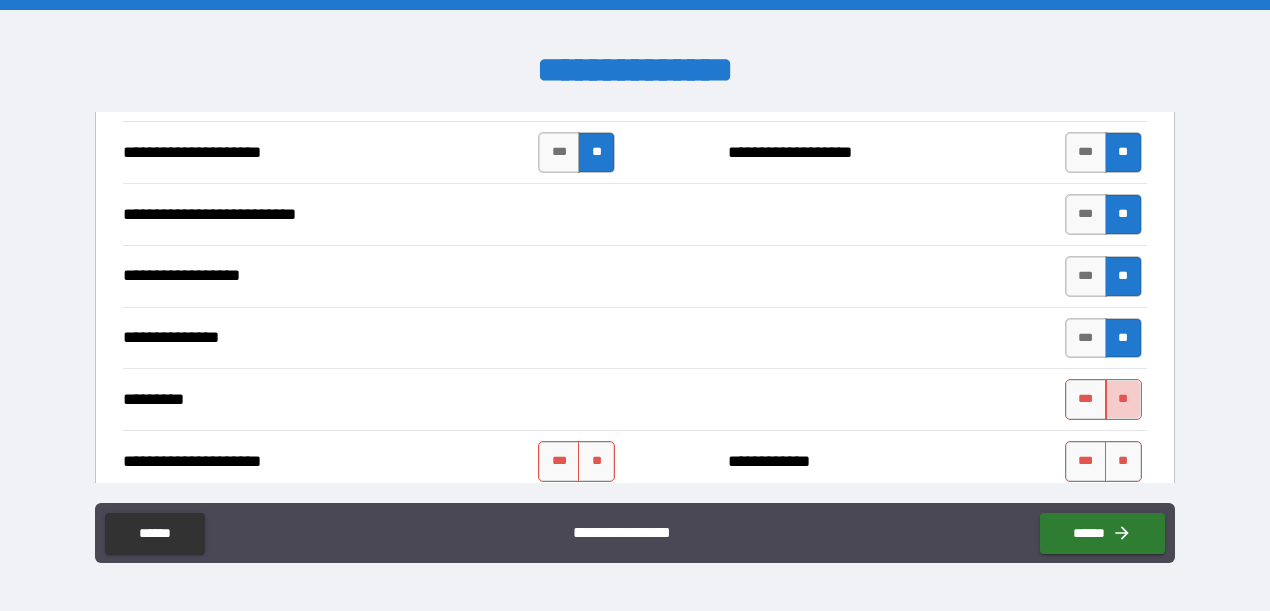 click on "**" at bounding box center [1123, 399] 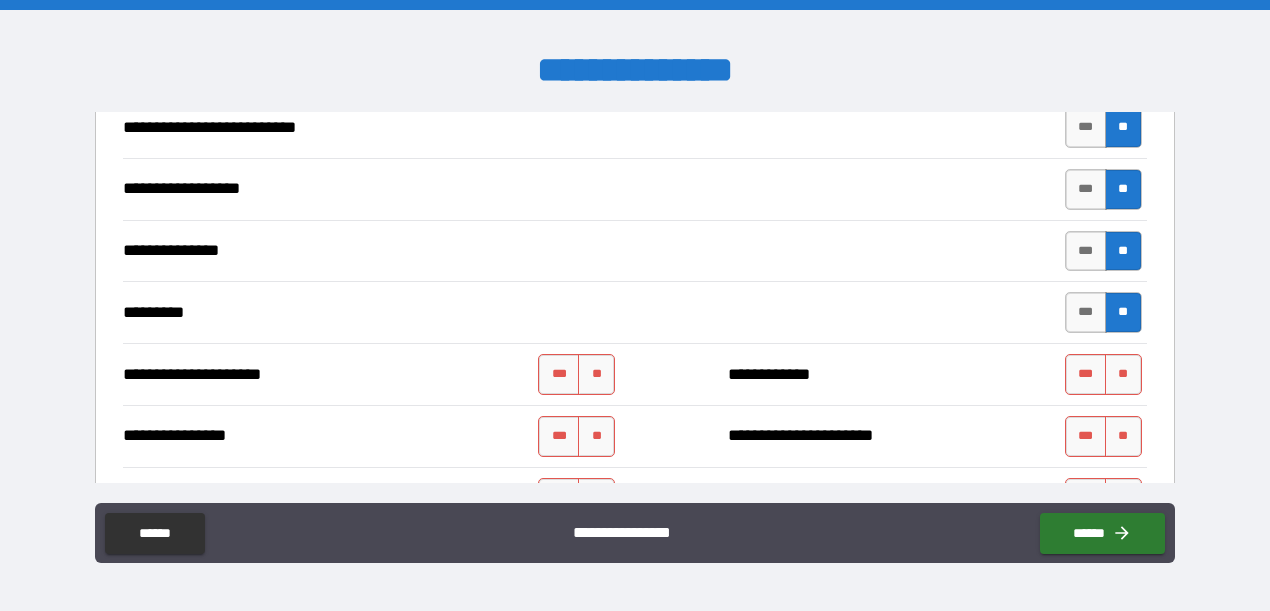 scroll, scrollTop: 2410, scrollLeft: 0, axis: vertical 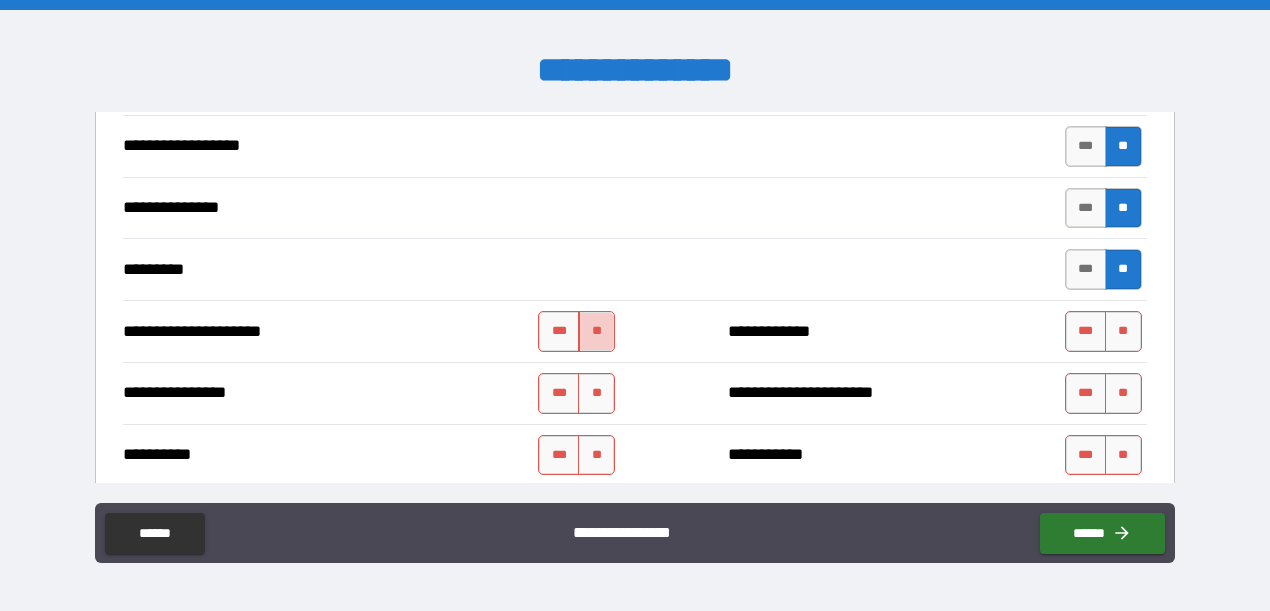 click on "**" at bounding box center (596, 331) 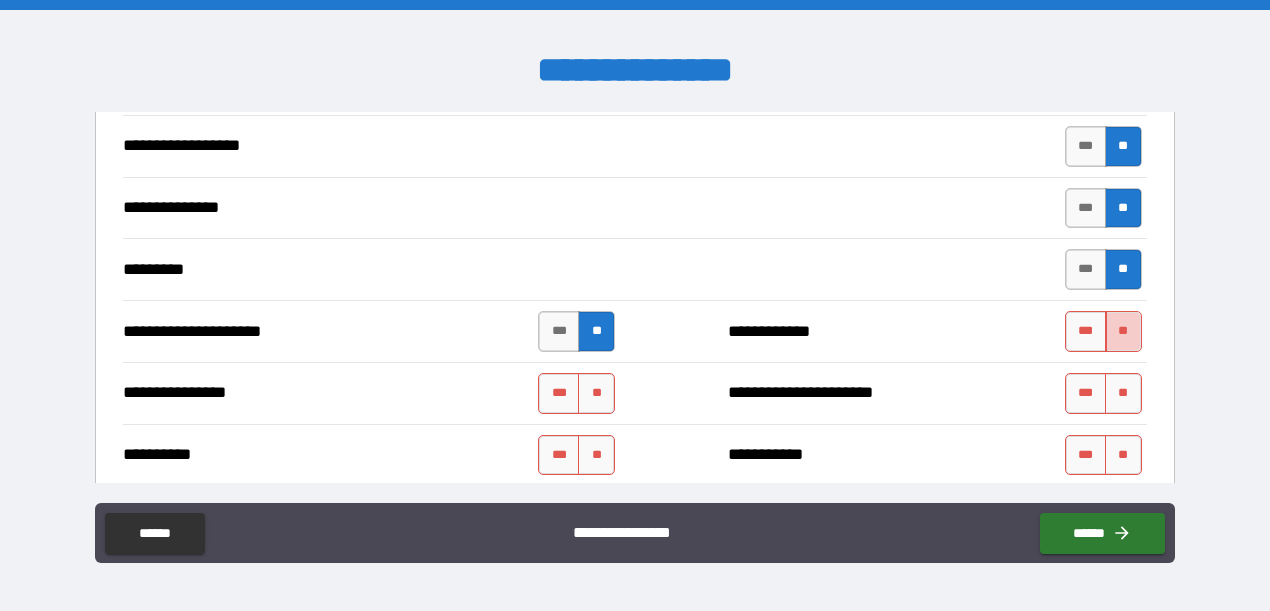 click on "**" at bounding box center (1123, 331) 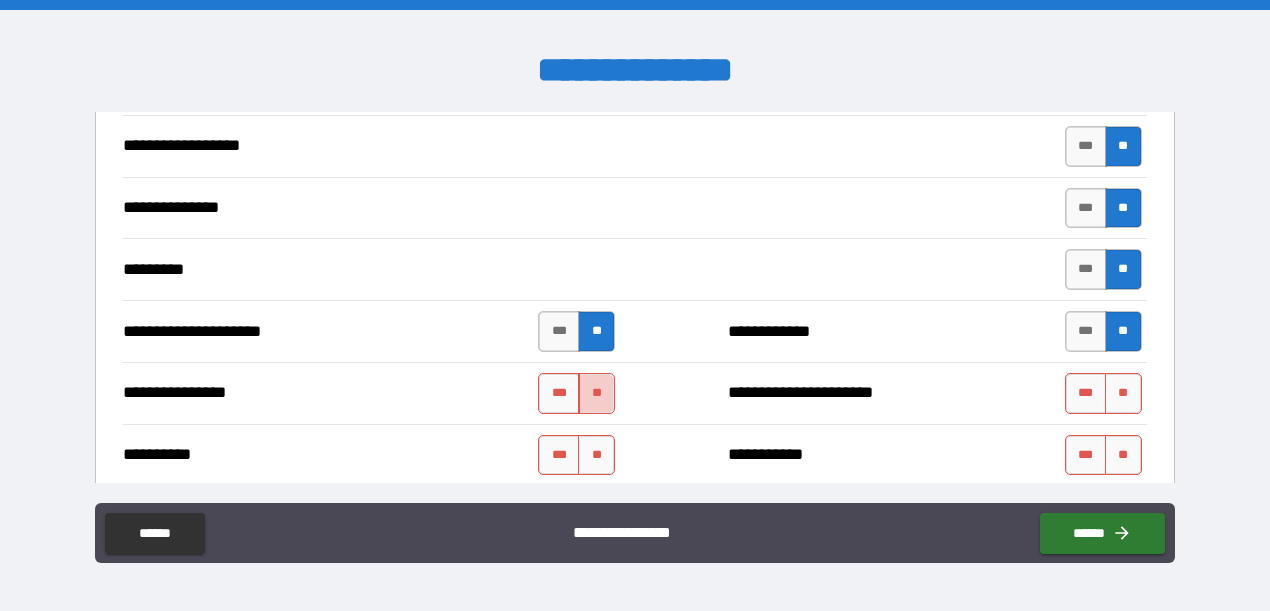 click on "**" at bounding box center (596, 393) 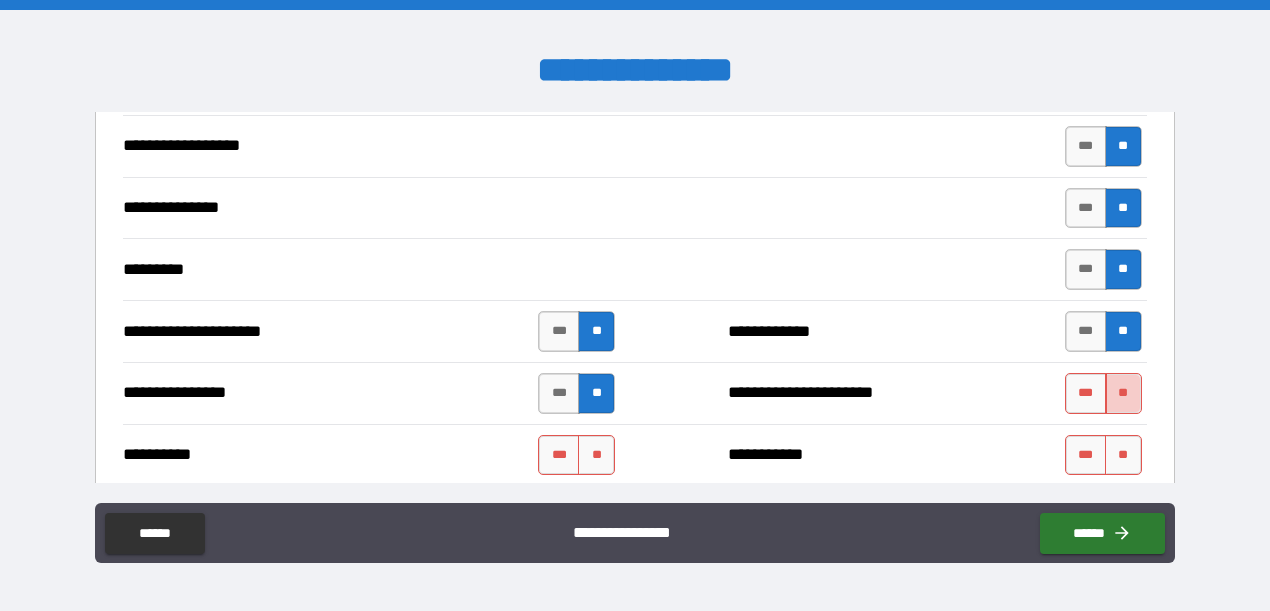 click on "**" at bounding box center (1123, 393) 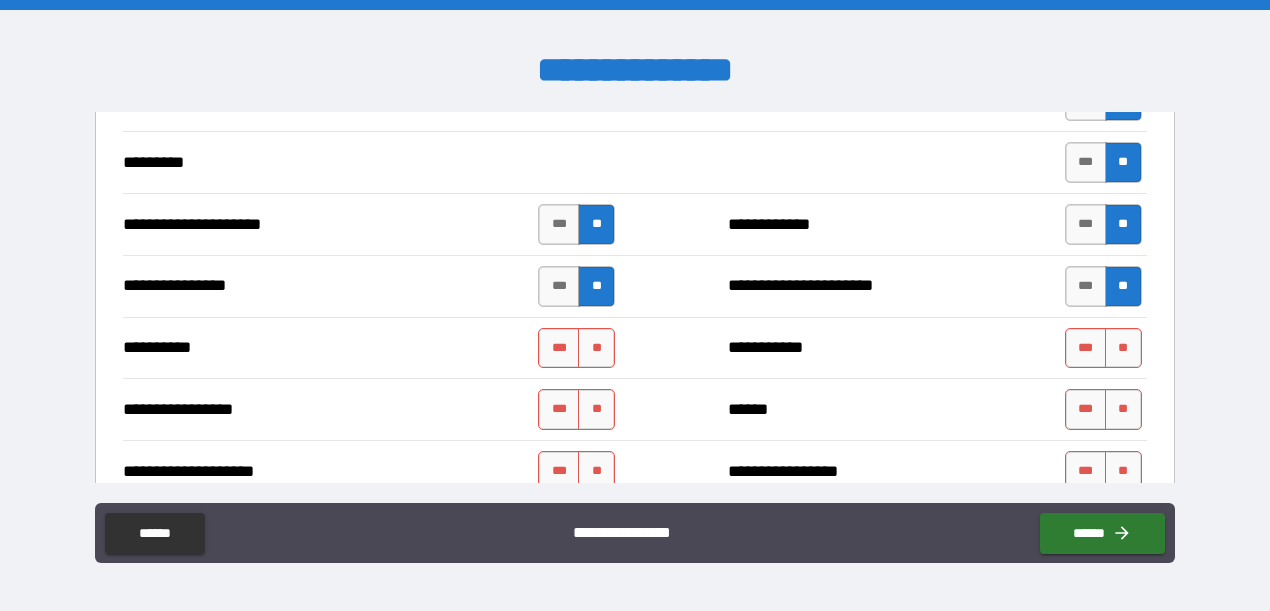 scroll, scrollTop: 2524, scrollLeft: 0, axis: vertical 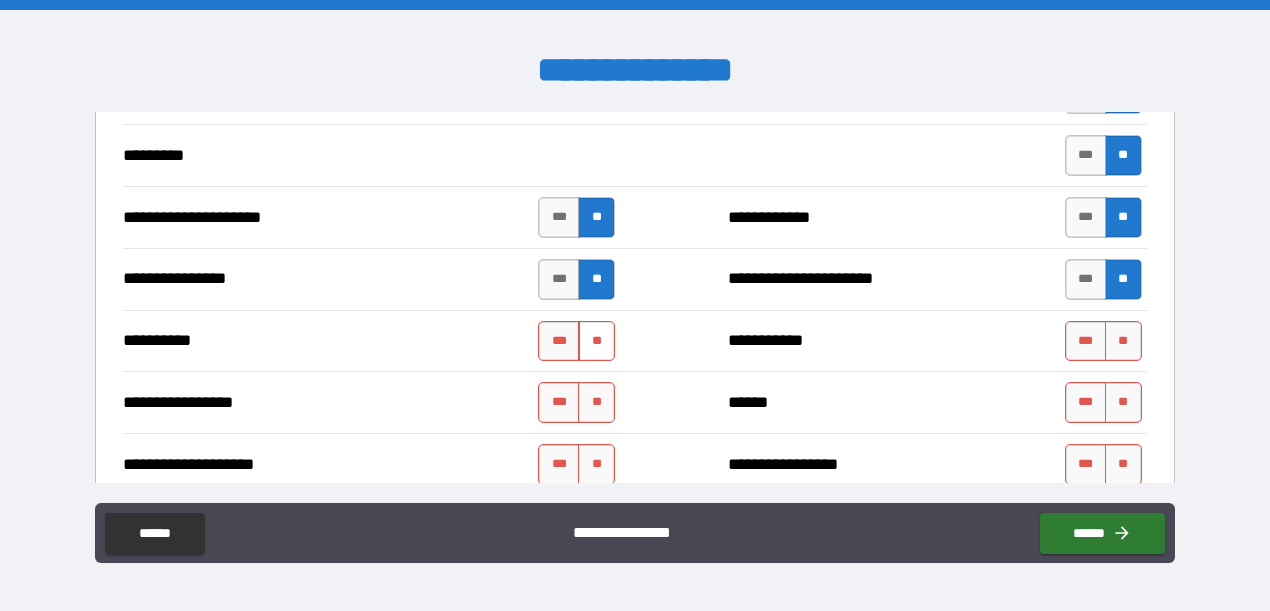 click on "**" at bounding box center [596, 341] 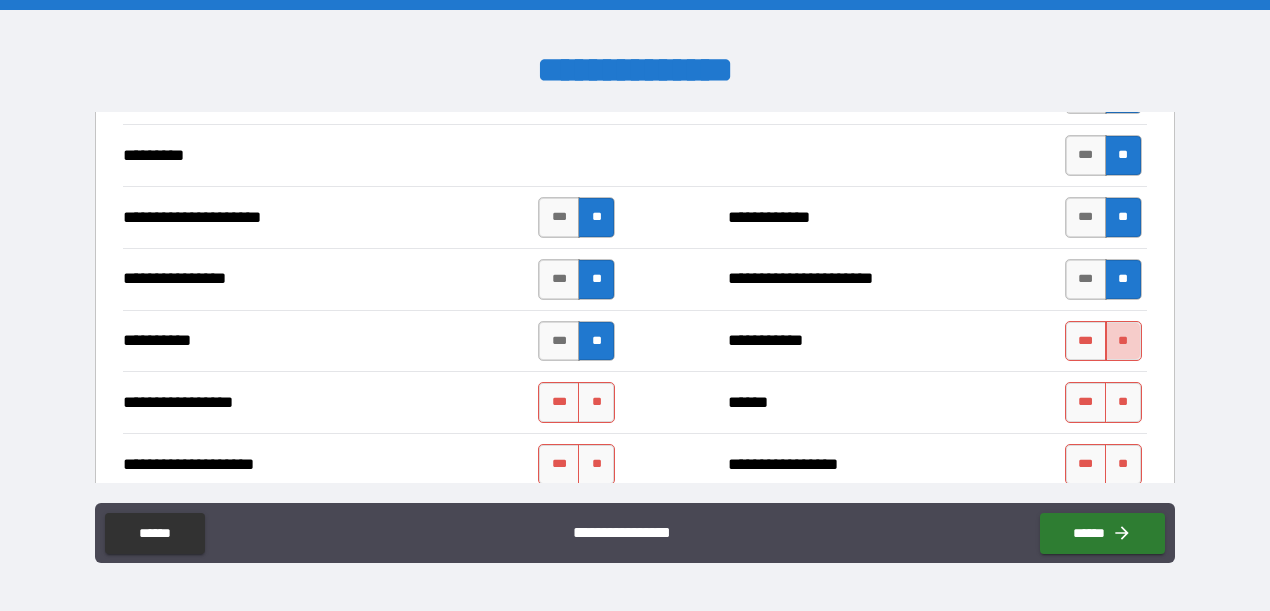 click on "**" at bounding box center (1123, 341) 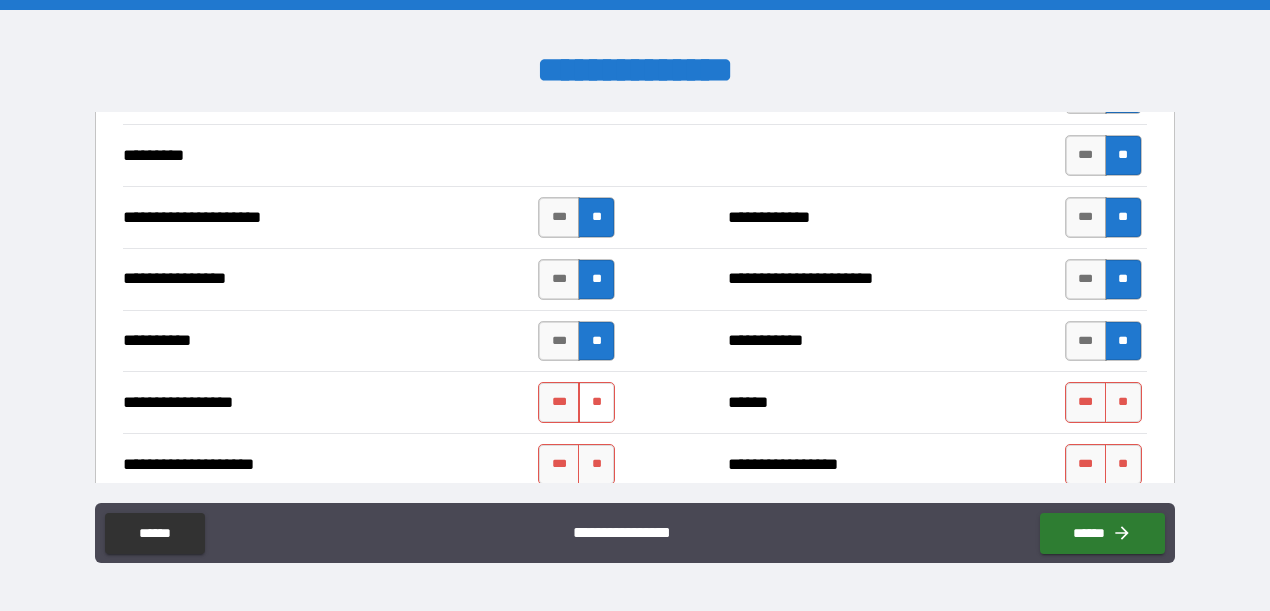 click on "**" at bounding box center [596, 402] 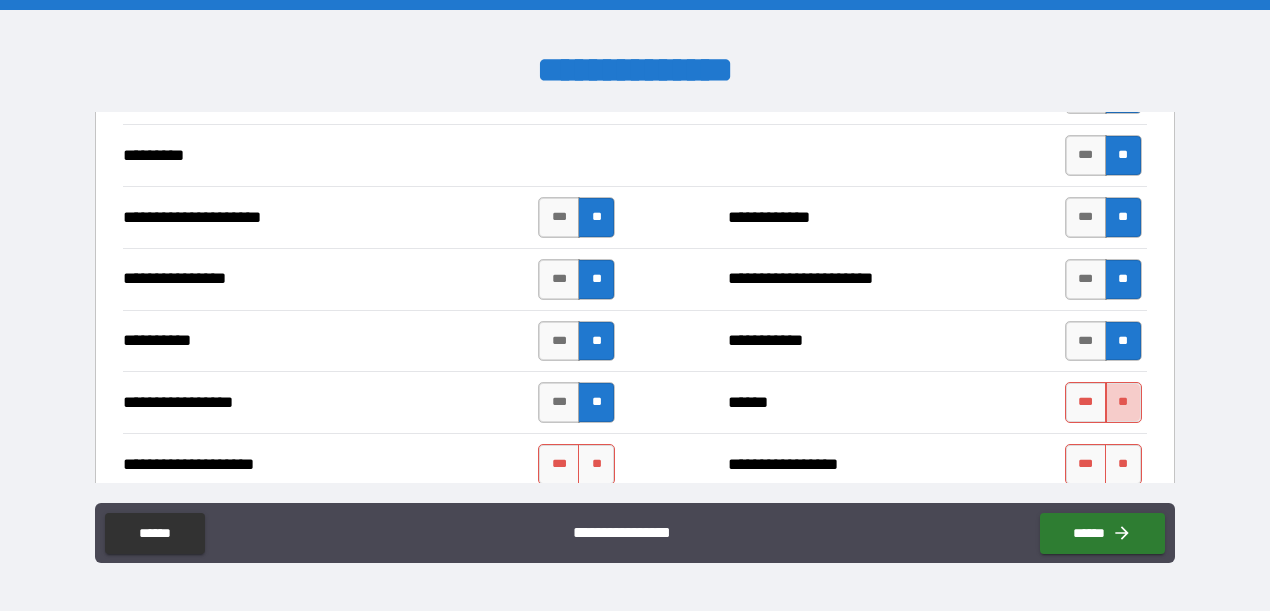 click on "**" at bounding box center (1123, 402) 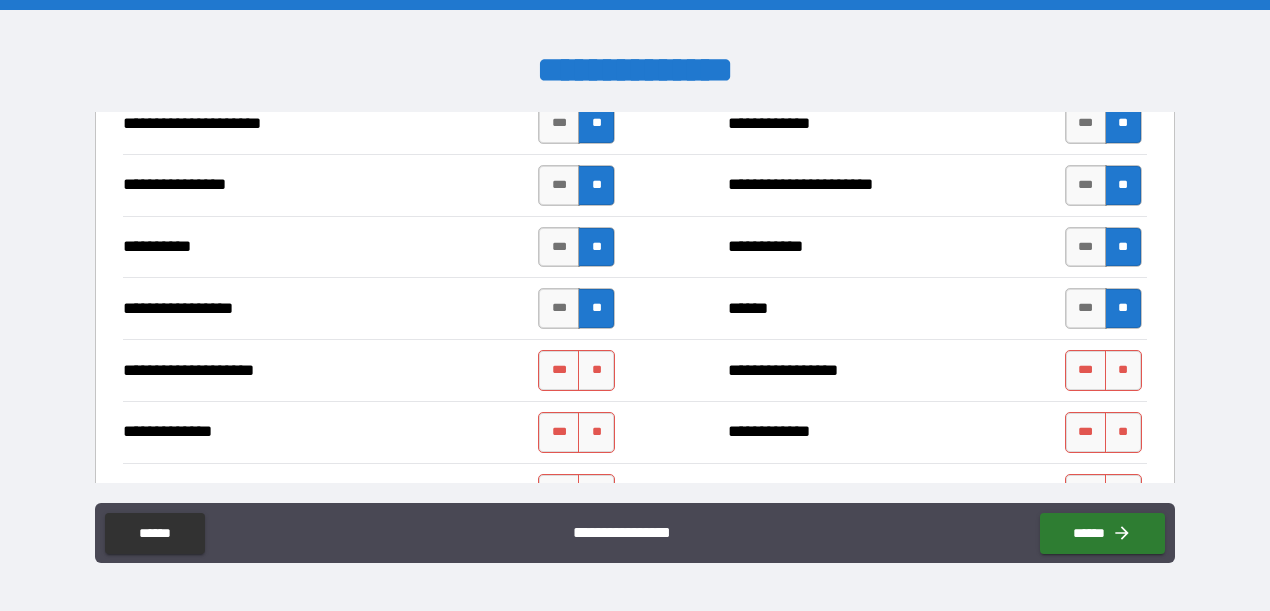 scroll, scrollTop: 2657, scrollLeft: 0, axis: vertical 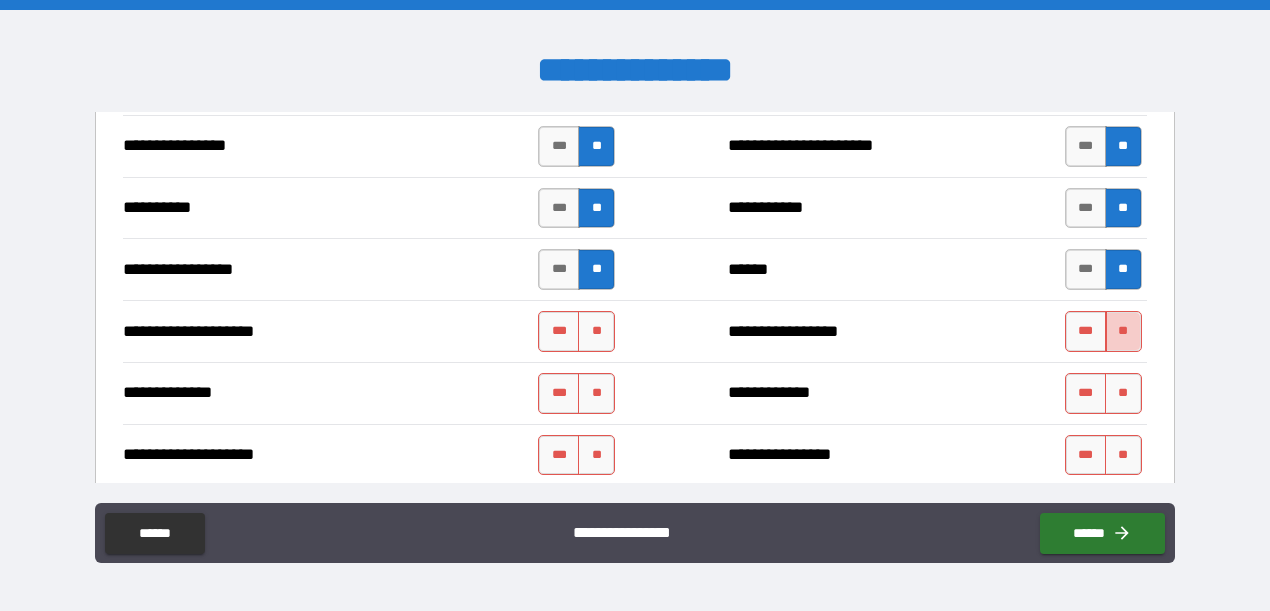 click on "**" at bounding box center [1123, 331] 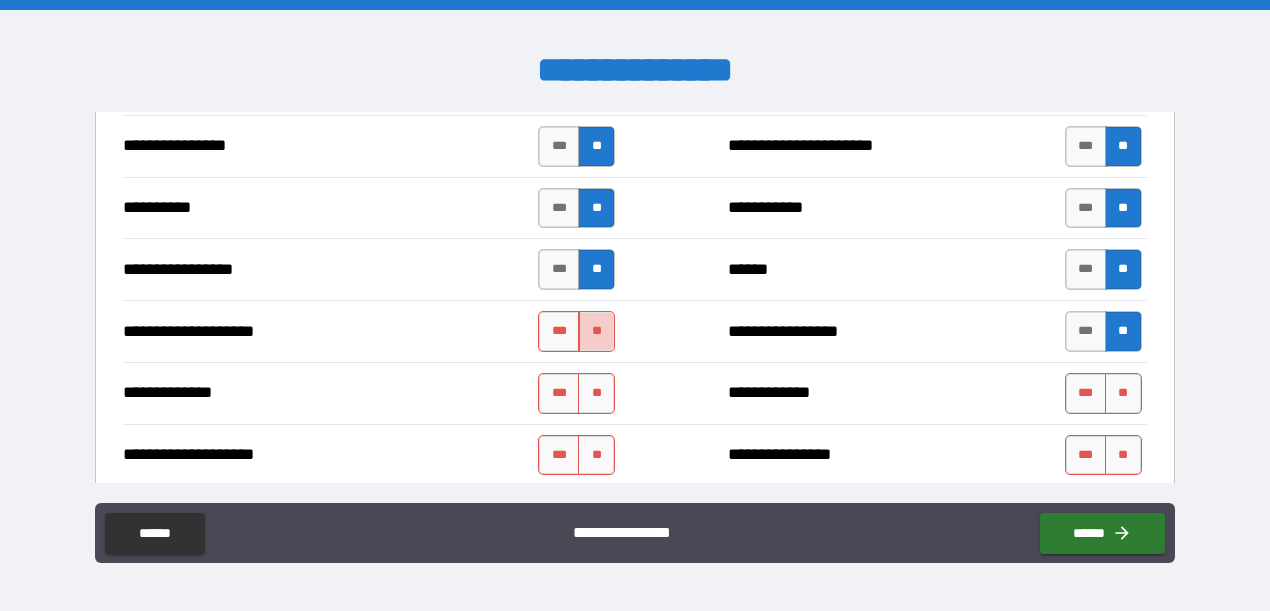 click on "**" at bounding box center [596, 331] 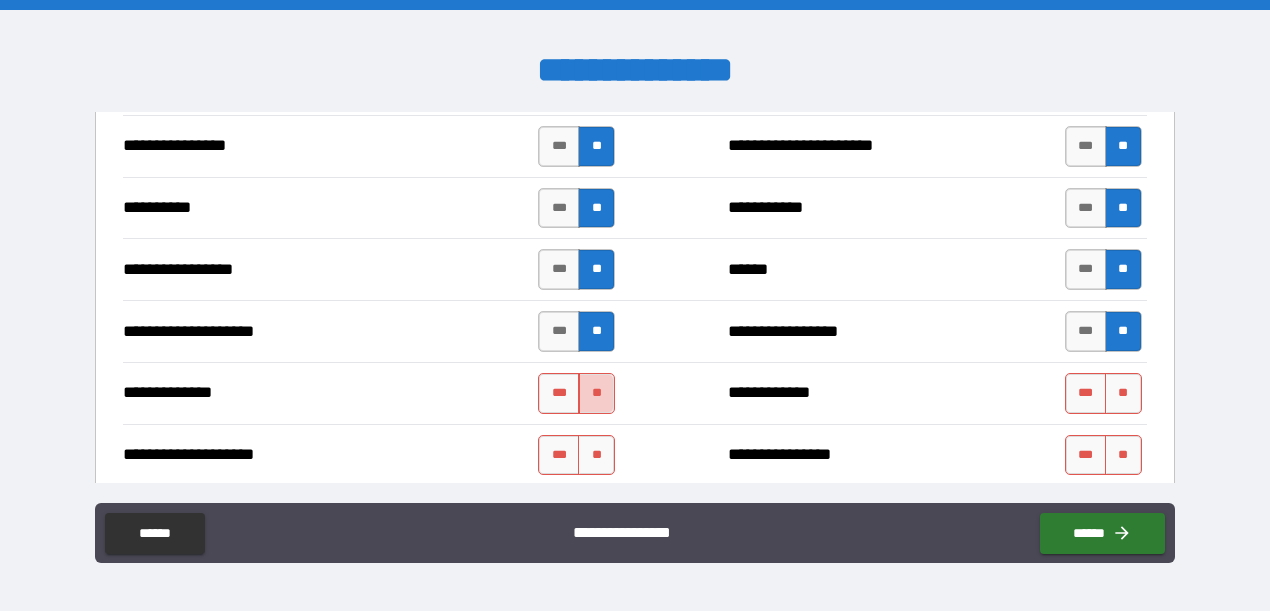 click on "**" at bounding box center (596, 393) 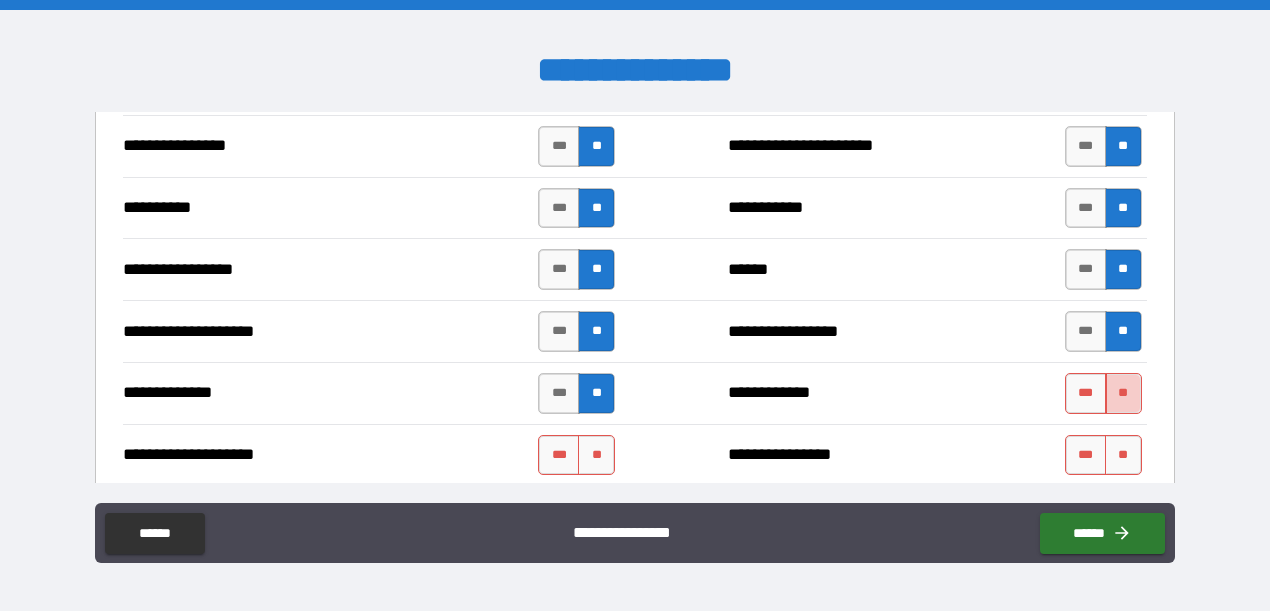click on "**" at bounding box center (1123, 393) 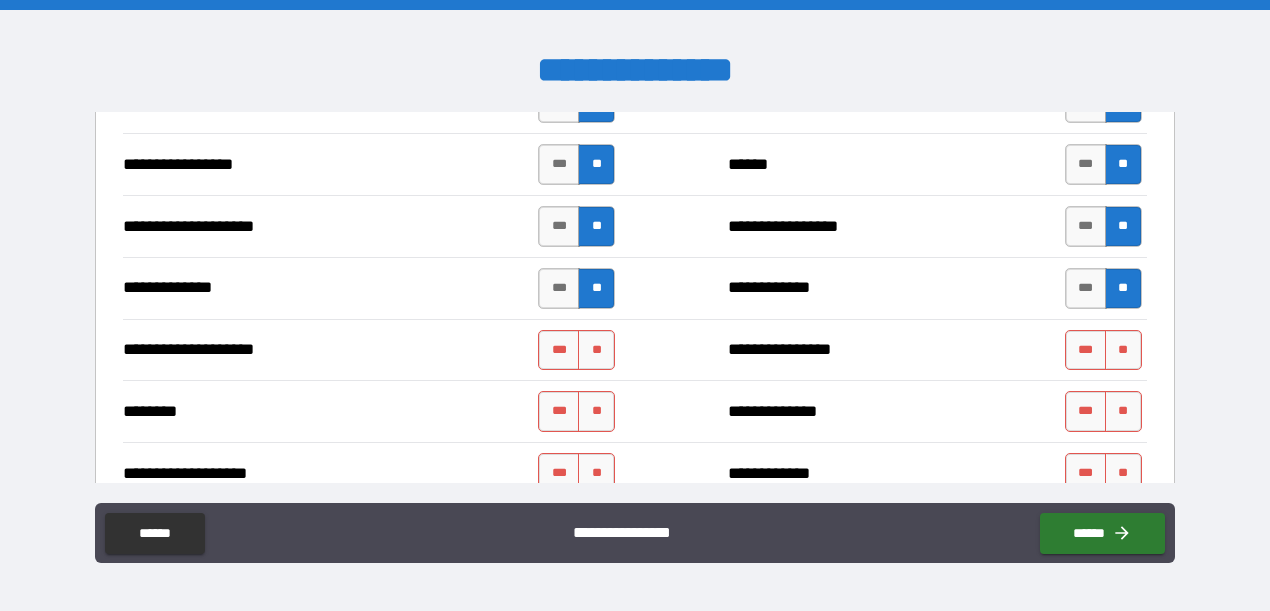 scroll, scrollTop: 2773, scrollLeft: 0, axis: vertical 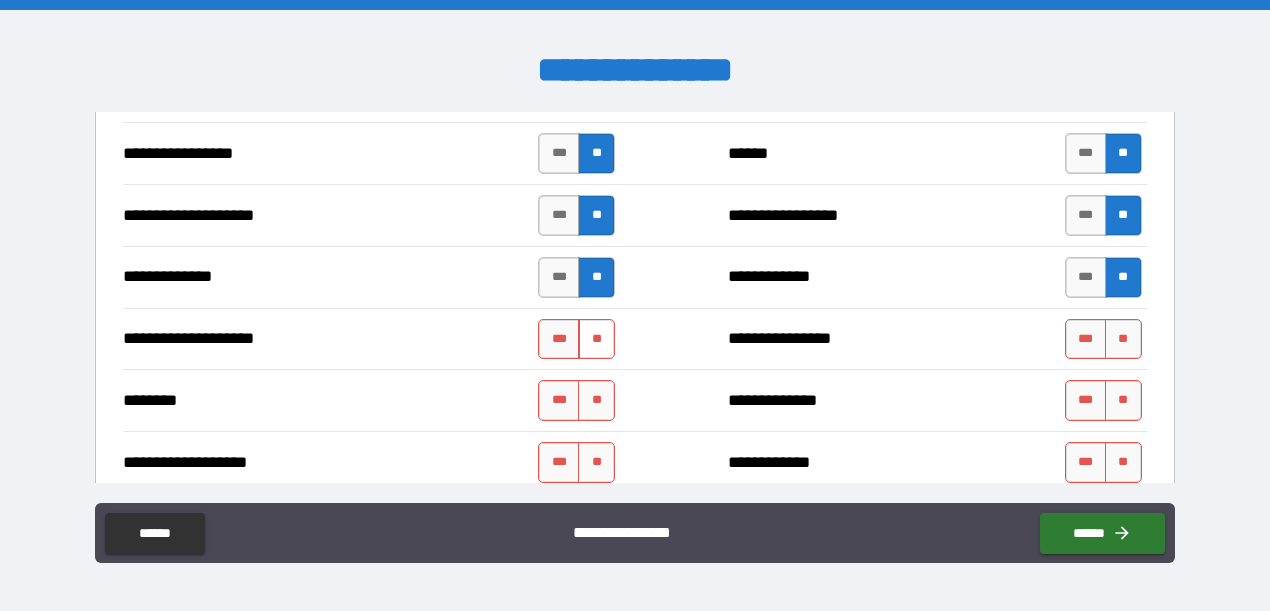 click on "**" at bounding box center [596, 339] 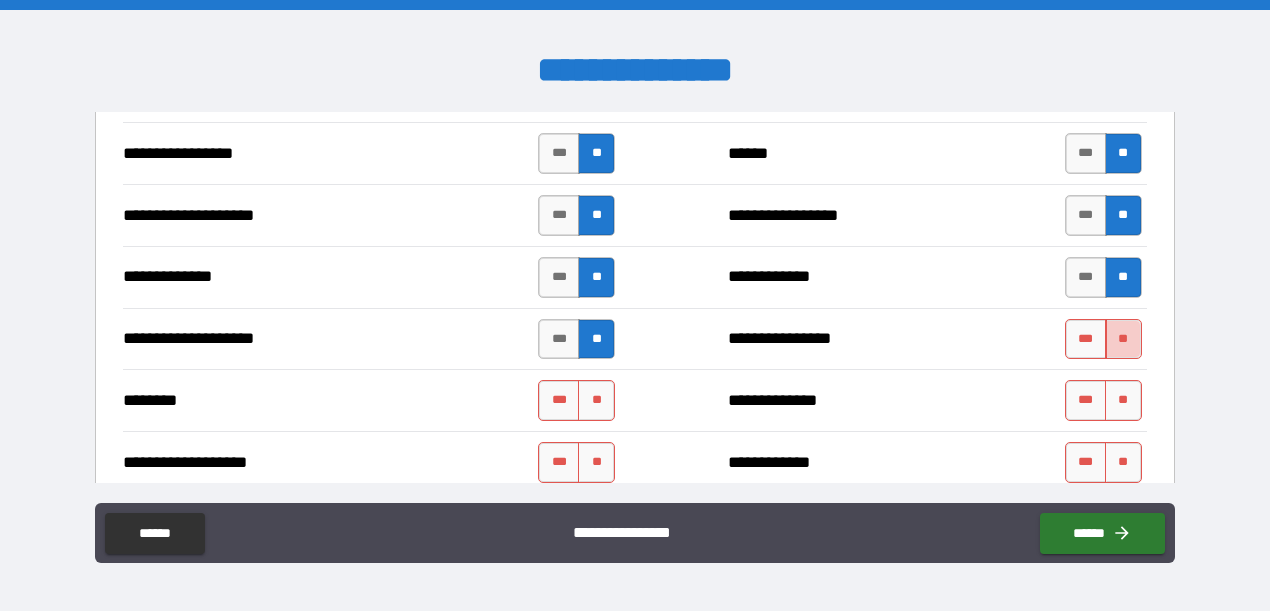 click on "**" at bounding box center (1123, 339) 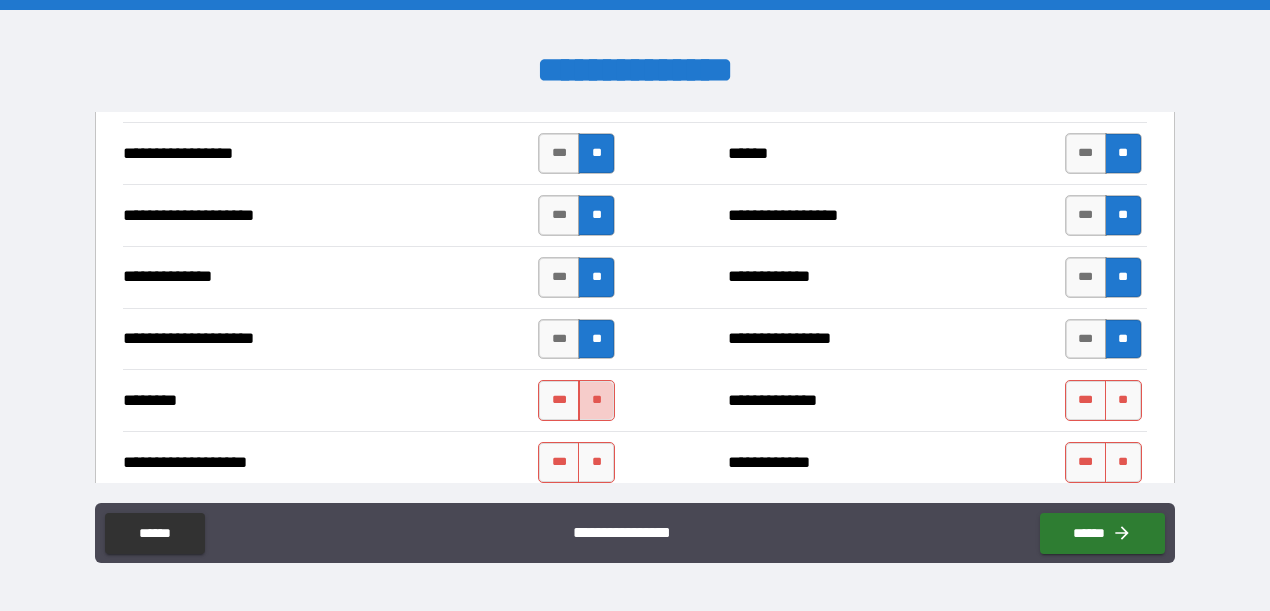click on "**" at bounding box center [596, 400] 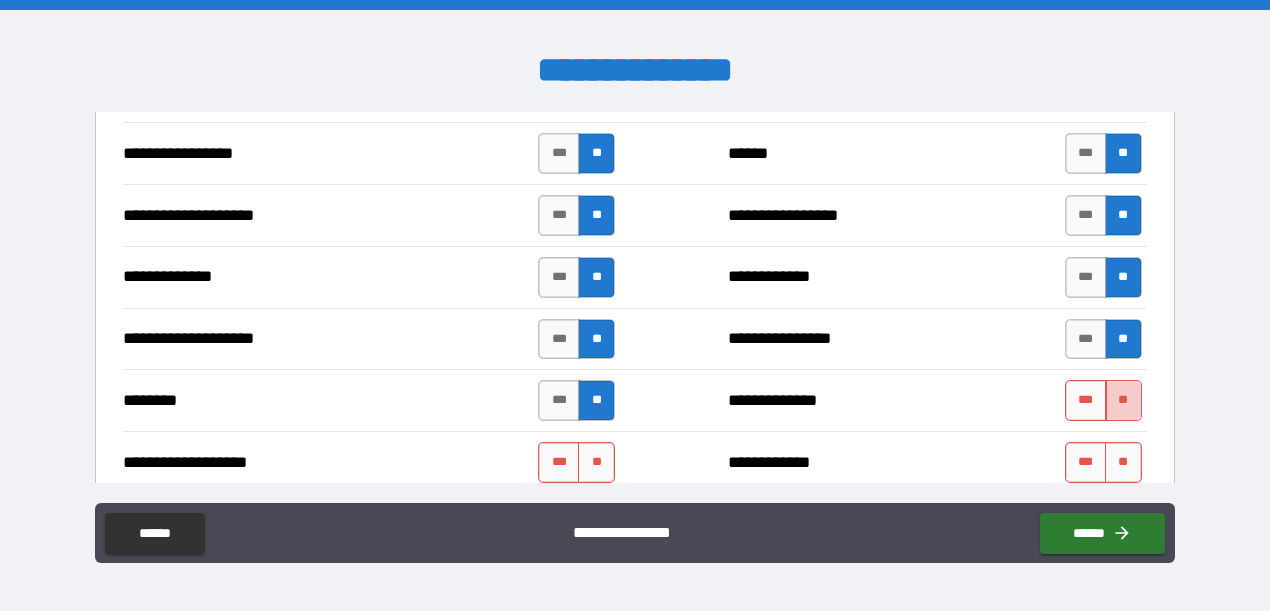 click on "**" at bounding box center [1123, 400] 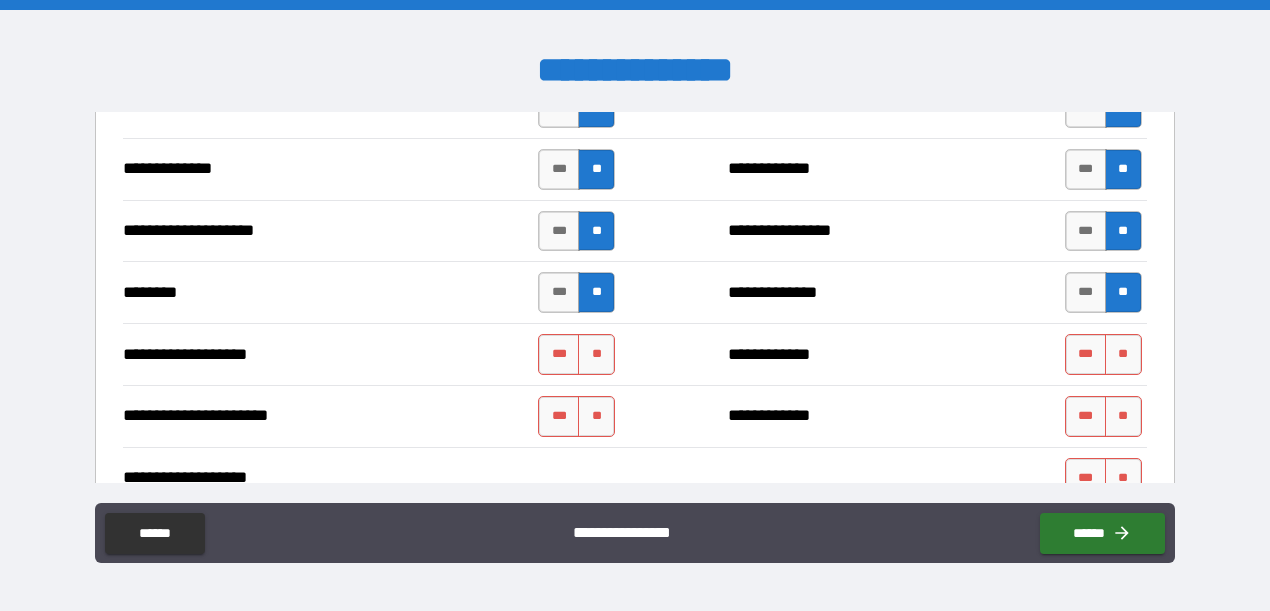 scroll, scrollTop: 2880, scrollLeft: 0, axis: vertical 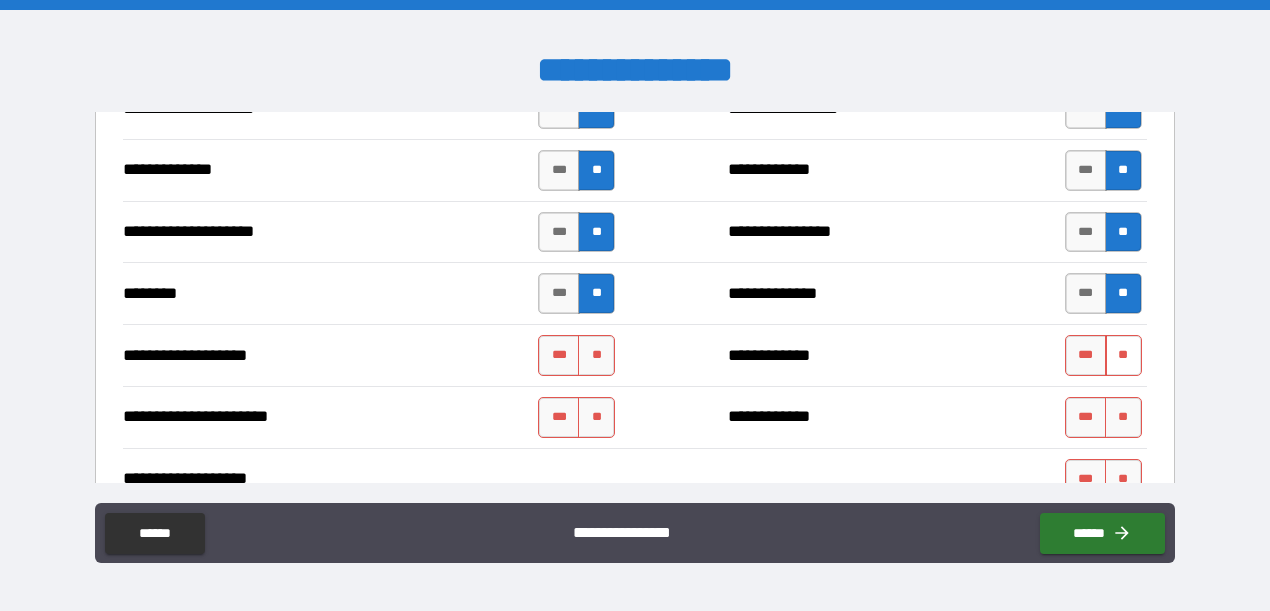 click on "**" at bounding box center [1123, 355] 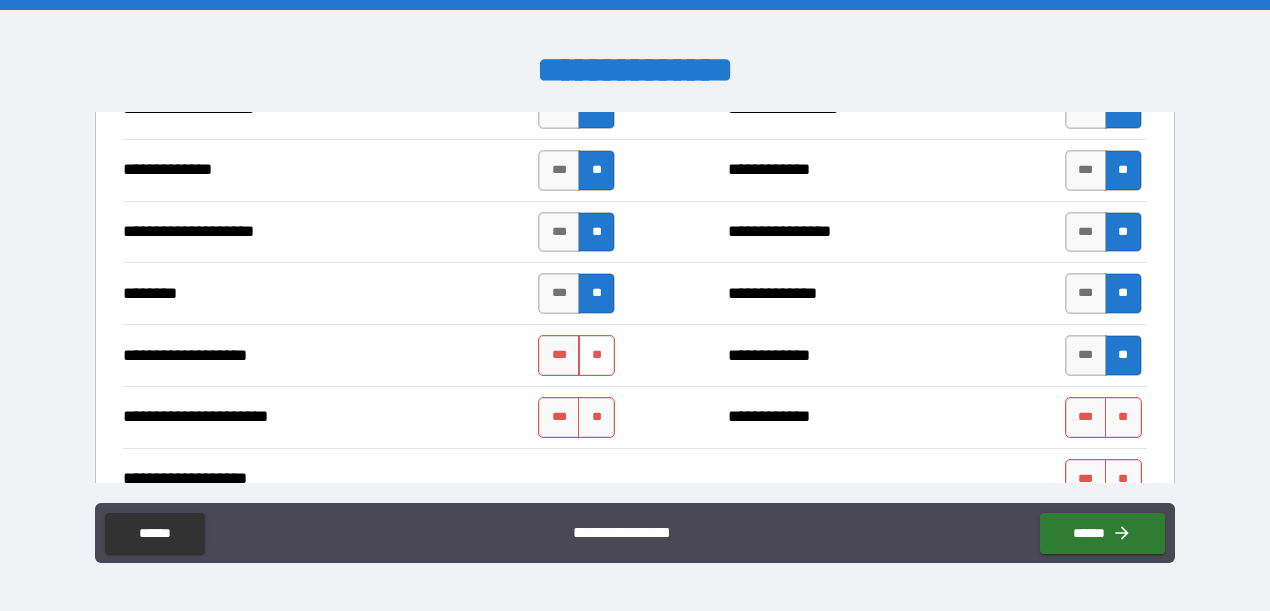 click on "**" at bounding box center (596, 355) 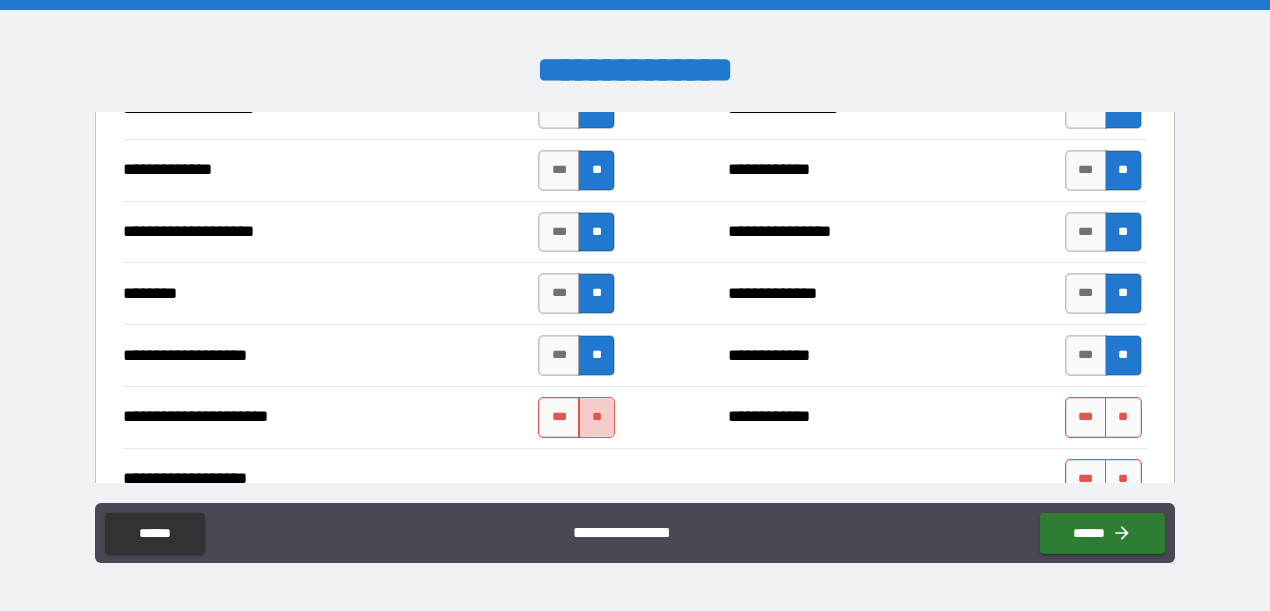 click on "**" at bounding box center (596, 417) 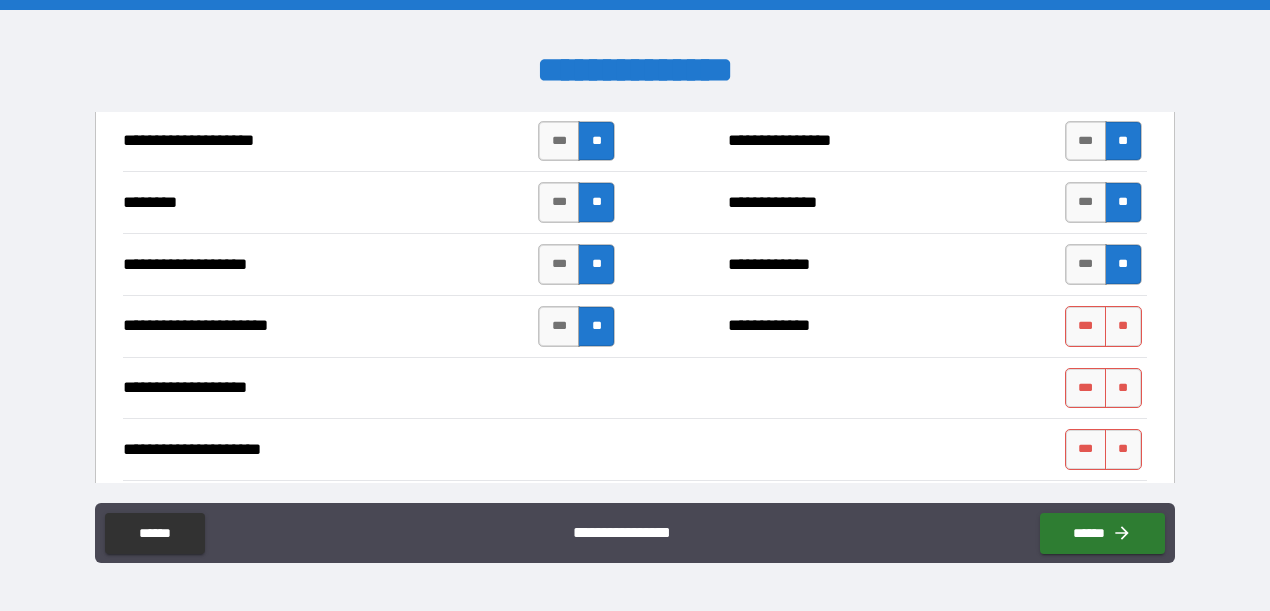 scroll, scrollTop: 3012, scrollLeft: 0, axis: vertical 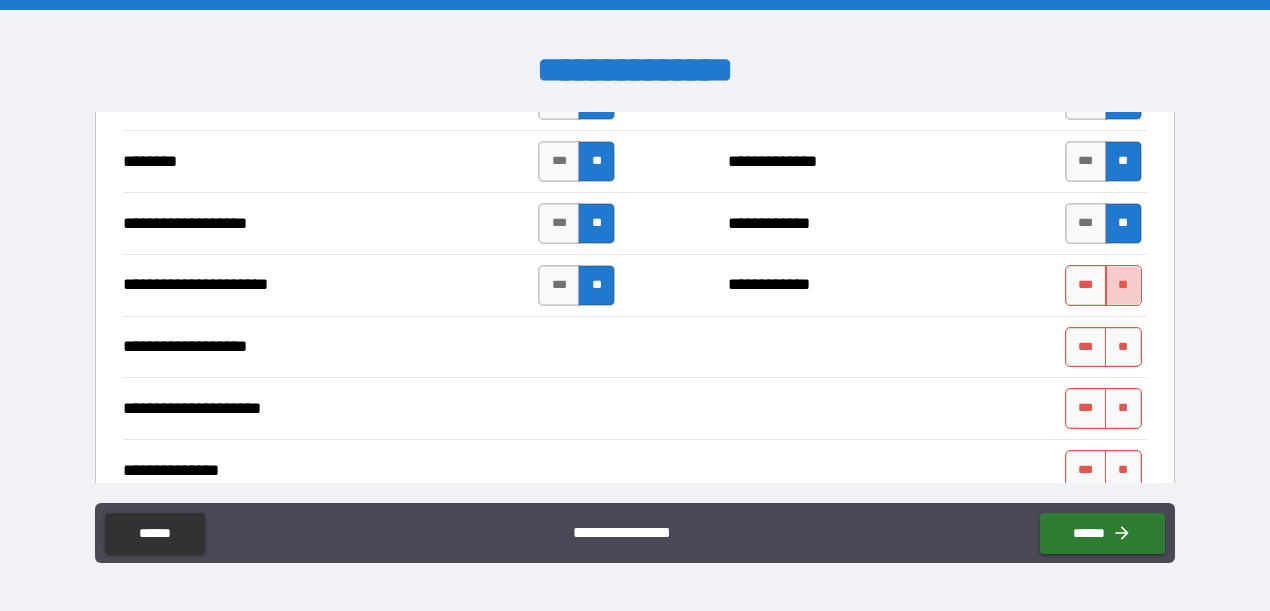 click on "**" at bounding box center [1123, 285] 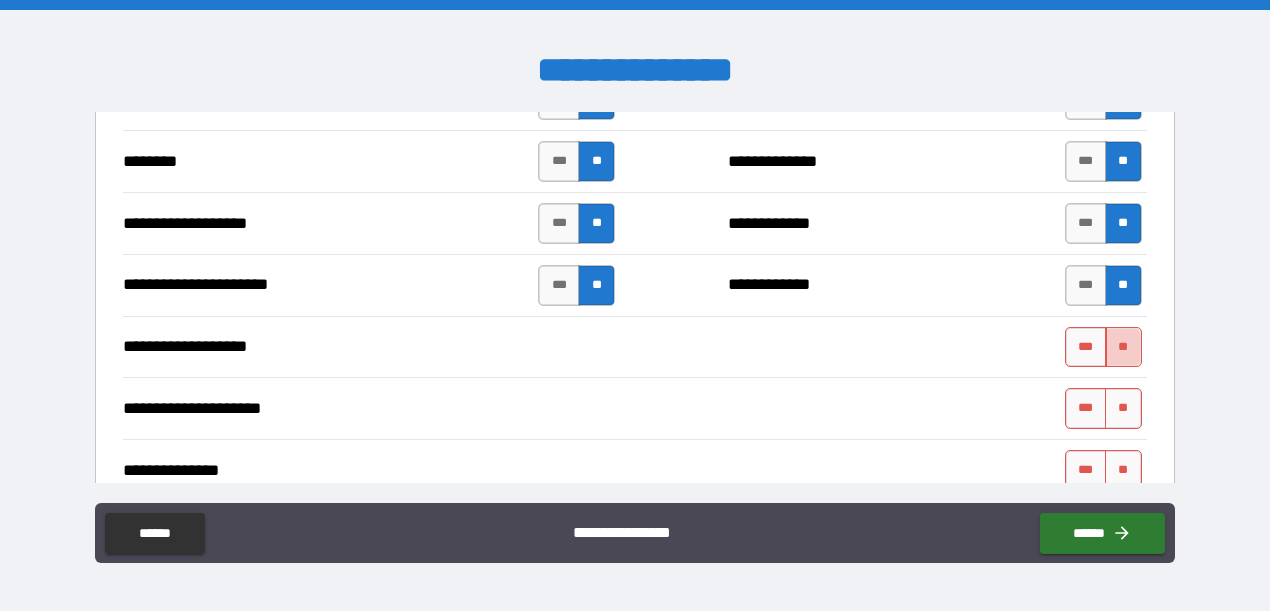 click on "**" at bounding box center [1123, 347] 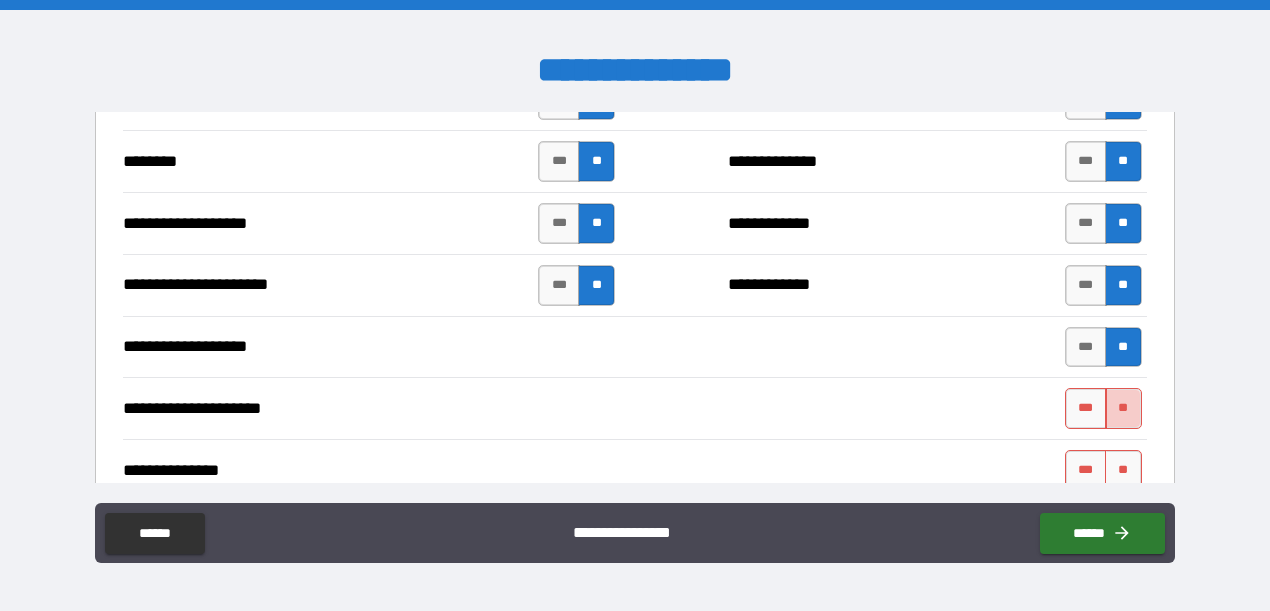 click on "**" at bounding box center [1123, 408] 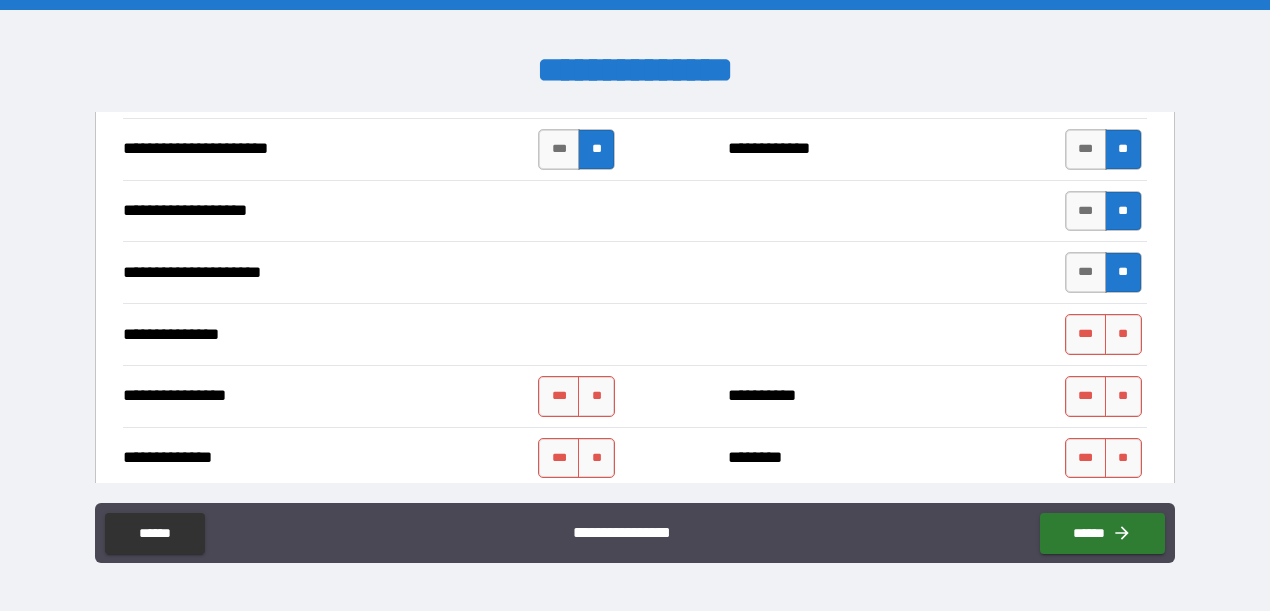scroll, scrollTop: 3149, scrollLeft: 0, axis: vertical 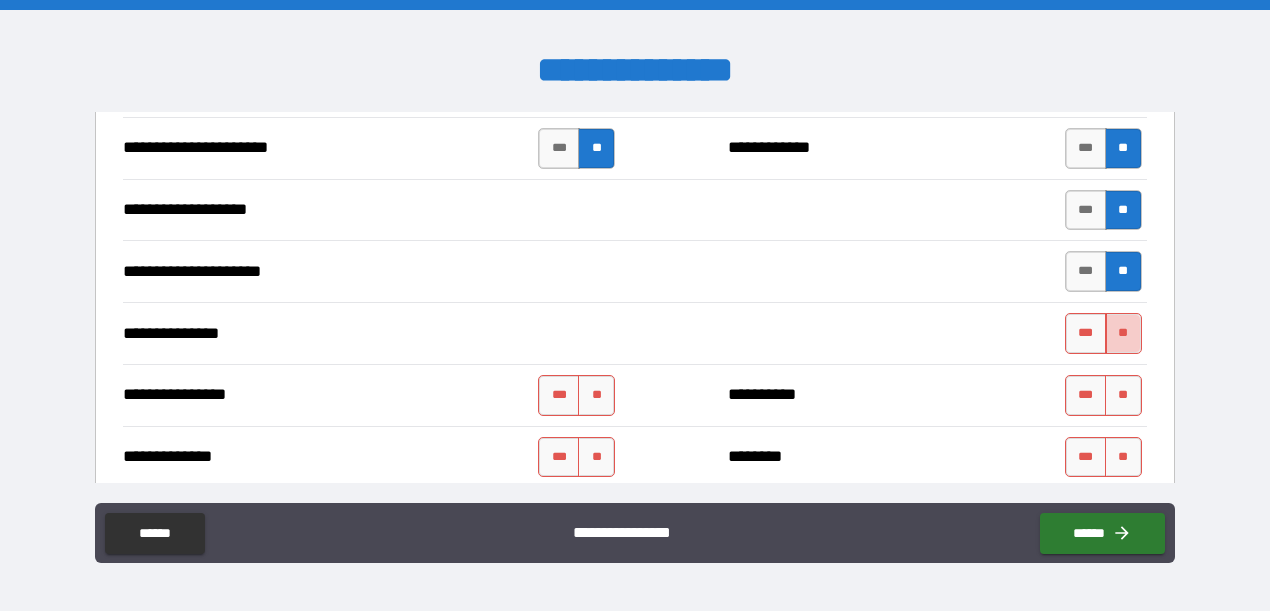 click on "**" at bounding box center (1123, 333) 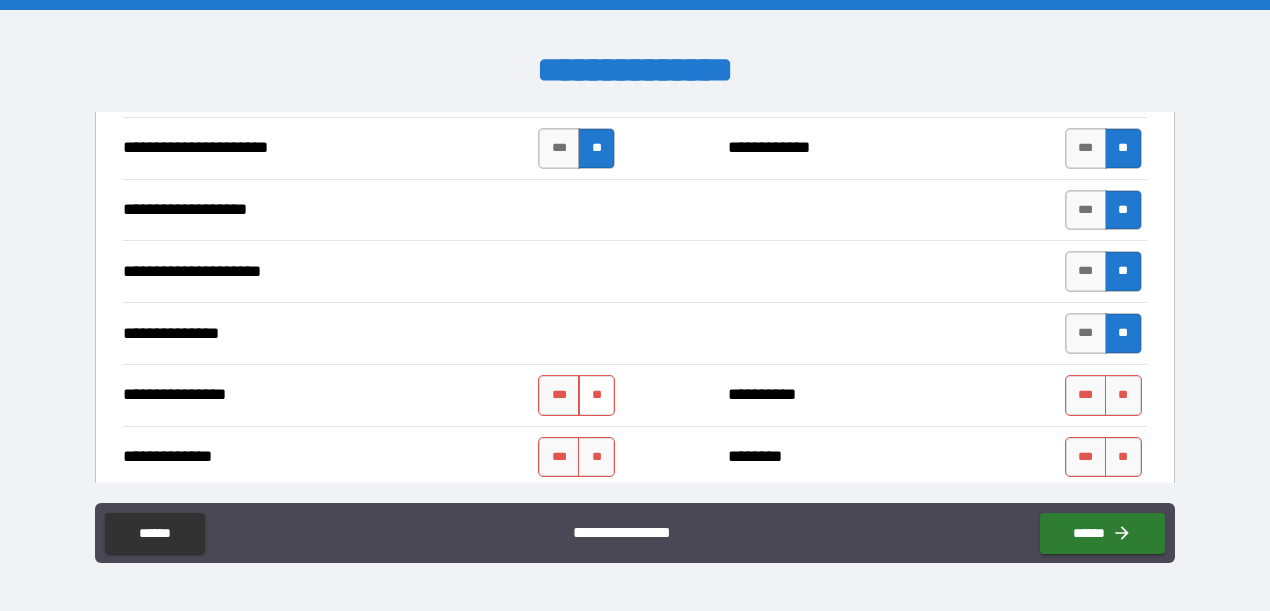 click on "**" at bounding box center (596, 395) 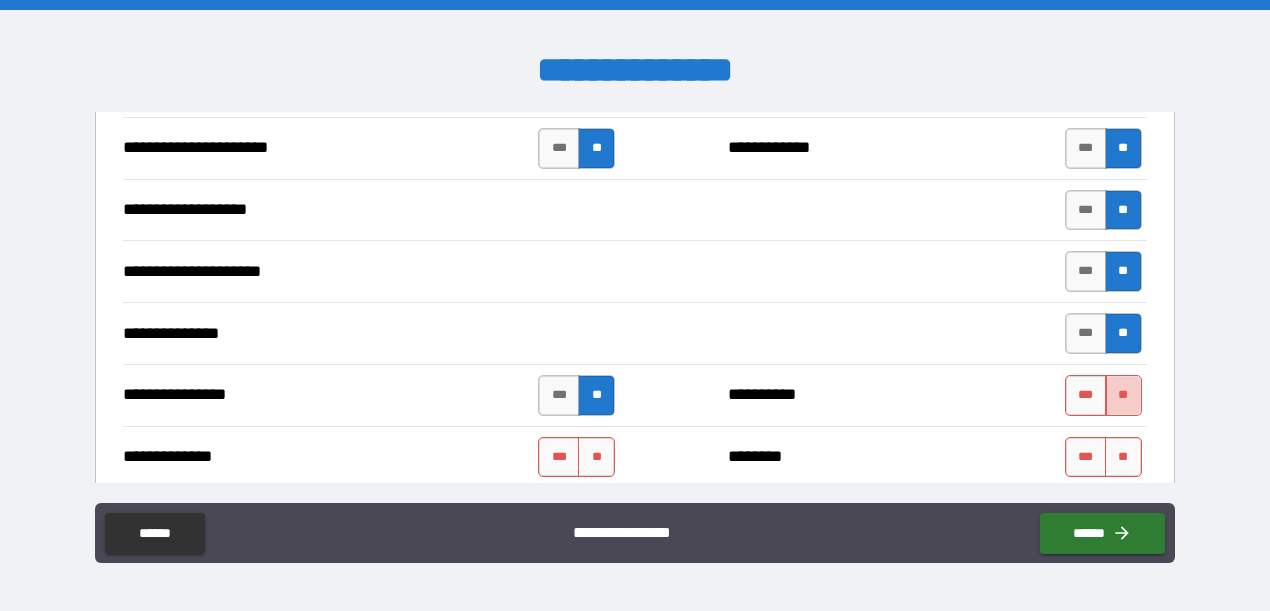 click on "**" at bounding box center (1123, 395) 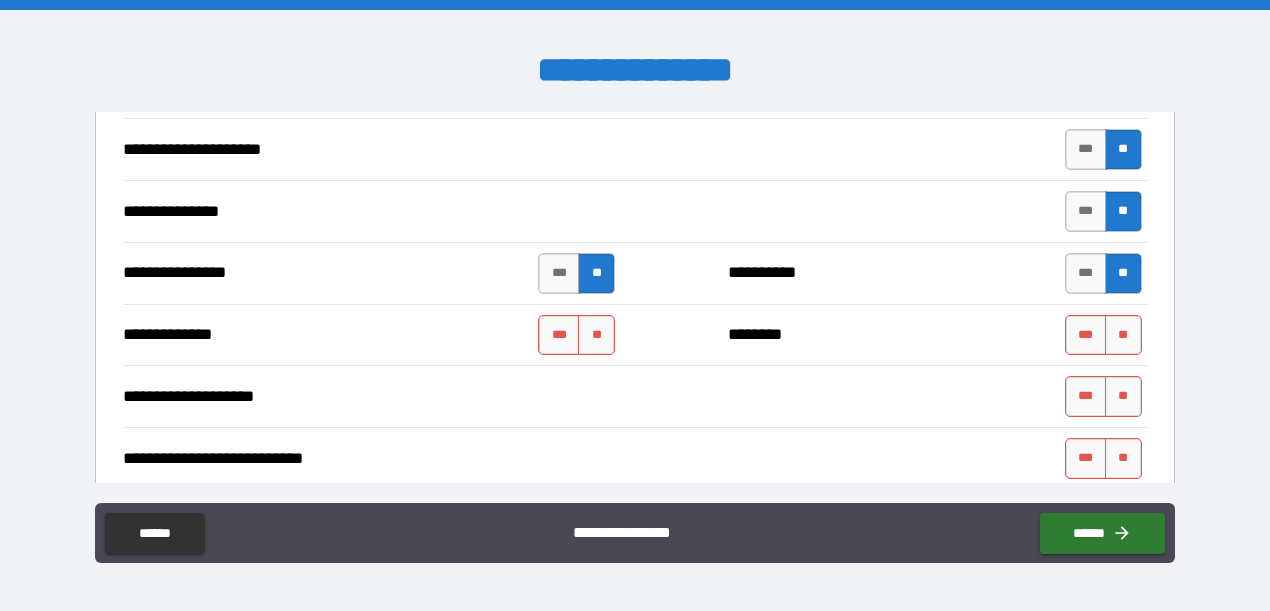 scroll, scrollTop: 3267, scrollLeft: 0, axis: vertical 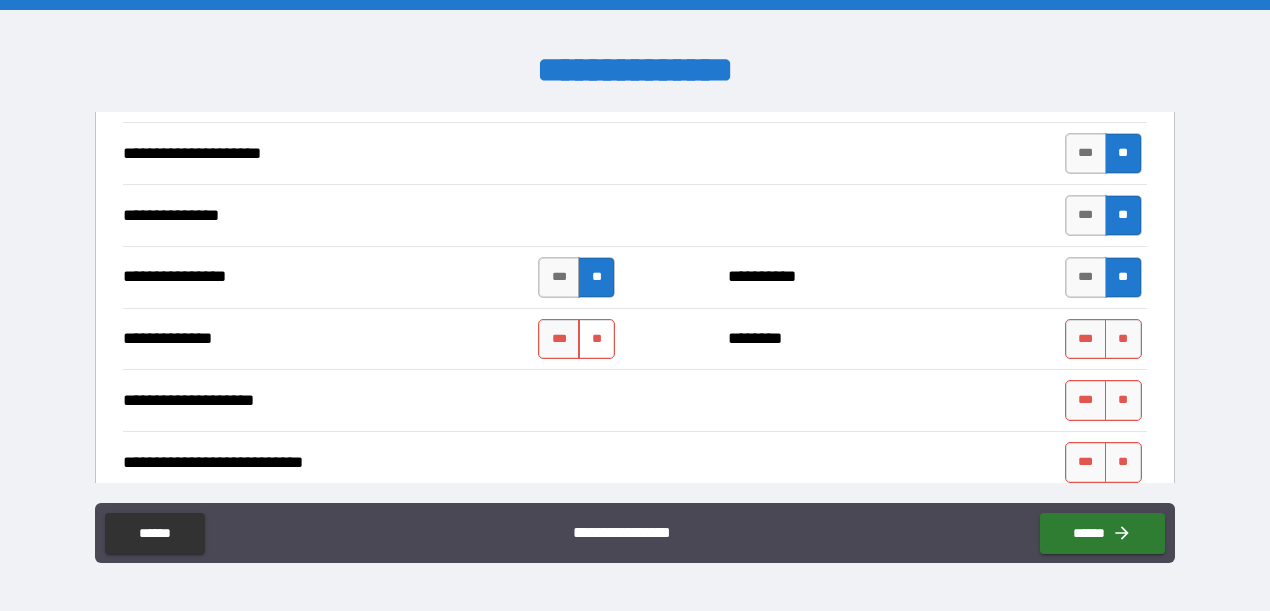 click on "**" at bounding box center [596, 339] 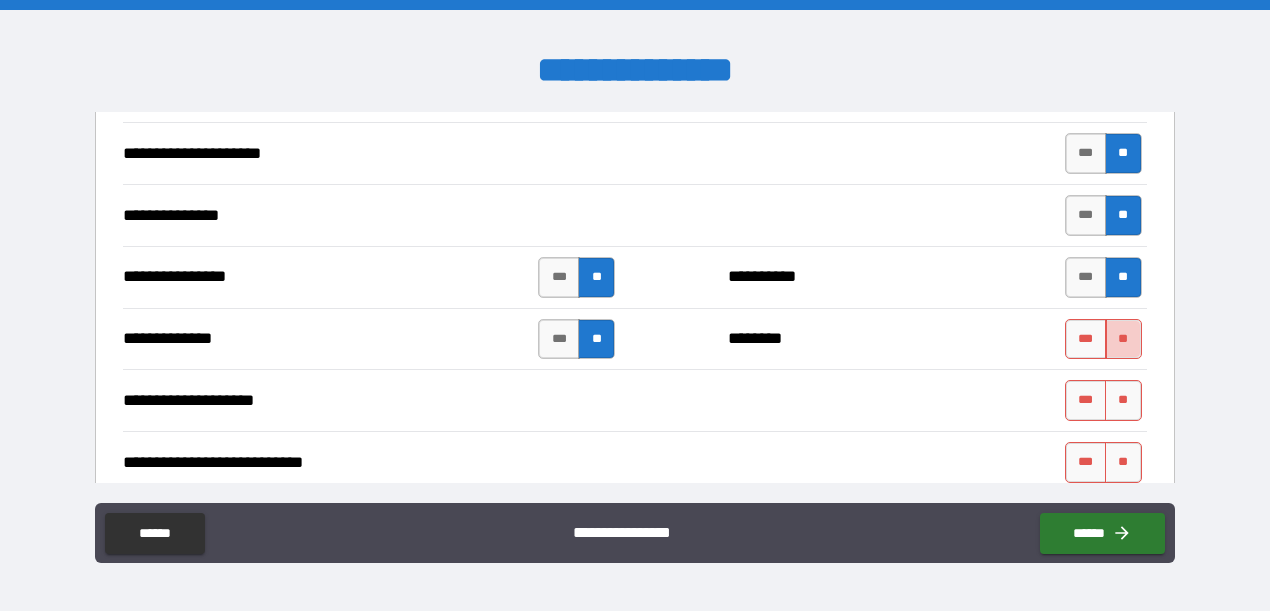 click on "**" at bounding box center (1123, 339) 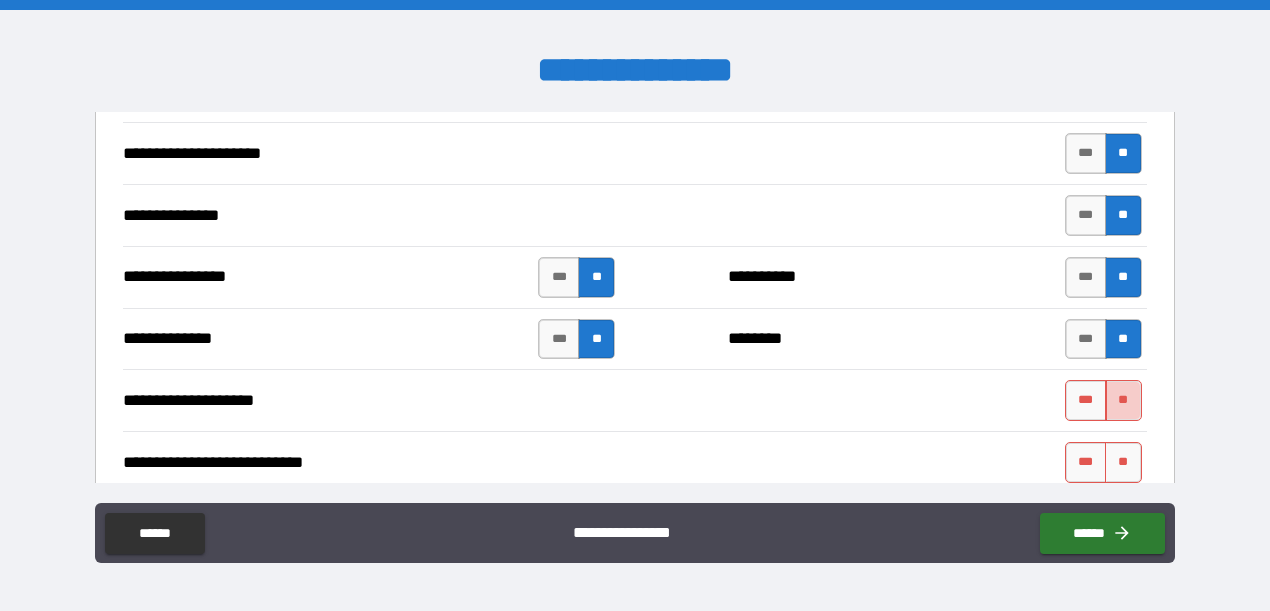 click on "**" at bounding box center [1123, 400] 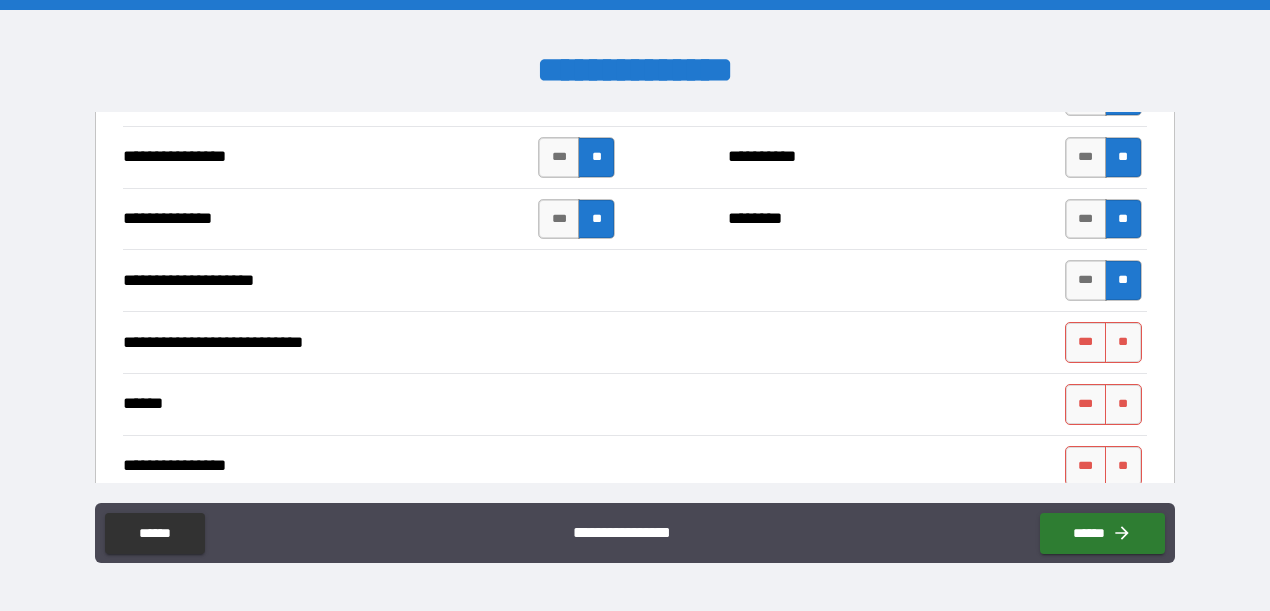 scroll, scrollTop: 3393, scrollLeft: 0, axis: vertical 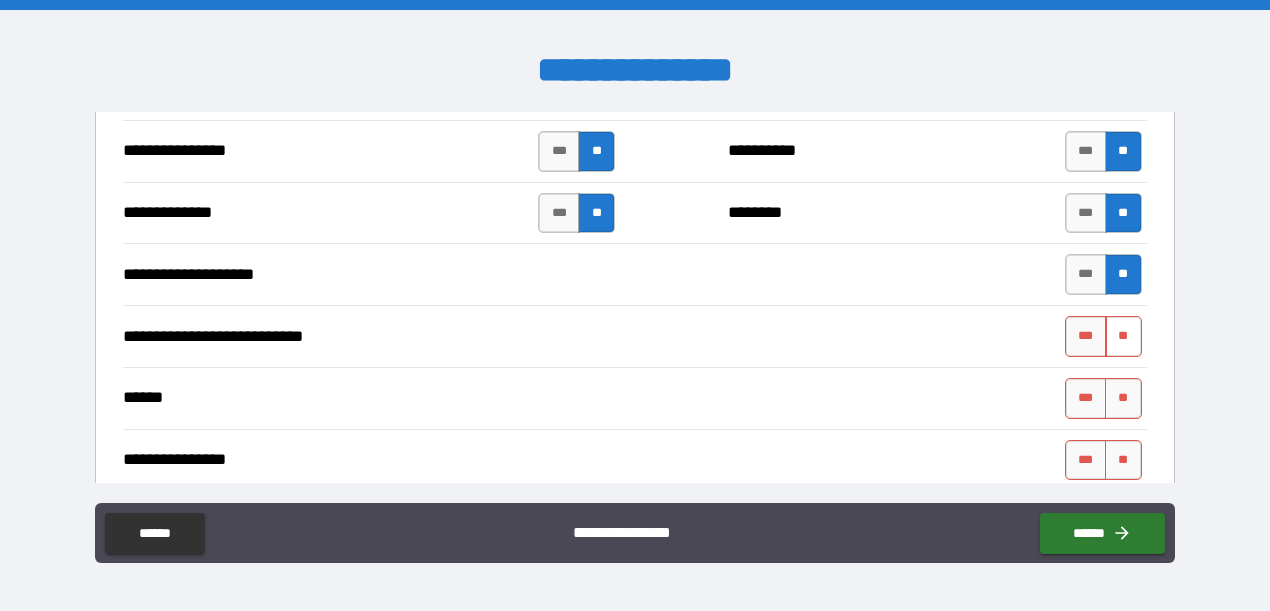 click on "**" at bounding box center (1123, 336) 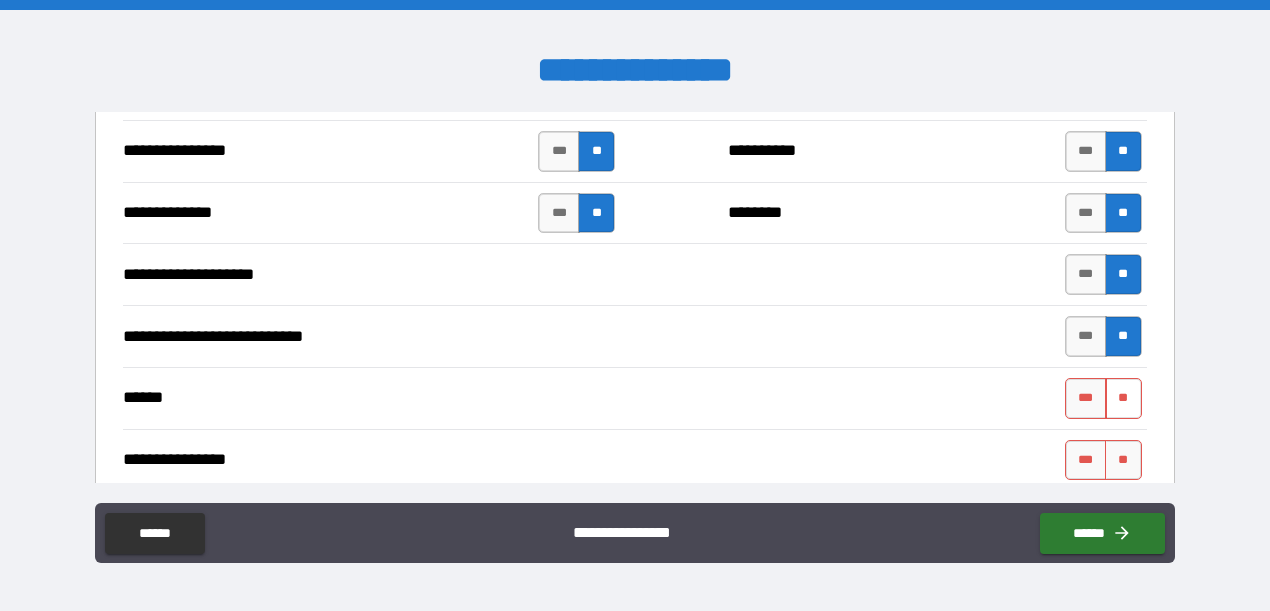click on "**" at bounding box center (1123, 398) 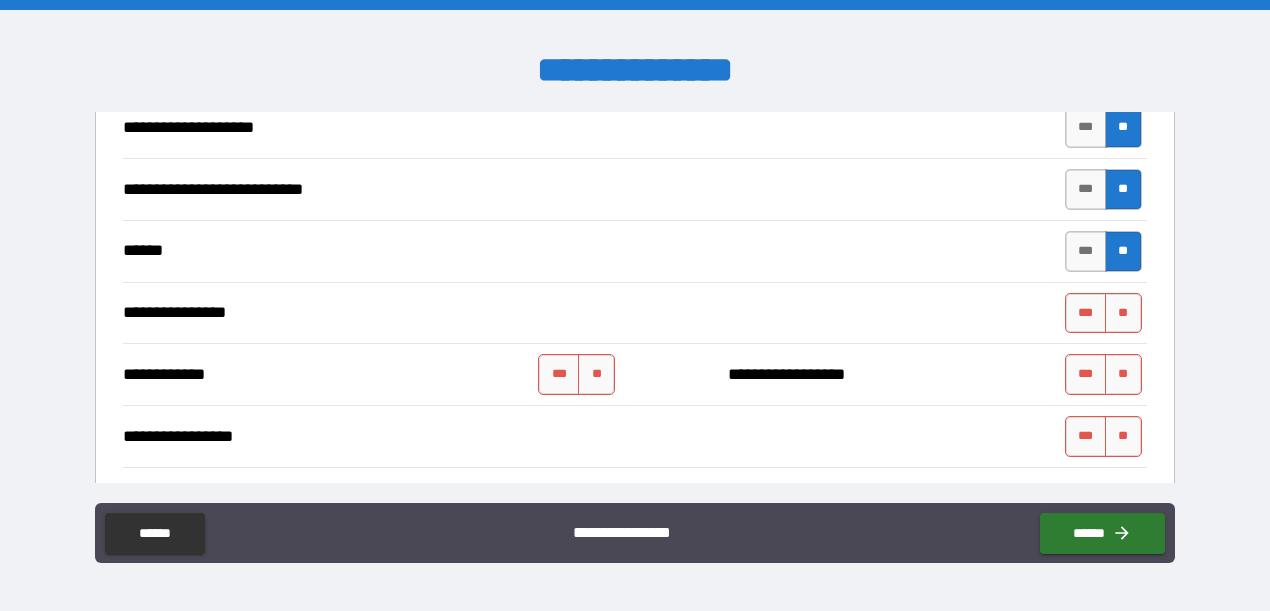 scroll, scrollTop: 3541, scrollLeft: 0, axis: vertical 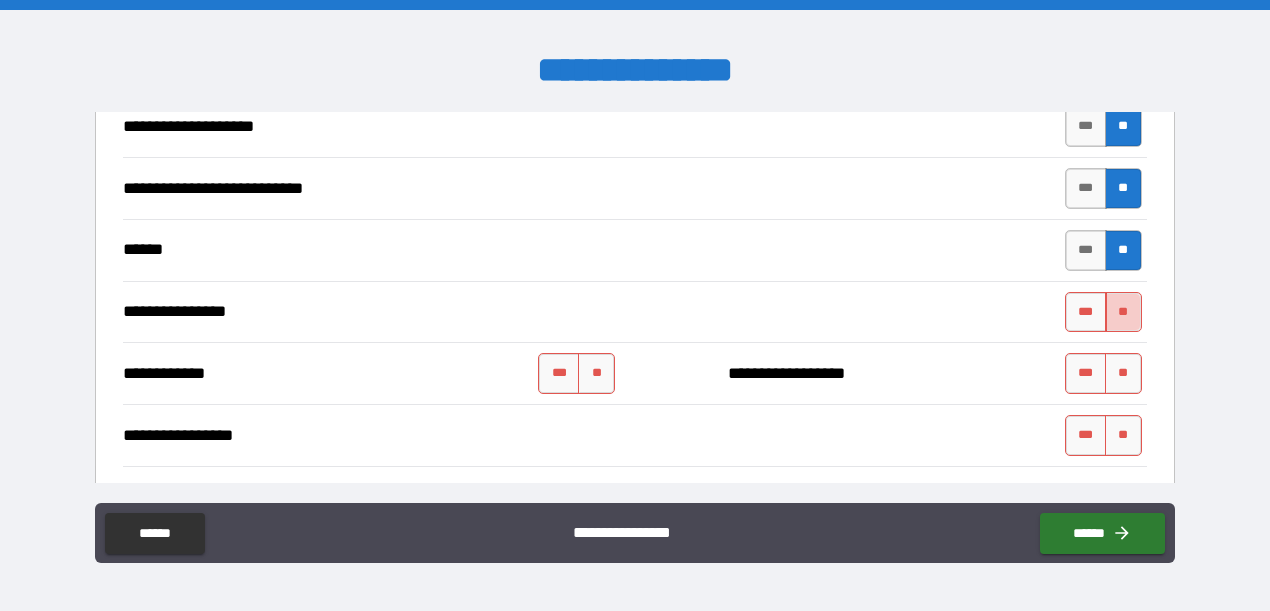click on "**" at bounding box center (1123, 312) 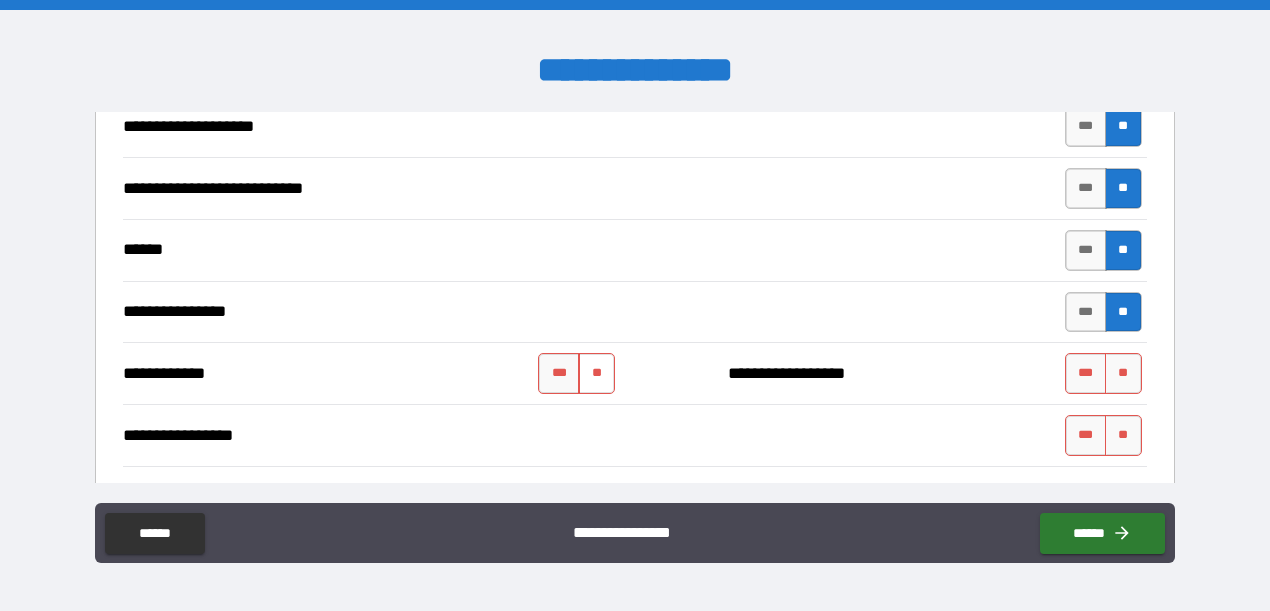 click on "**" at bounding box center [596, 373] 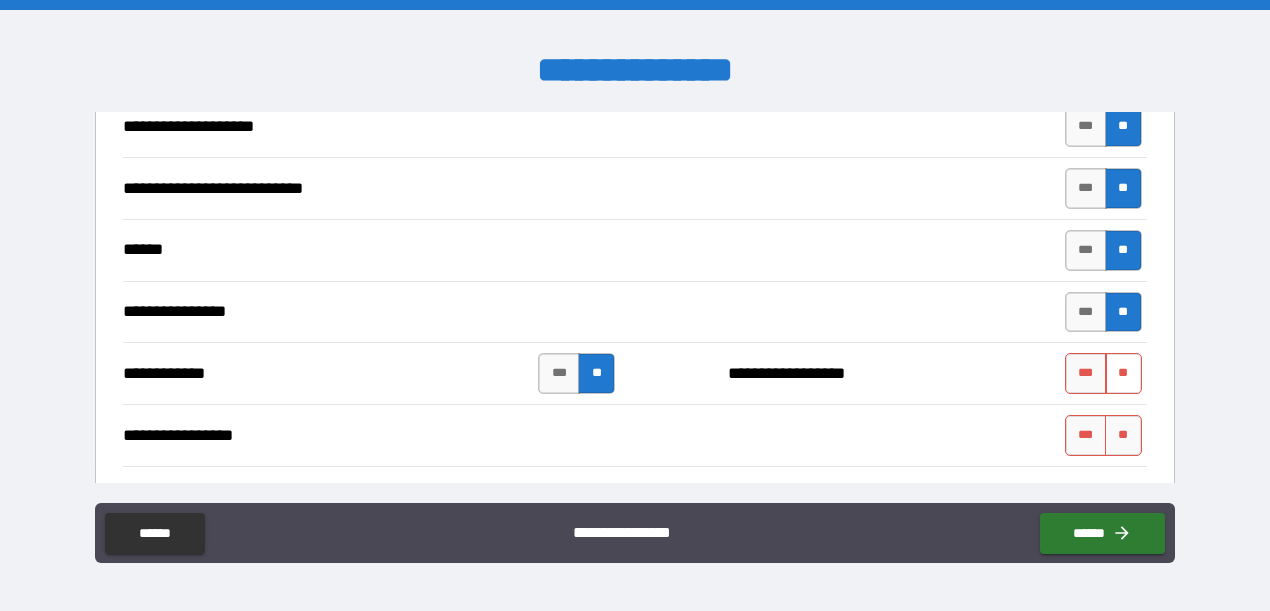 click on "**" at bounding box center [1123, 373] 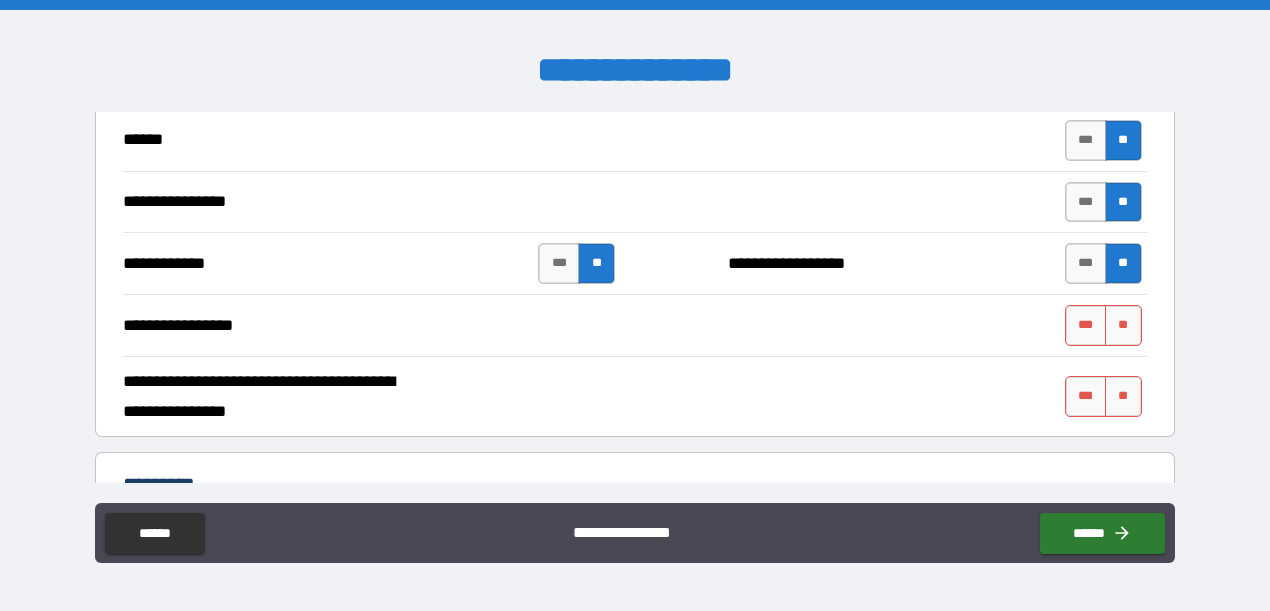 scroll, scrollTop: 3683, scrollLeft: 0, axis: vertical 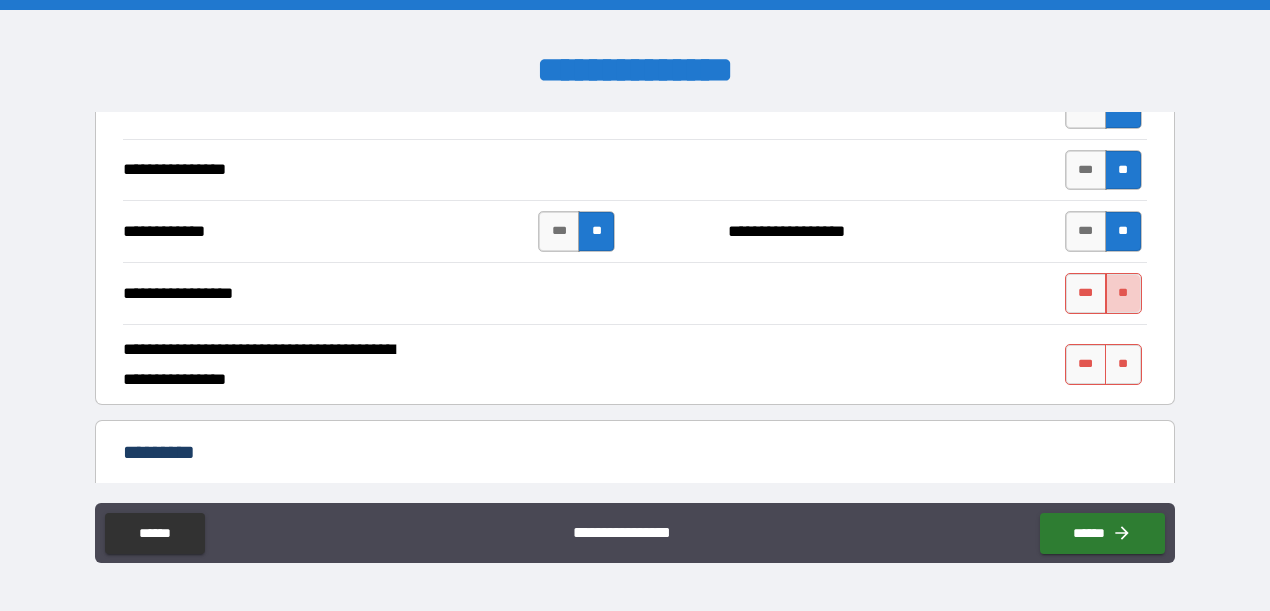 click on "**" at bounding box center (1123, 293) 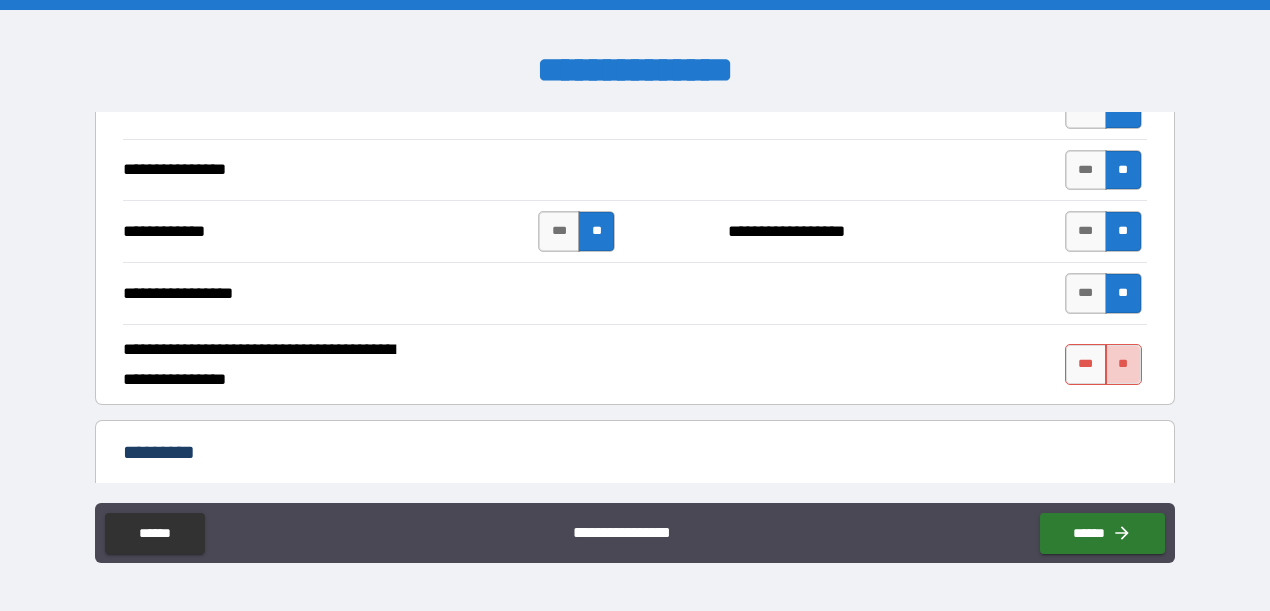 click on "**" at bounding box center [1123, 364] 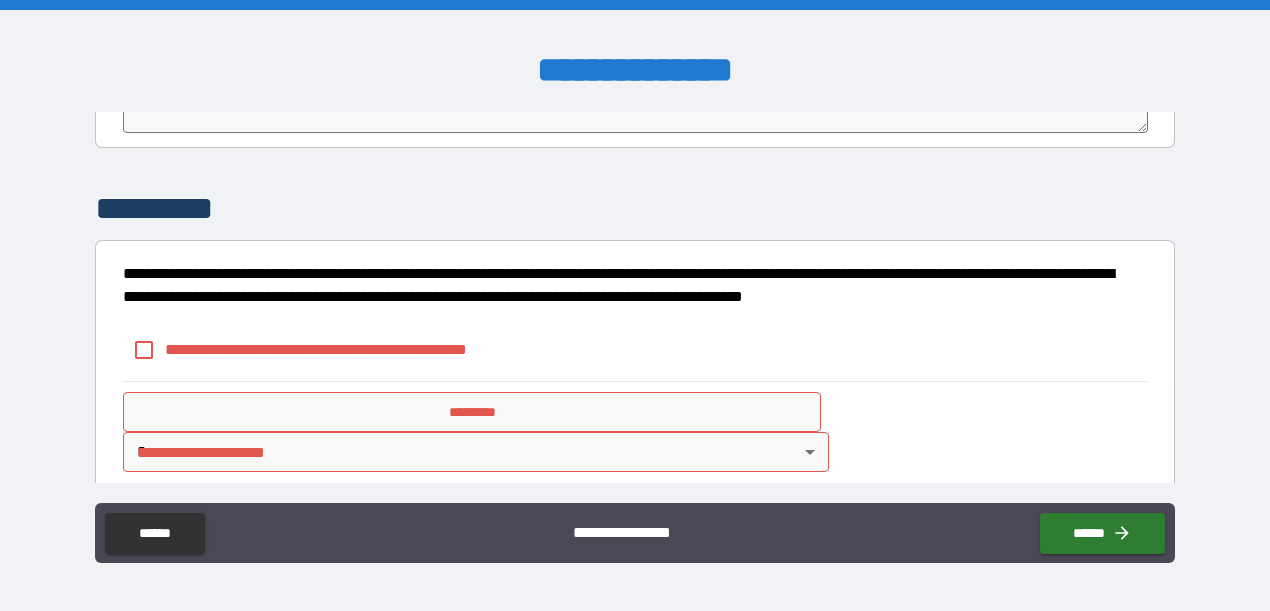 scroll, scrollTop: 4150, scrollLeft: 0, axis: vertical 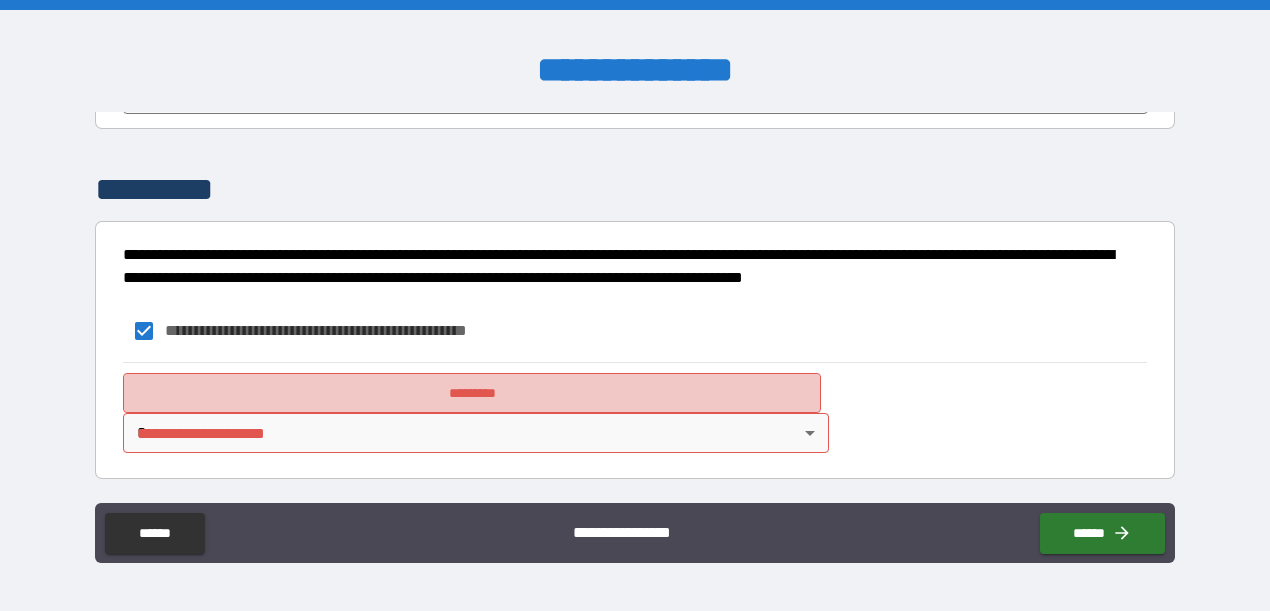 click on "*********" at bounding box center [472, 393] 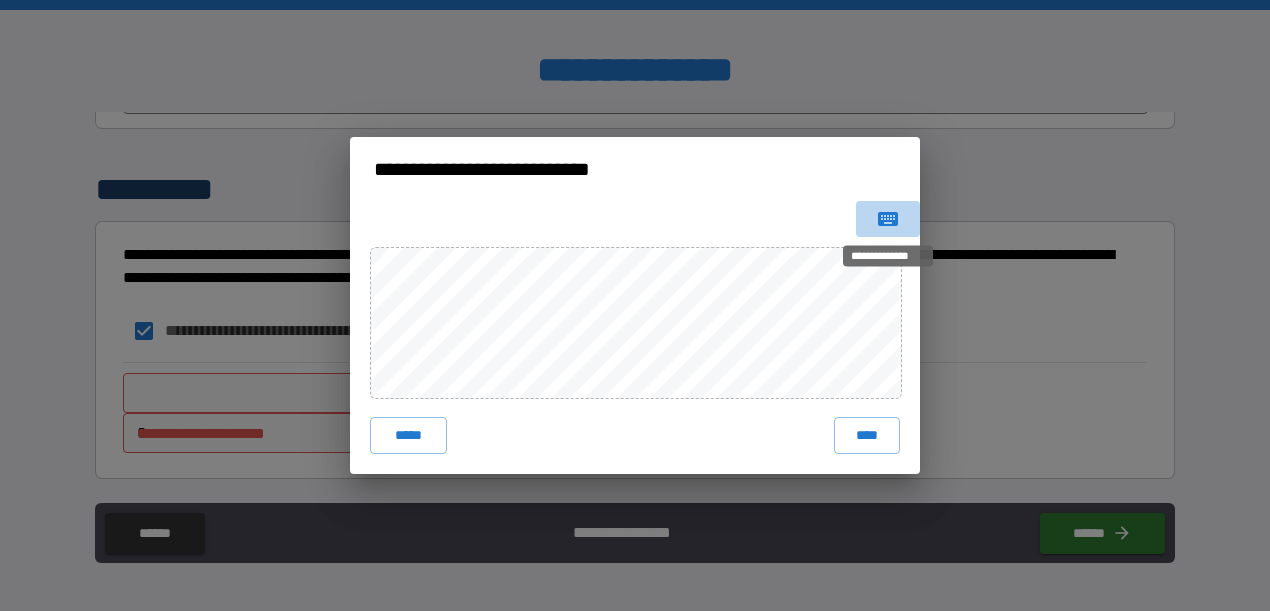 click 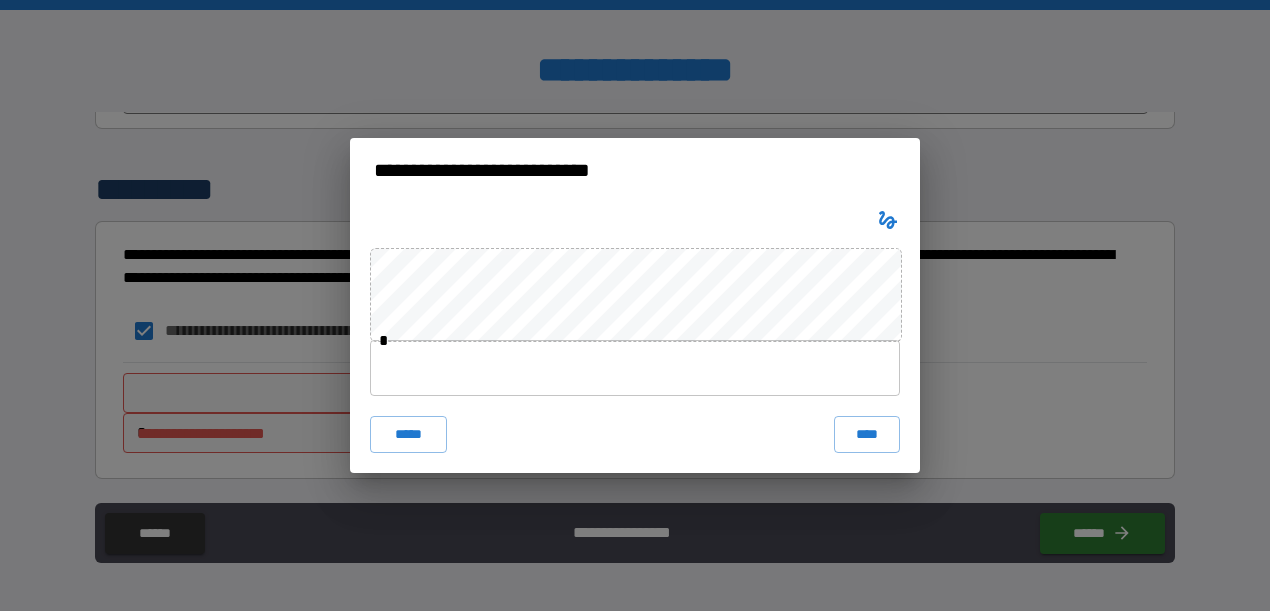 type 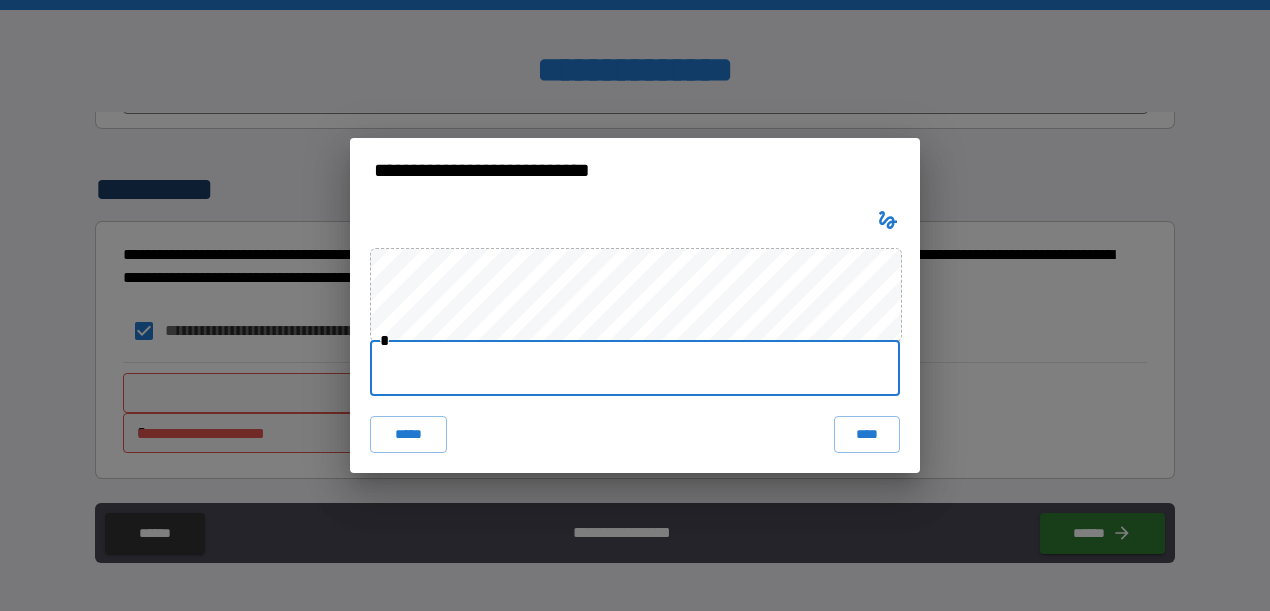 click at bounding box center [635, 368] 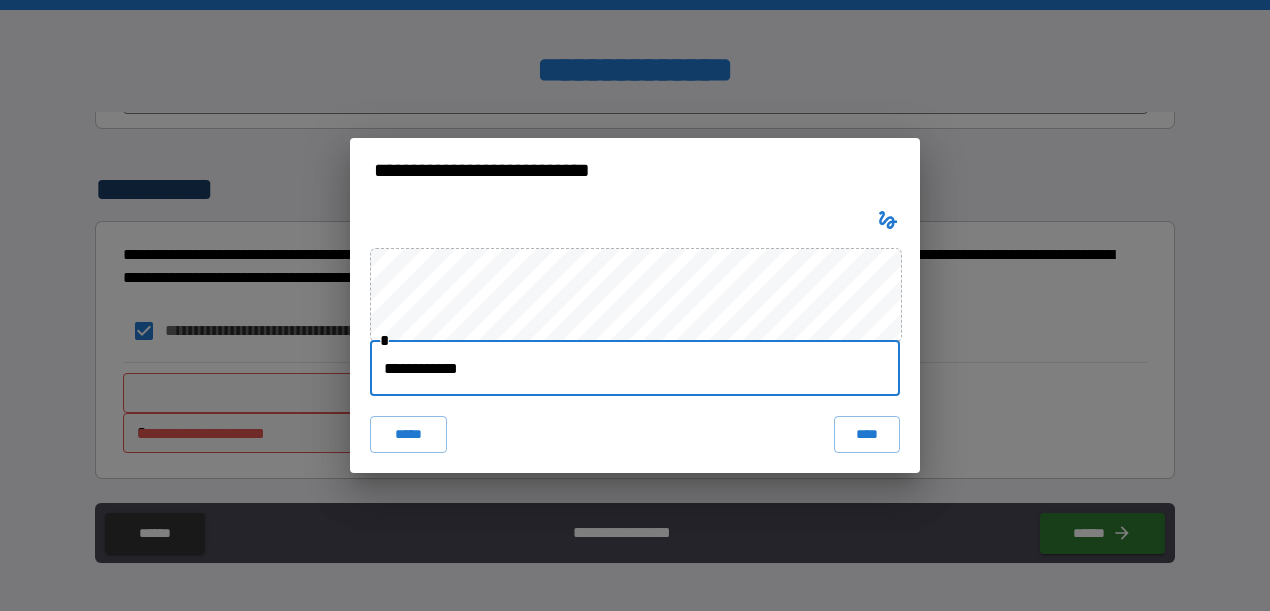 click on "**********" at bounding box center (635, 368) 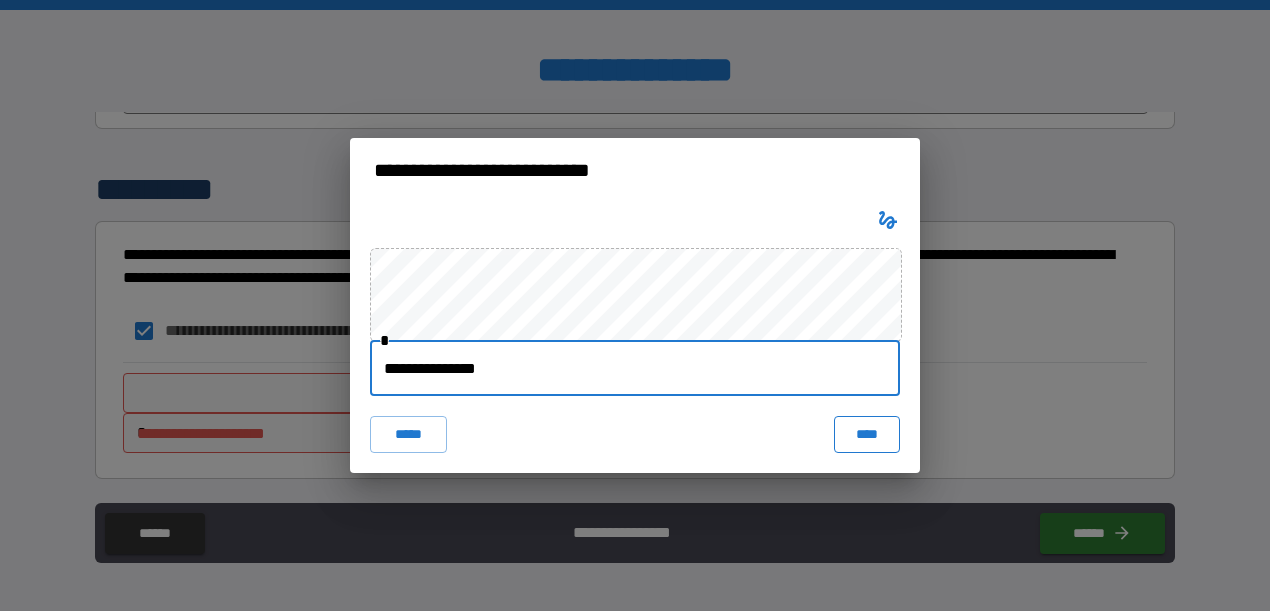 type on "**********" 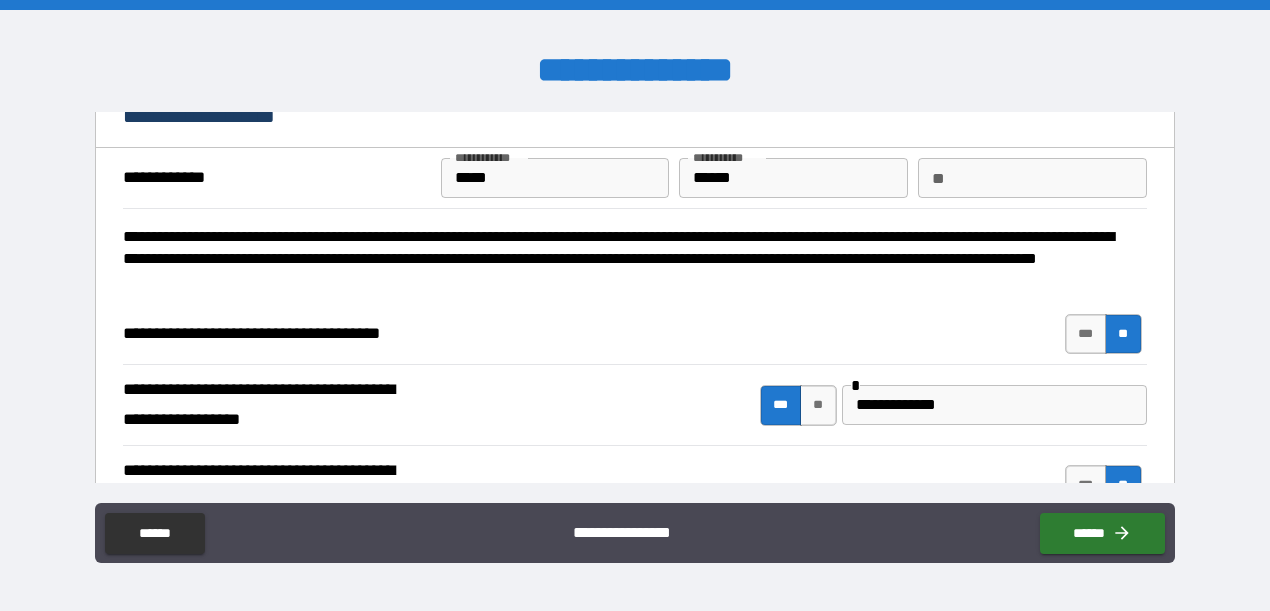 scroll, scrollTop: 20, scrollLeft: 0, axis: vertical 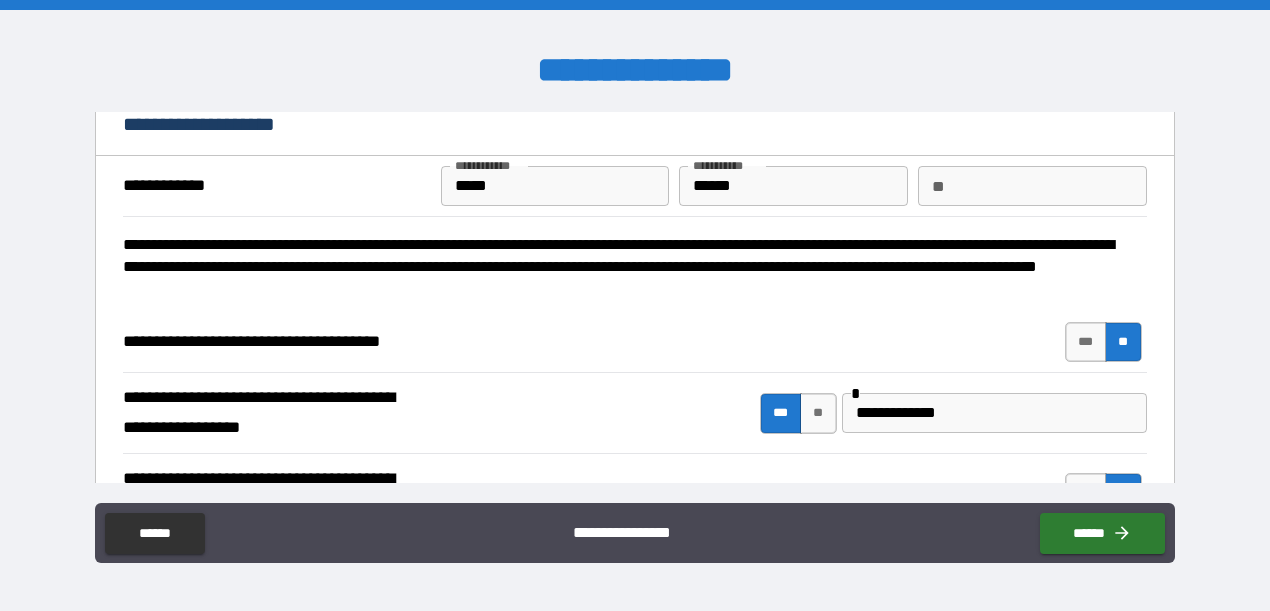 click on "**" at bounding box center (1032, 186) 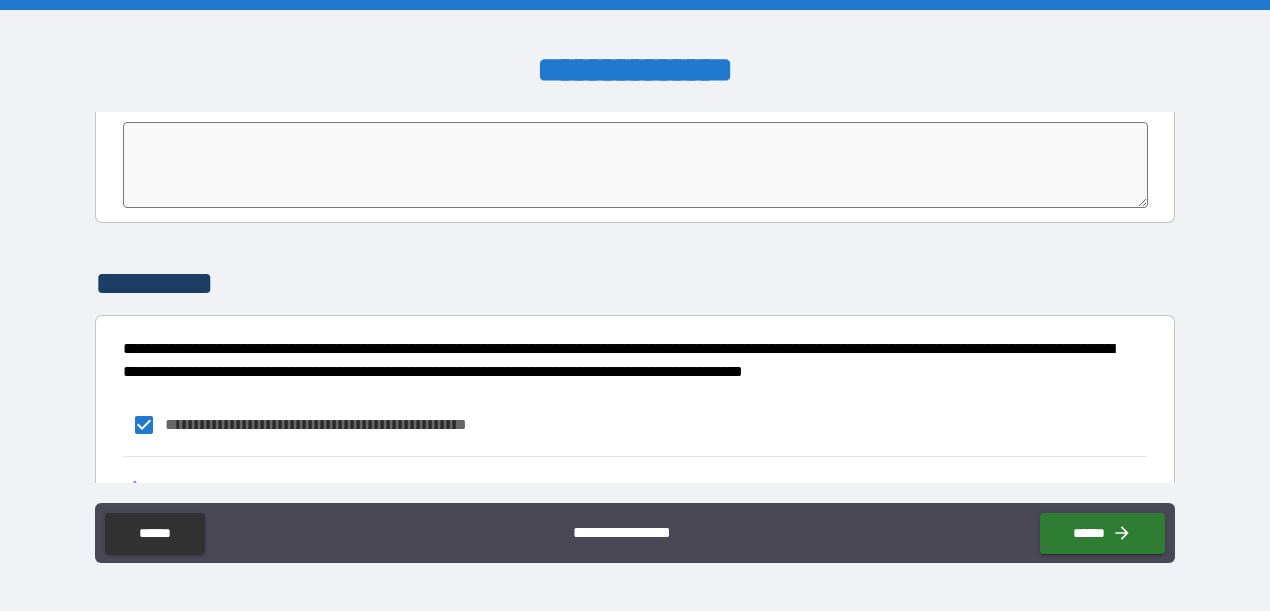 scroll, scrollTop: 4167, scrollLeft: 0, axis: vertical 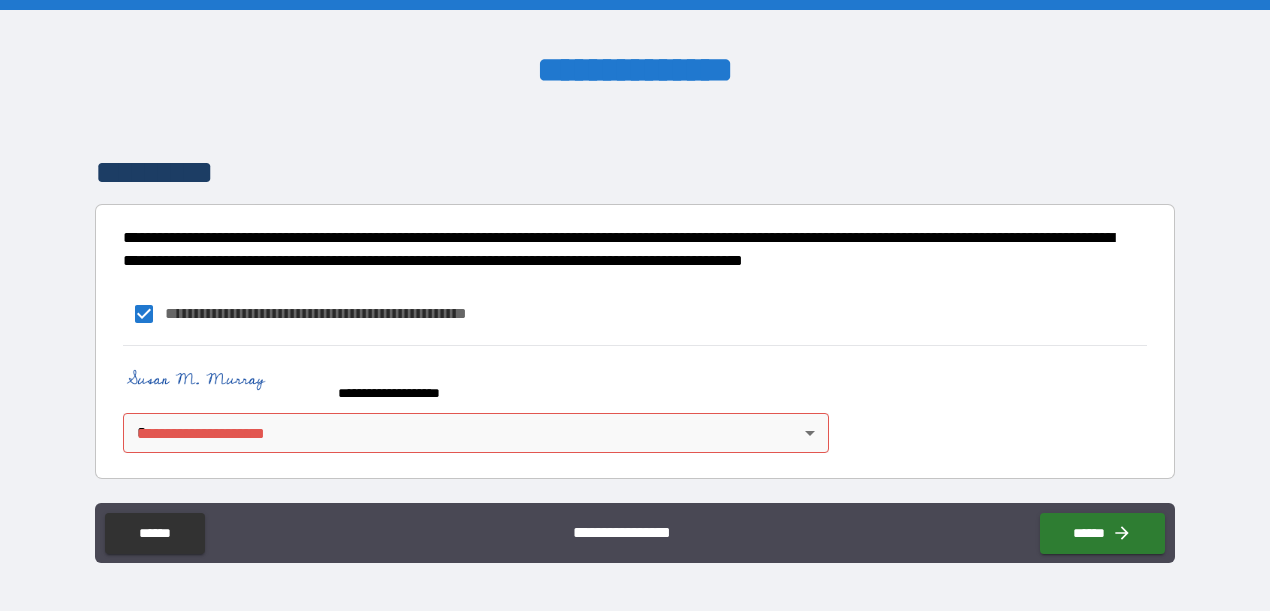 type on "*" 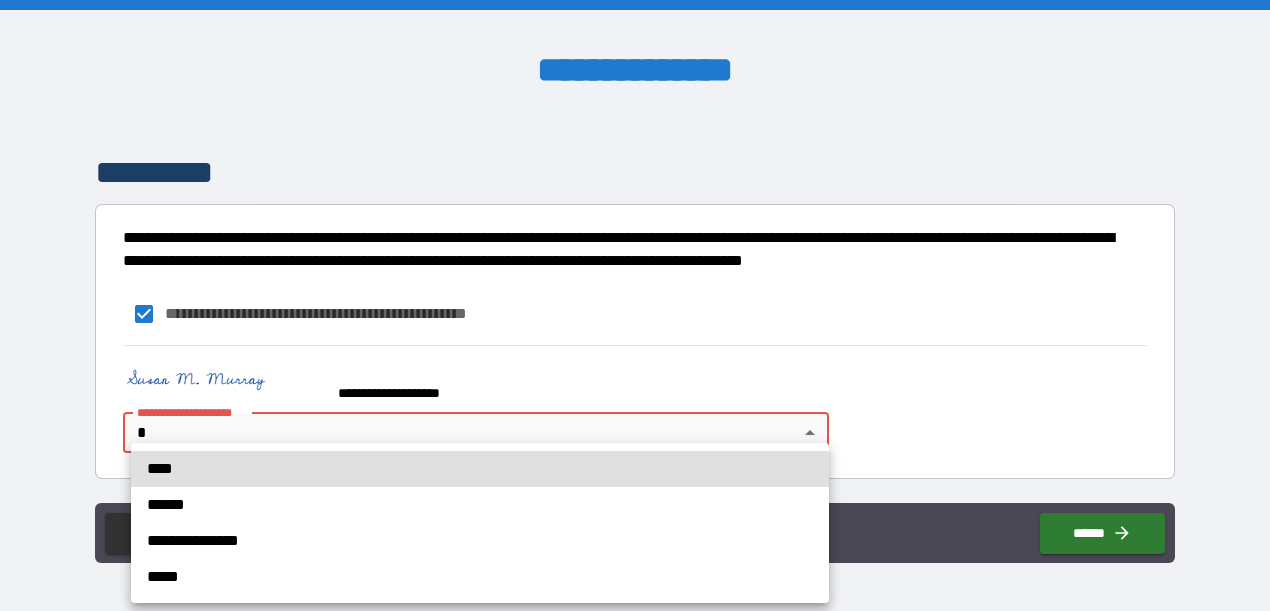 click on "[FIRST] [LAST] [CITY] [STATE] [ZIP] [COUNTRY] [ADDRESS] [APT] [PHONE] [EMAIL]" at bounding box center (635, 305) 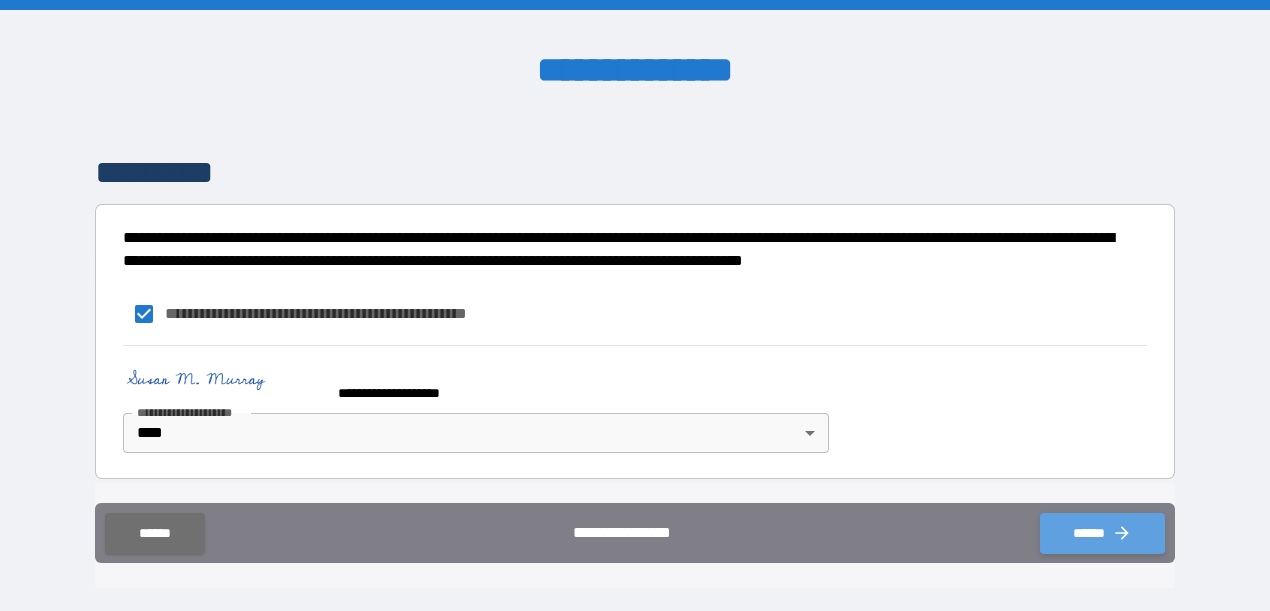 click on "******" at bounding box center [1102, 533] 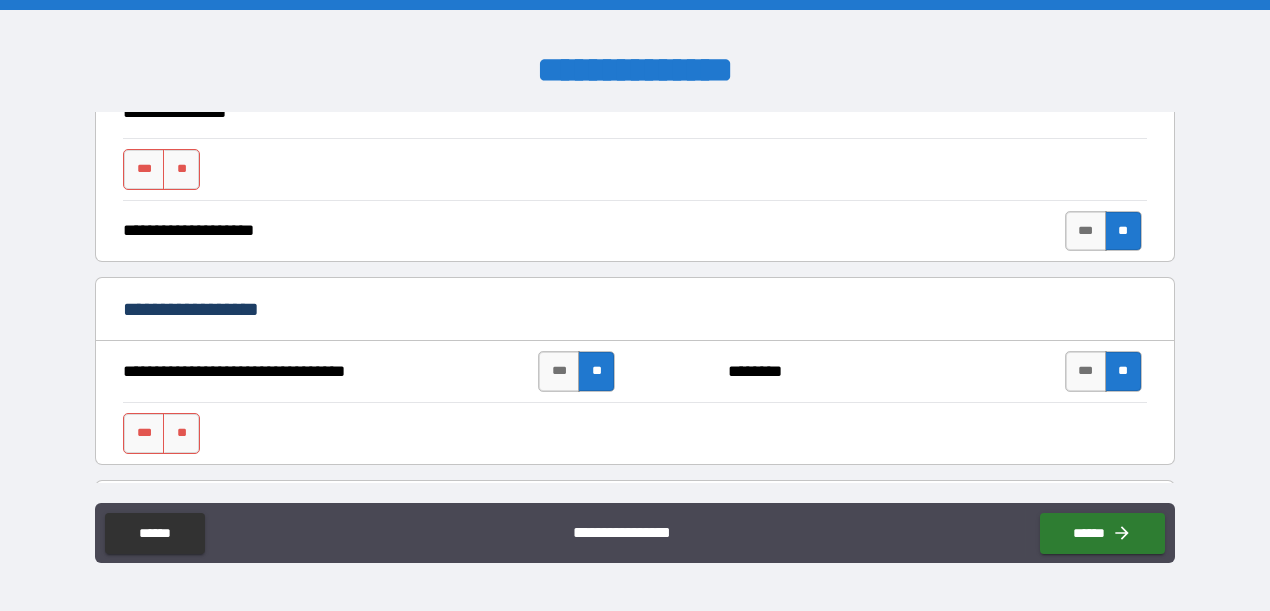 scroll, scrollTop: 661, scrollLeft: 0, axis: vertical 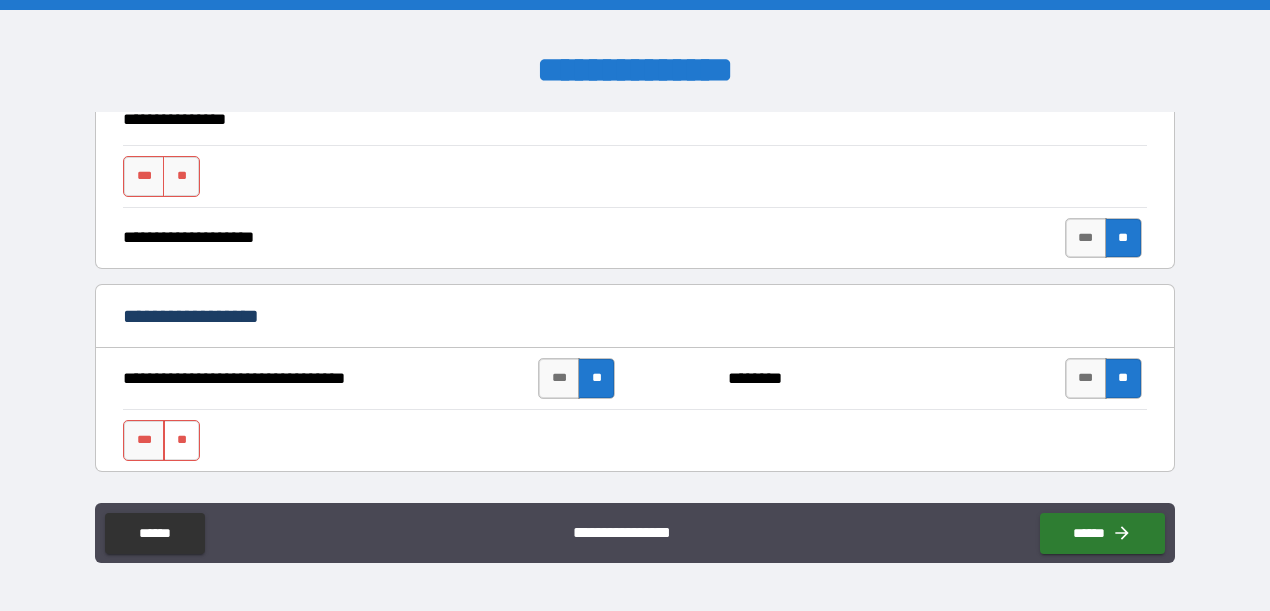 click on "**" at bounding box center [181, 440] 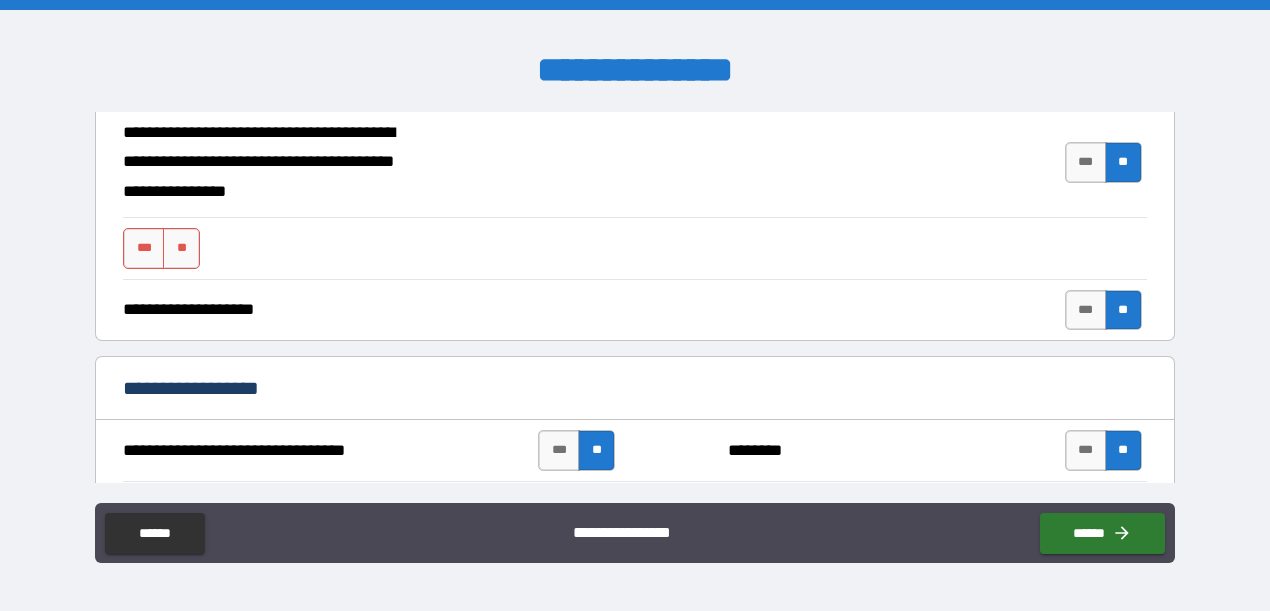 scroll, scrollTop: 577, scrollLeft: 0, axis: vertical 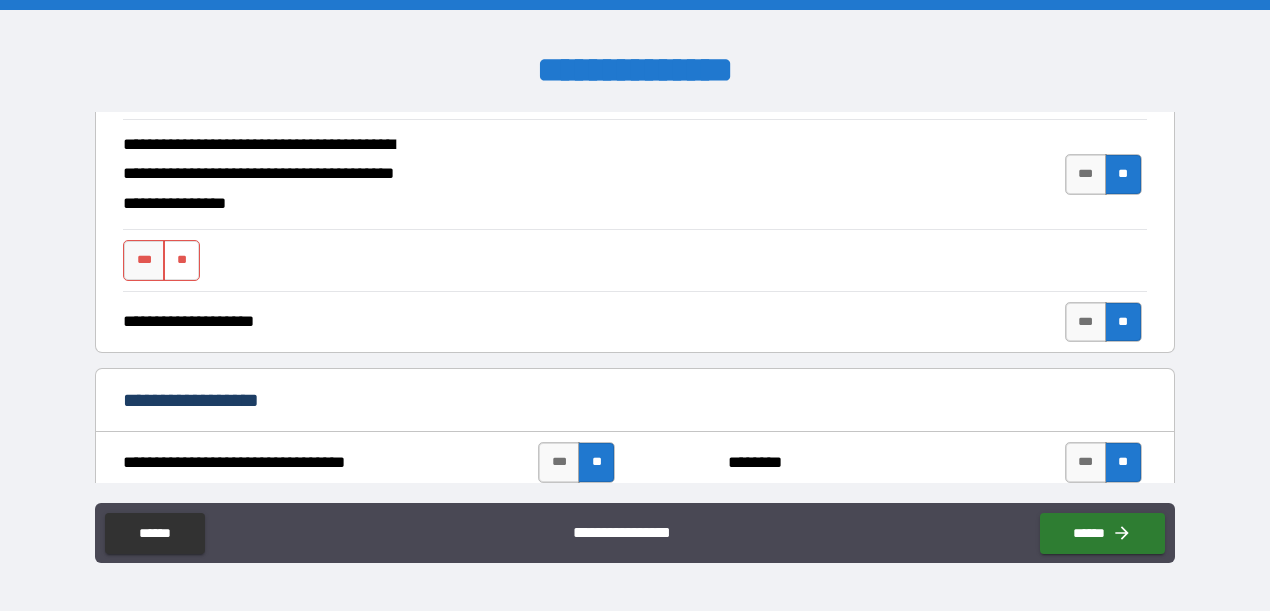 click on "**" at bounding box center [181, 260] 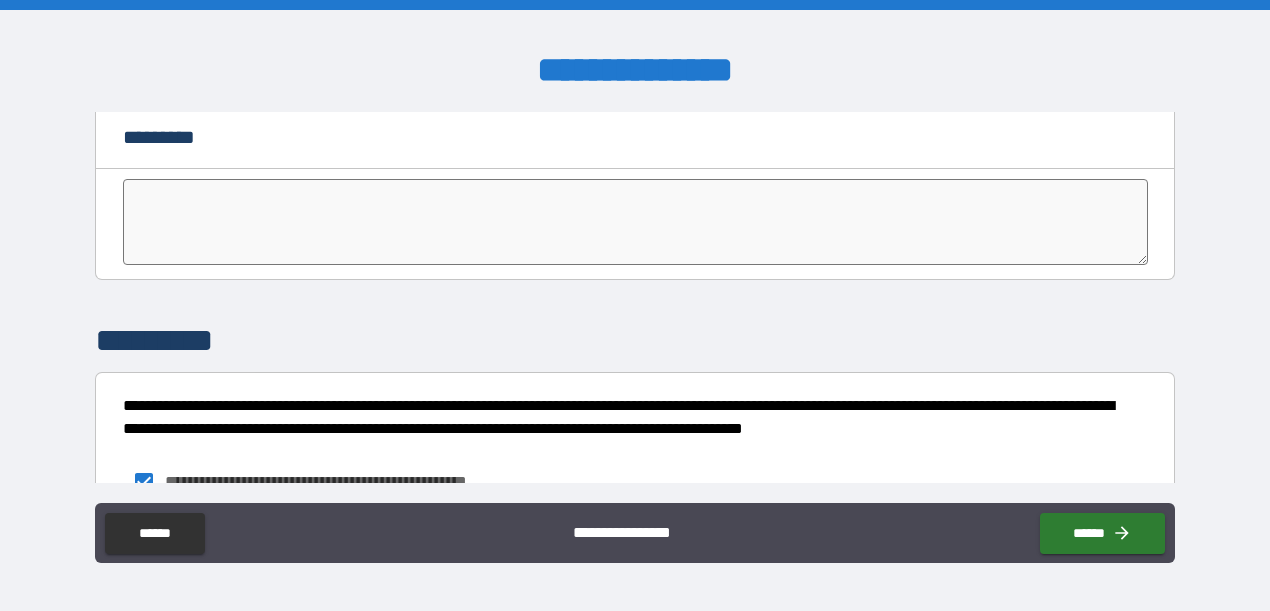scroll, scrollTop: 4167, scrollLeft: 0, axis: vertical 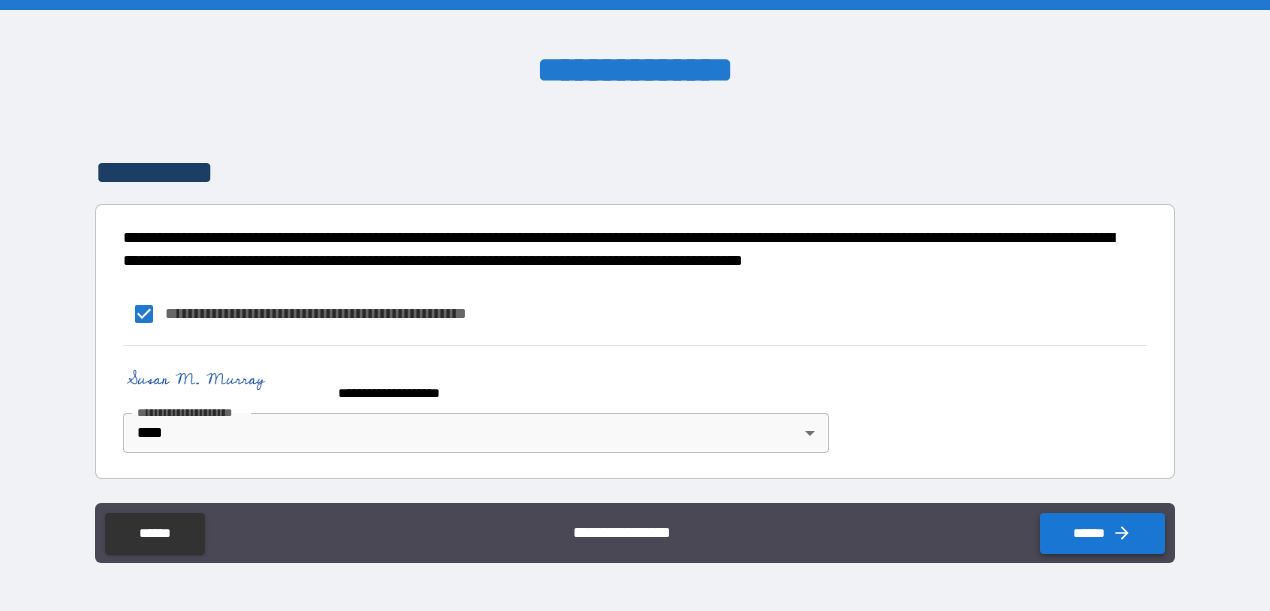 click on "******" at bounding box center (1102, 533) 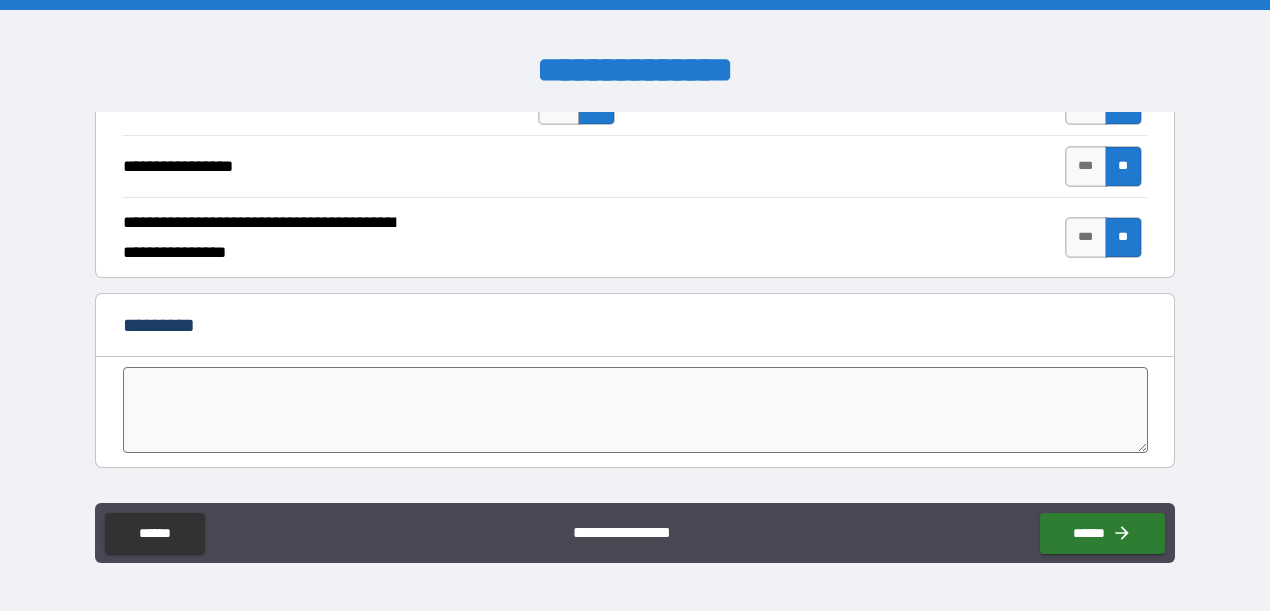 scroll, scrollTop: 3807, scrollLeft: 0, axis: vertical 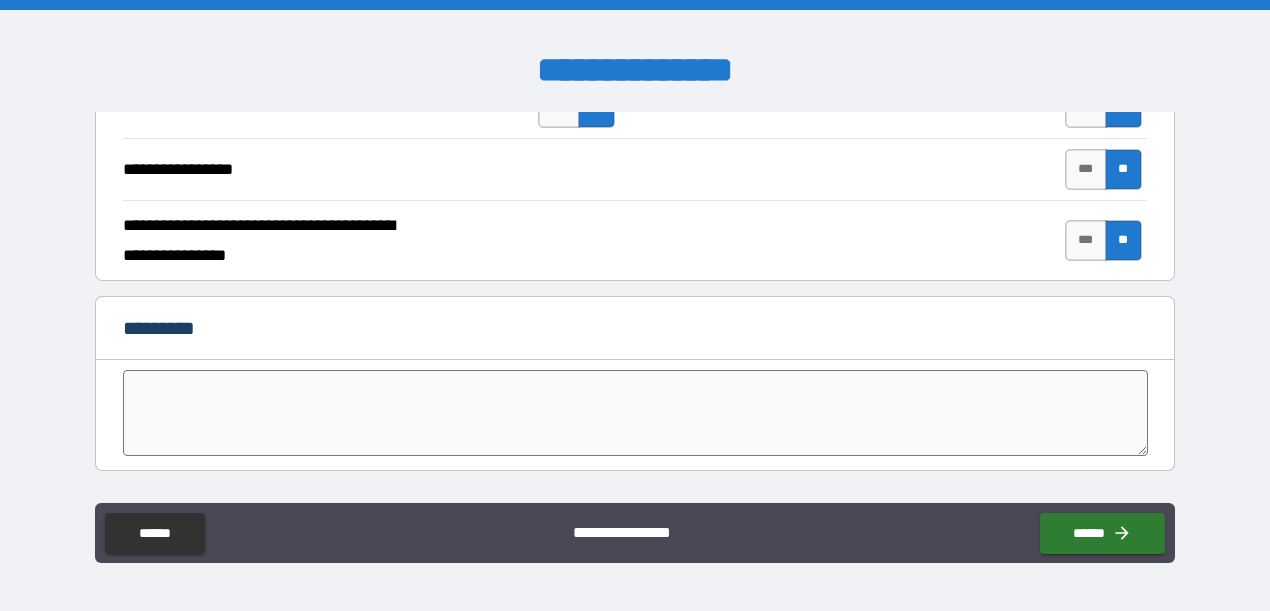 click at bounding box center [635, 413] 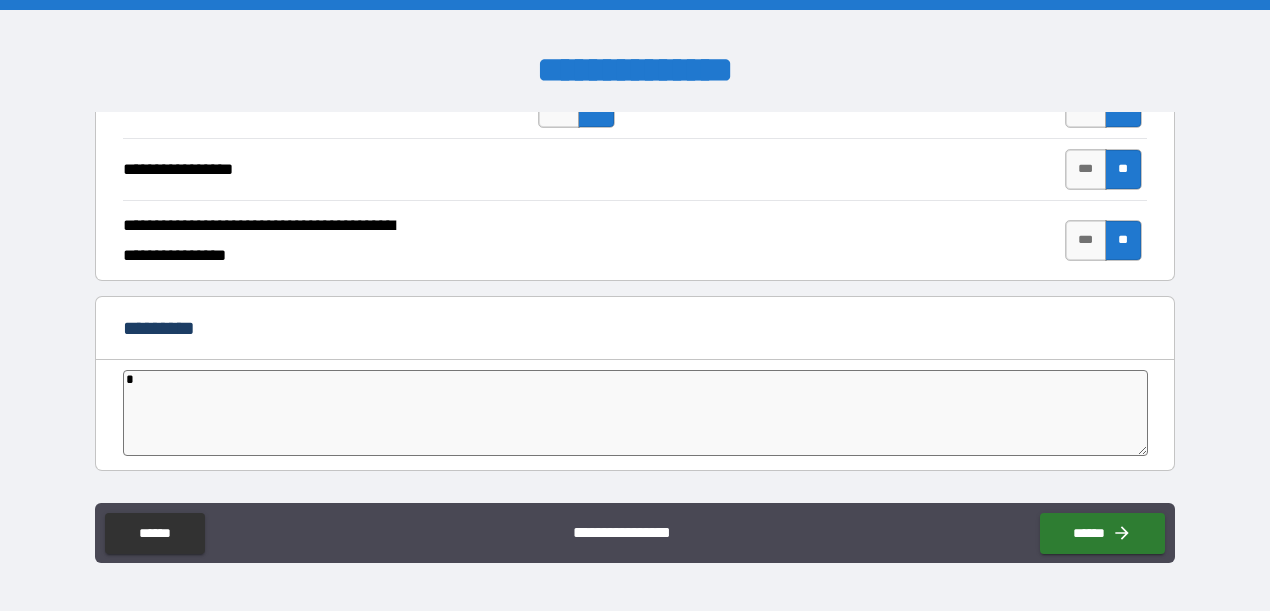 type on "*" 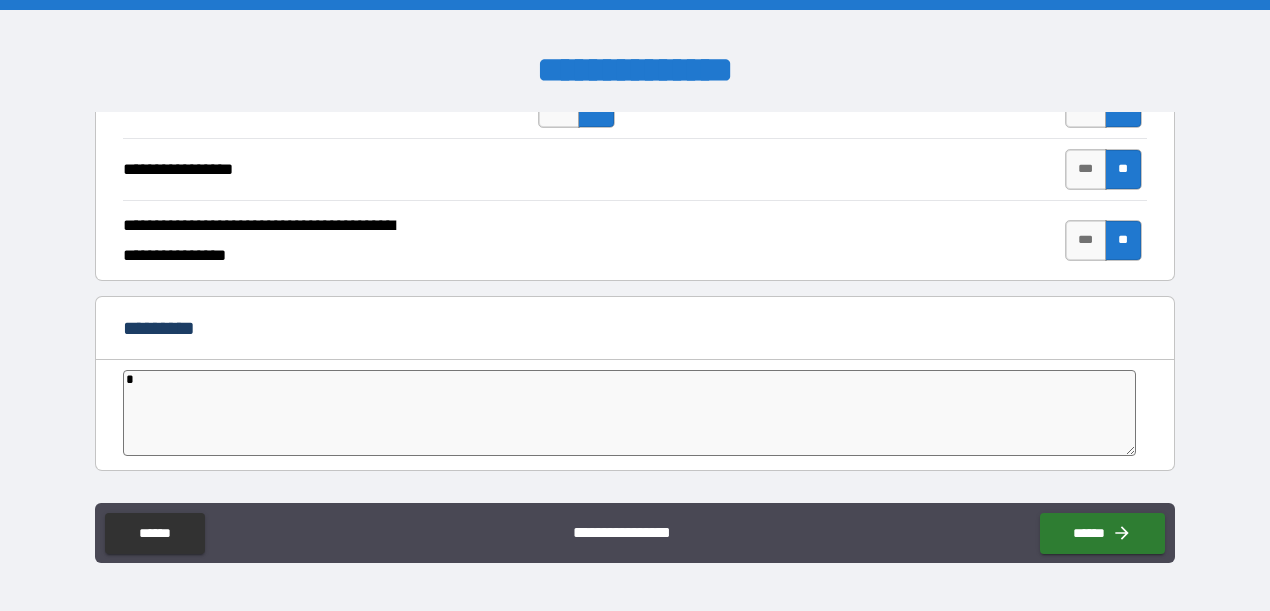 type on "**" 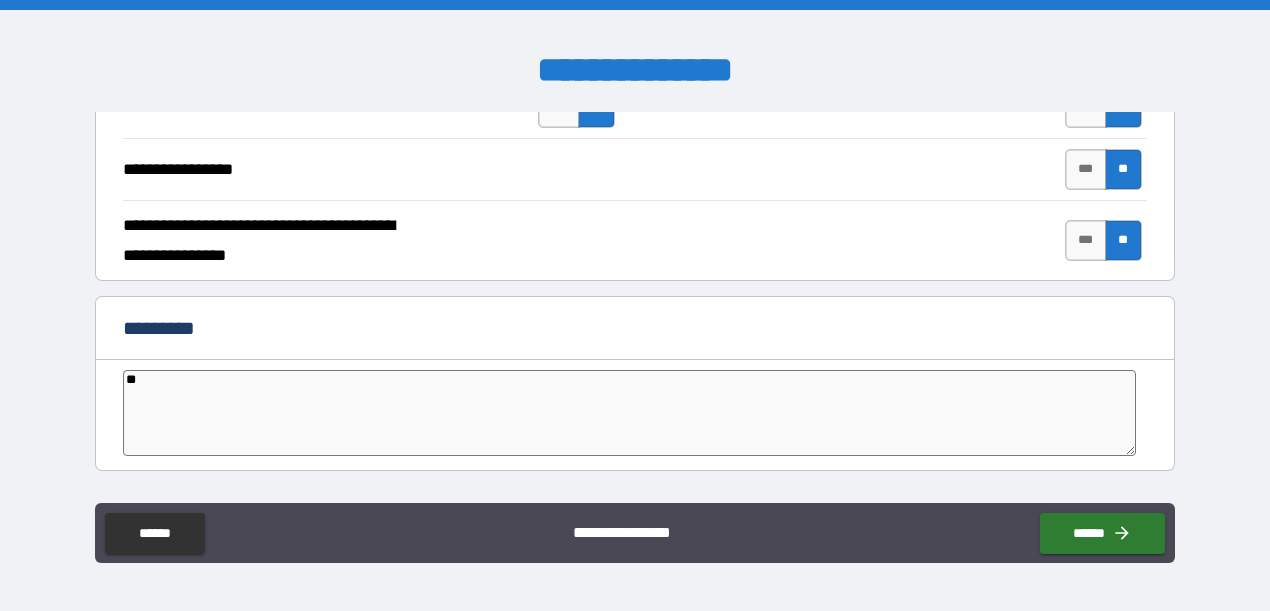 type on "*" 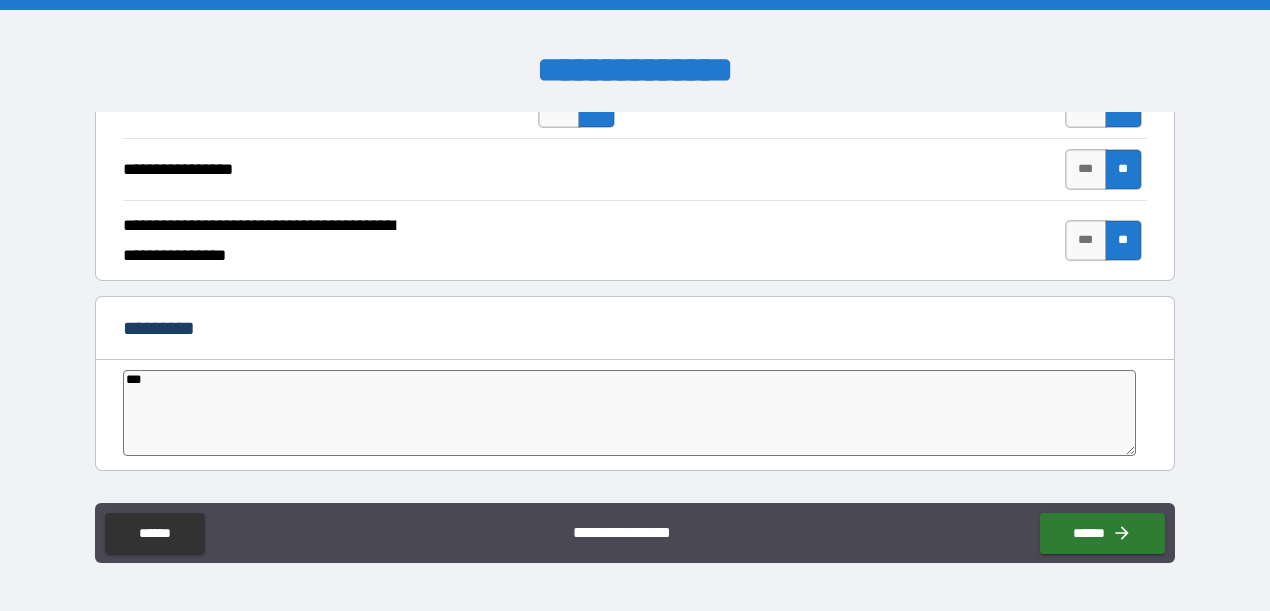 type on "*" 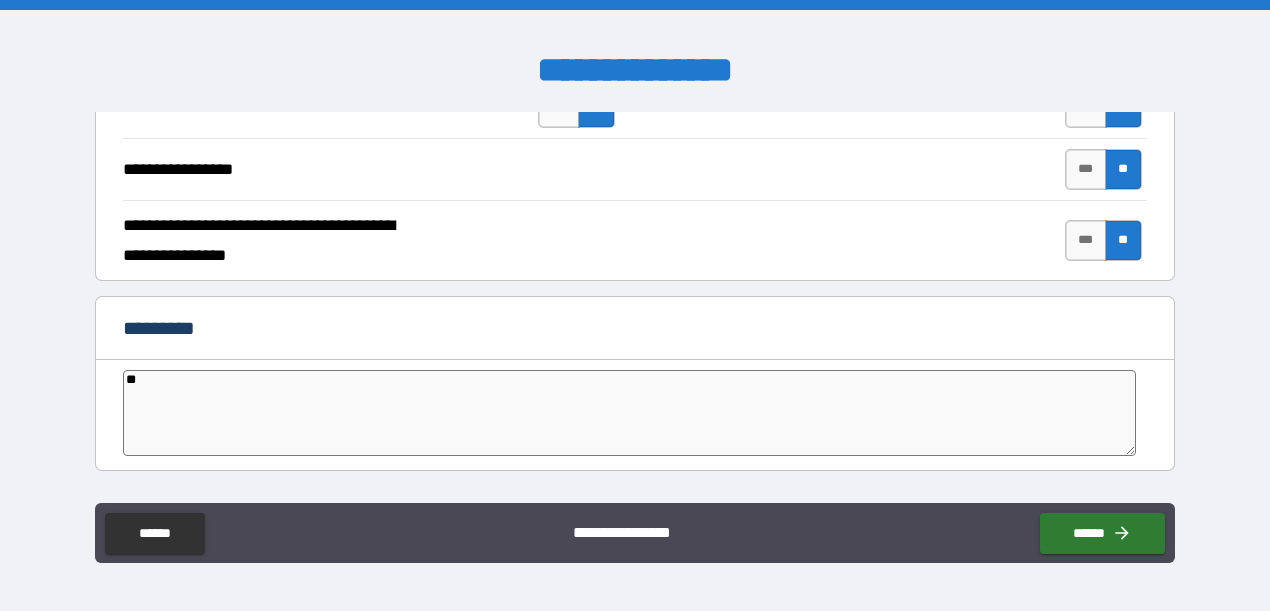 type on "*" 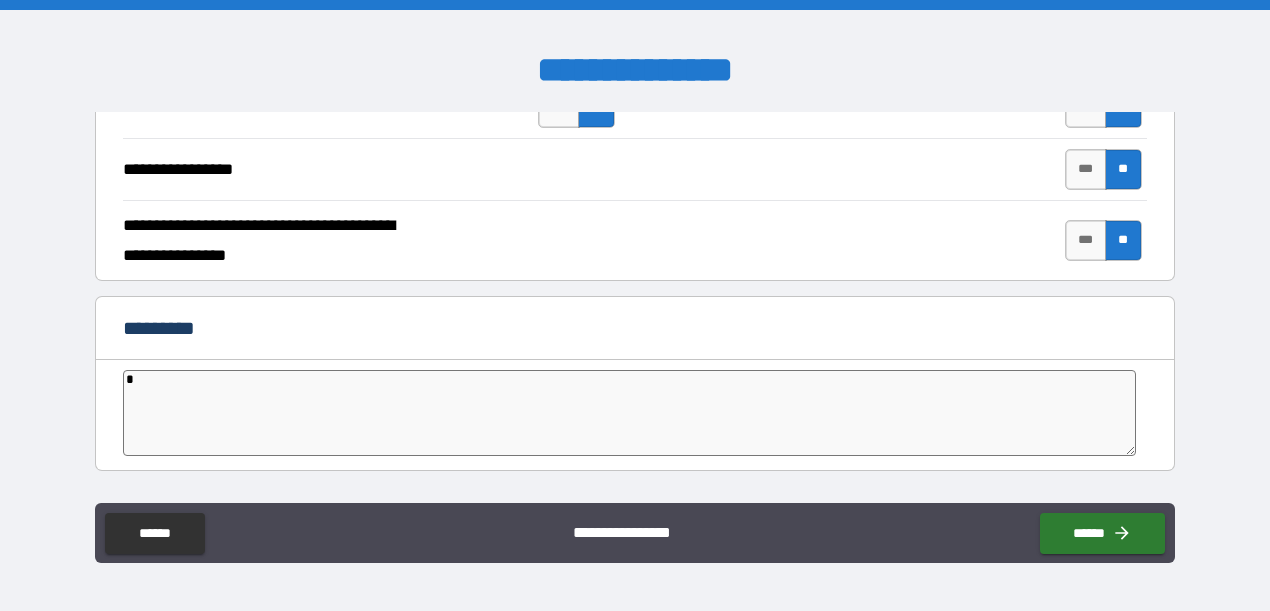 type on "*" 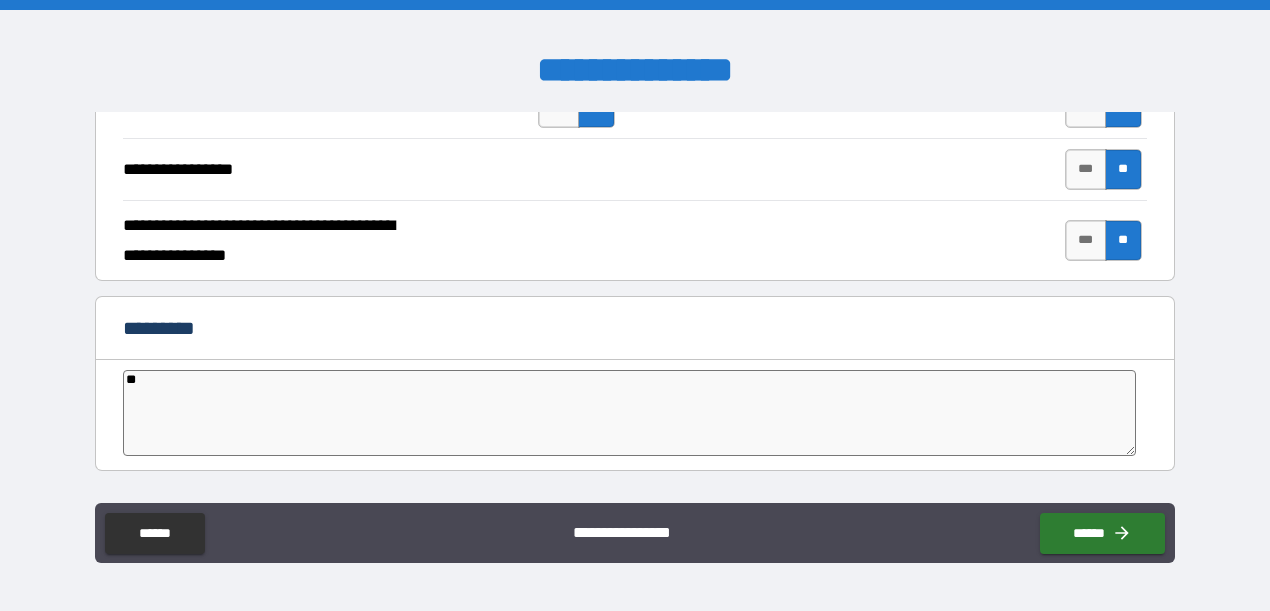type on "*" 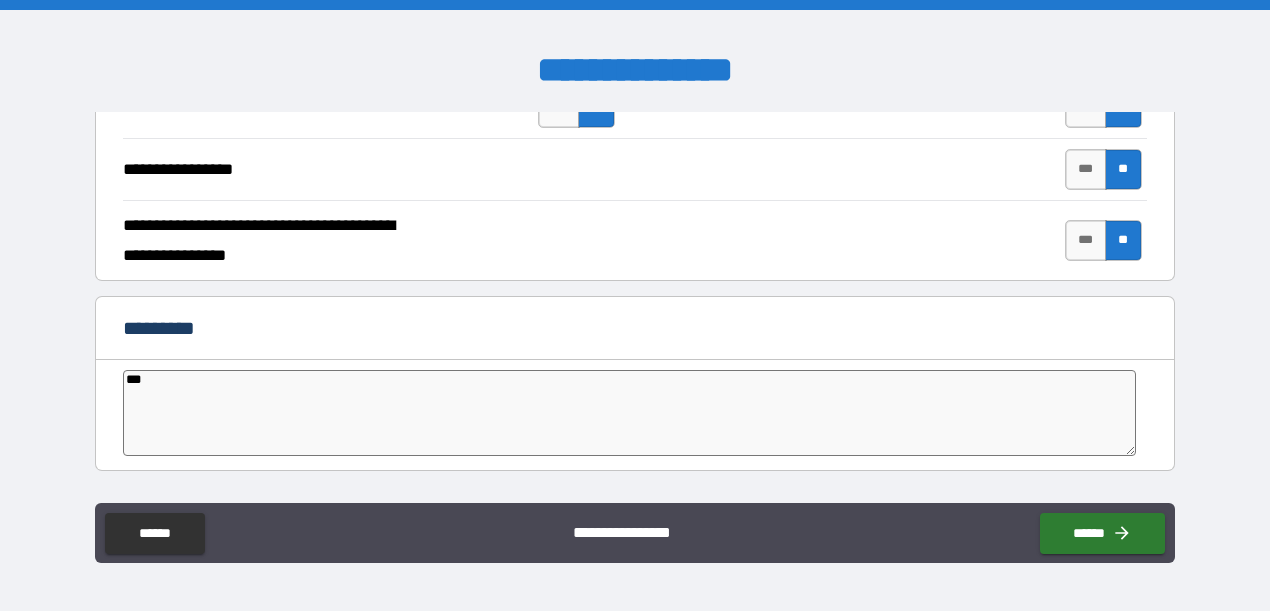 type on "*" 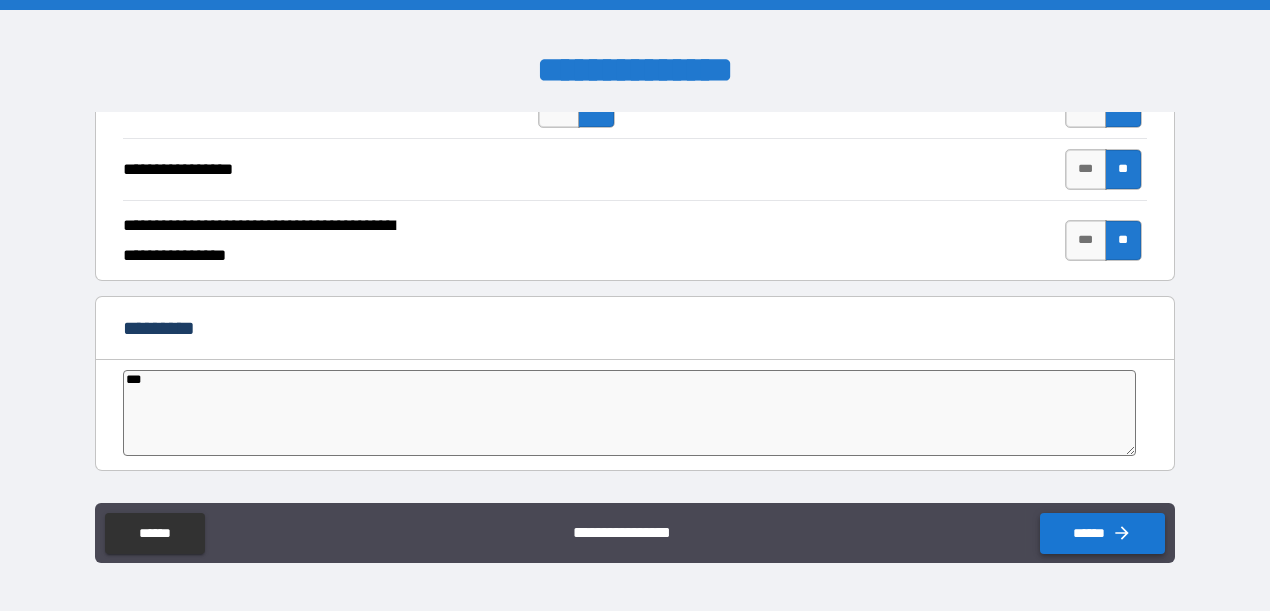 type on "***" 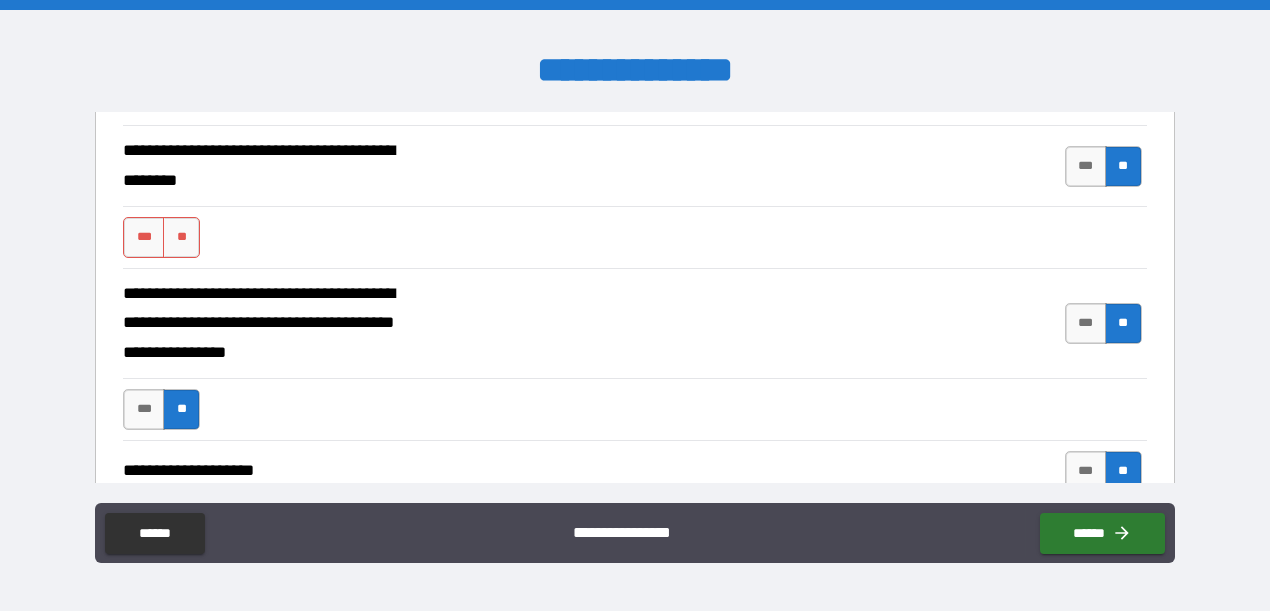 scroll, scrollTop: 426, scrollLeft: 0, axis: vertical 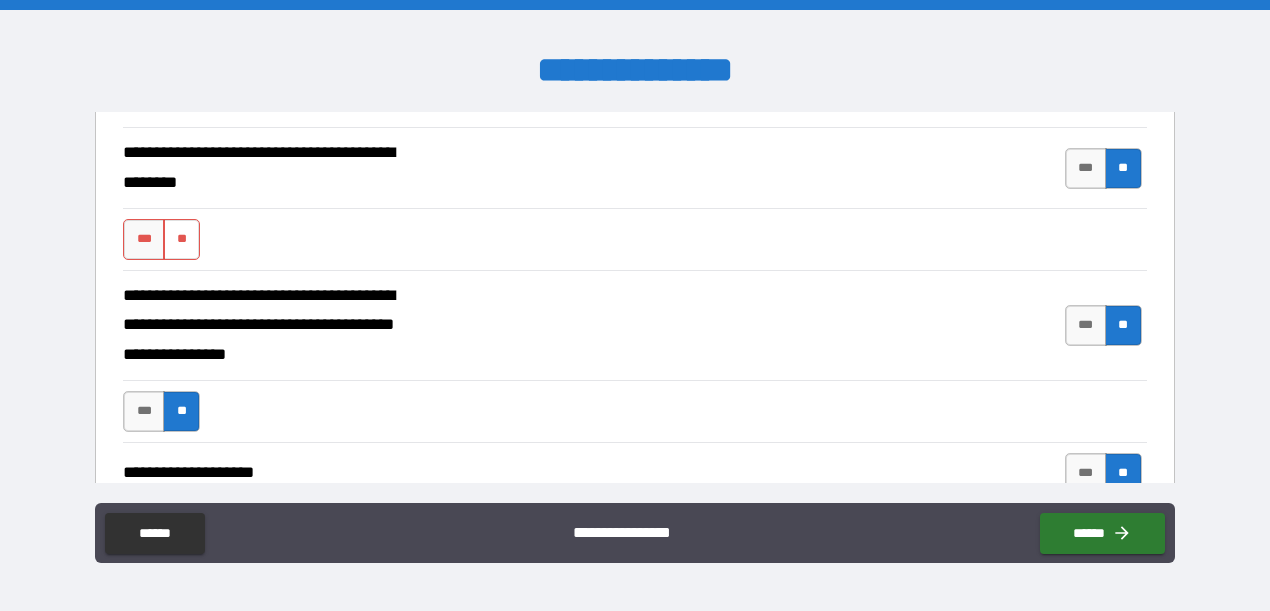 click on "**" at bounding box center [181, 239] 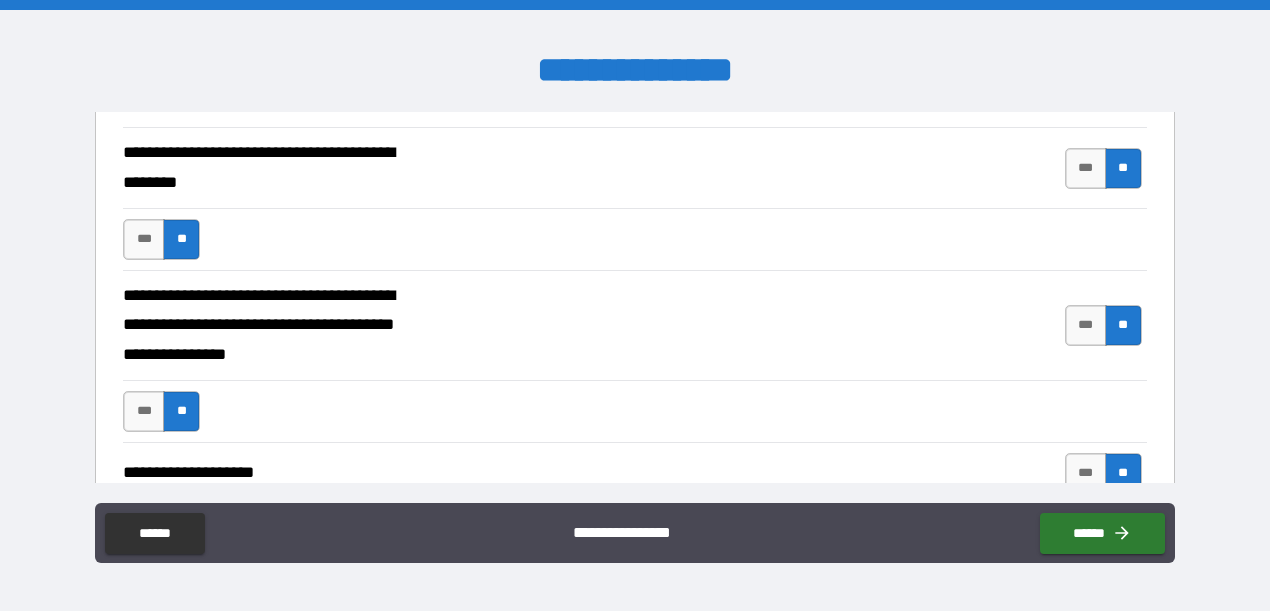 type on "*" 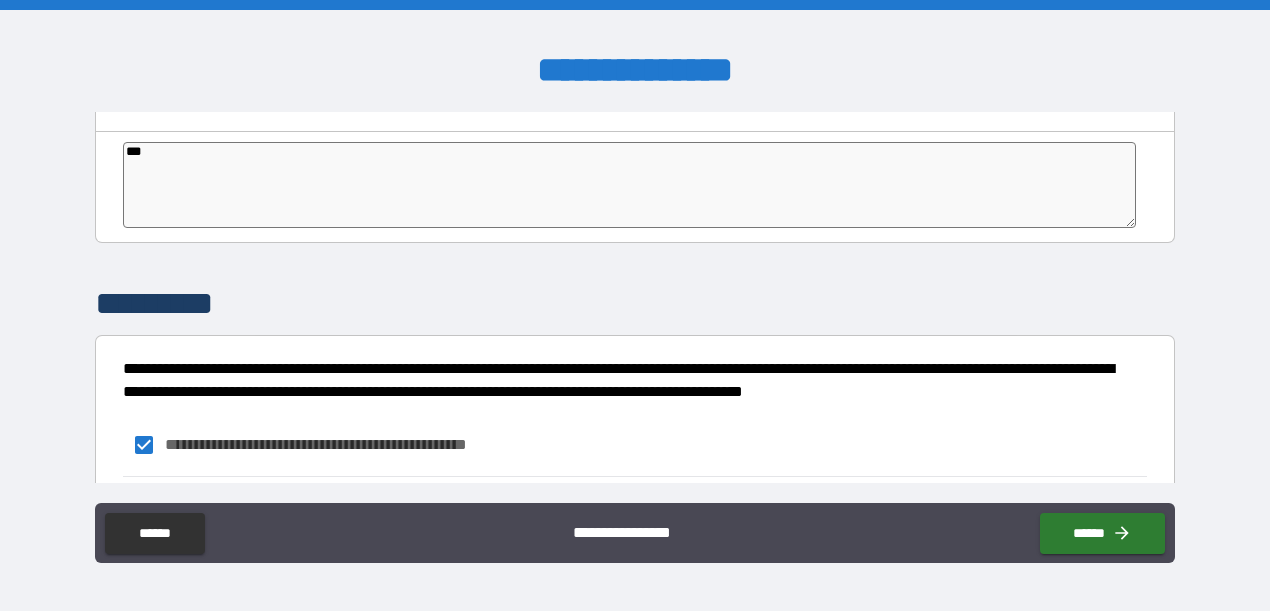 scroll, scrollTop: 4167, scrollLeft: 0, axis: vertical 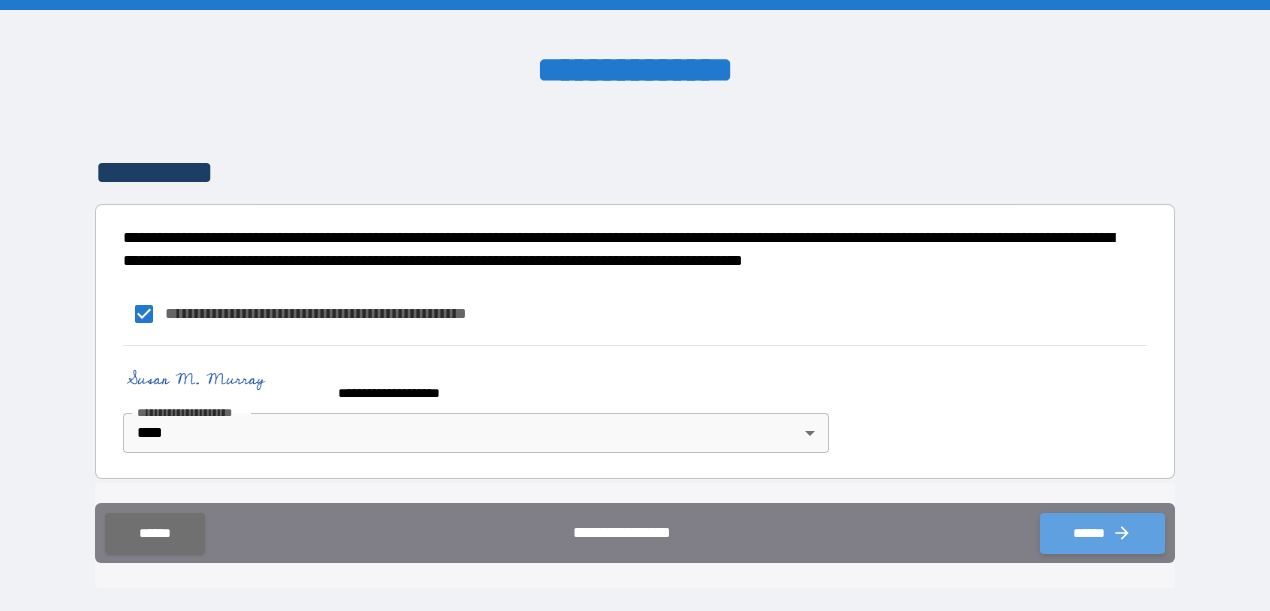 click on "******" at bounding box center (1102, 533) 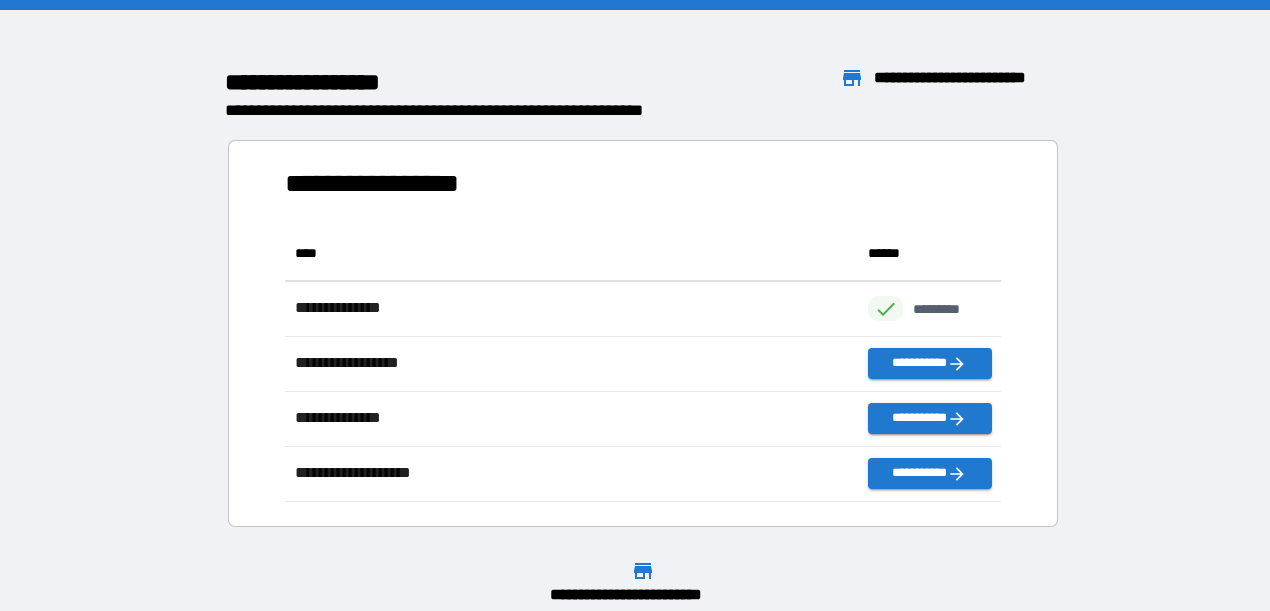scroll, scrollTop: 1, scrollLeft: 1, axis: both 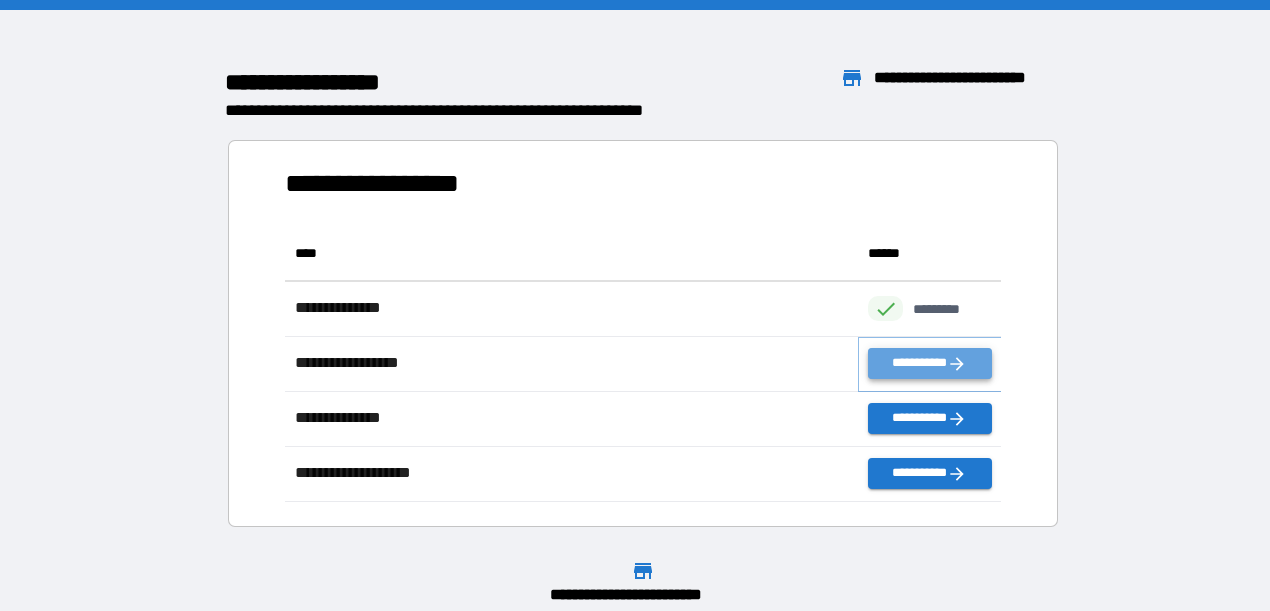 click on "**********" at bounding box center [929, 363] 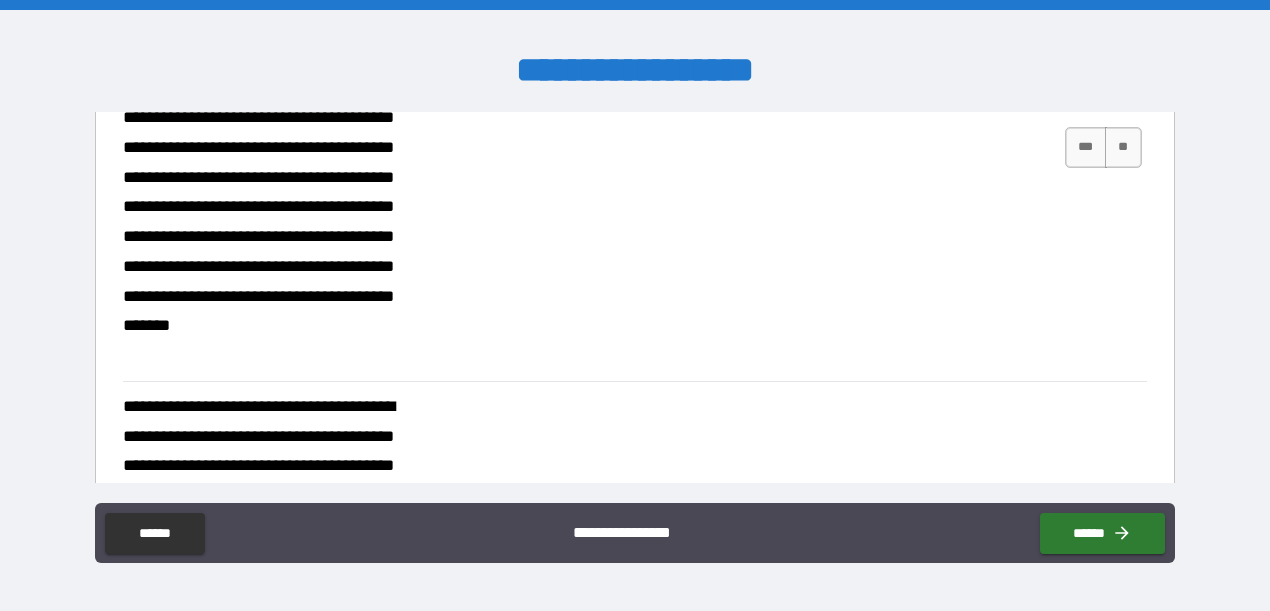 scroll, scrollTop: 390, scrollLeft: 0, axis: vertical 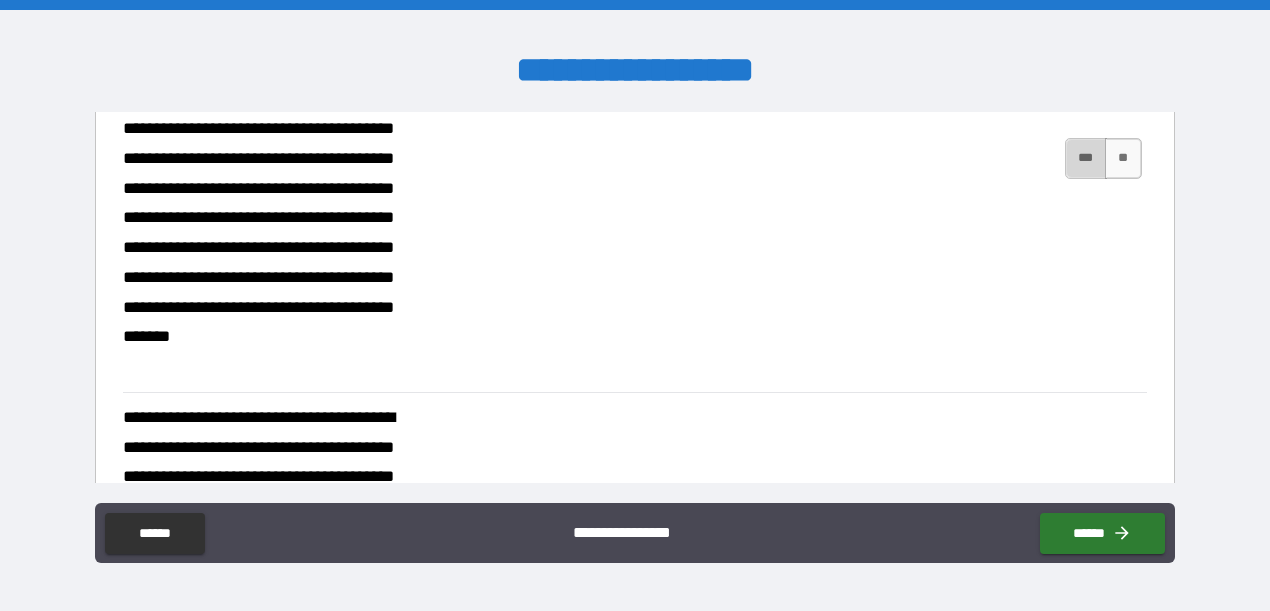 click on "***" at bounding box center [1086, 158] 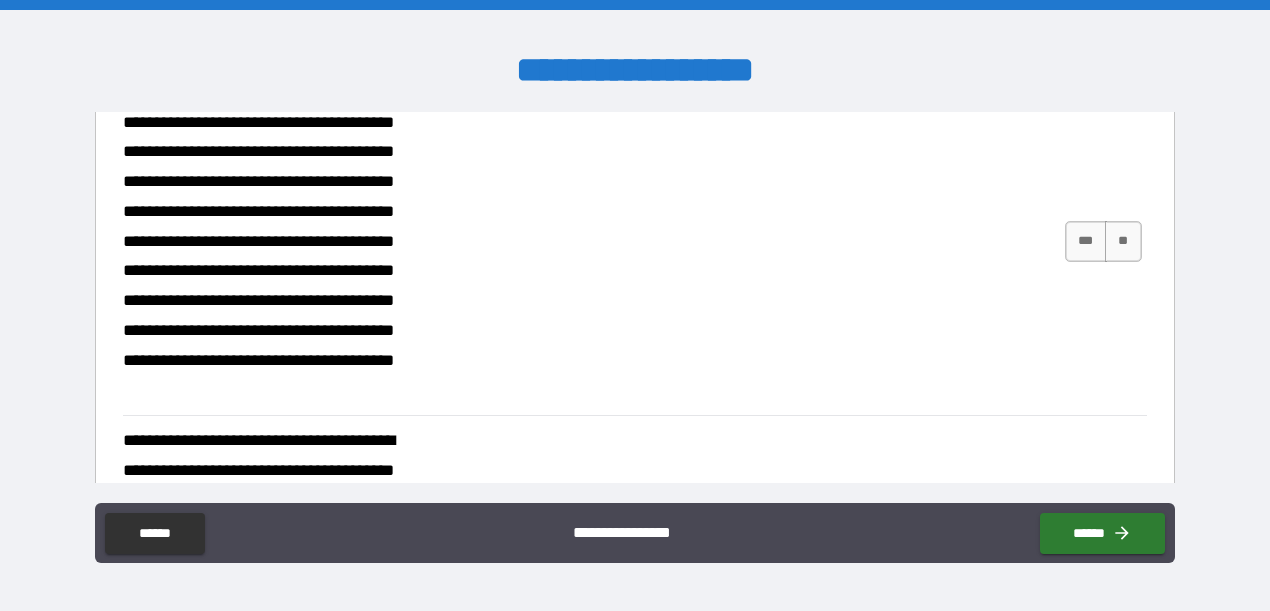 scroll, scrollTop: 722, scrollLeft: 0, axis: vertical 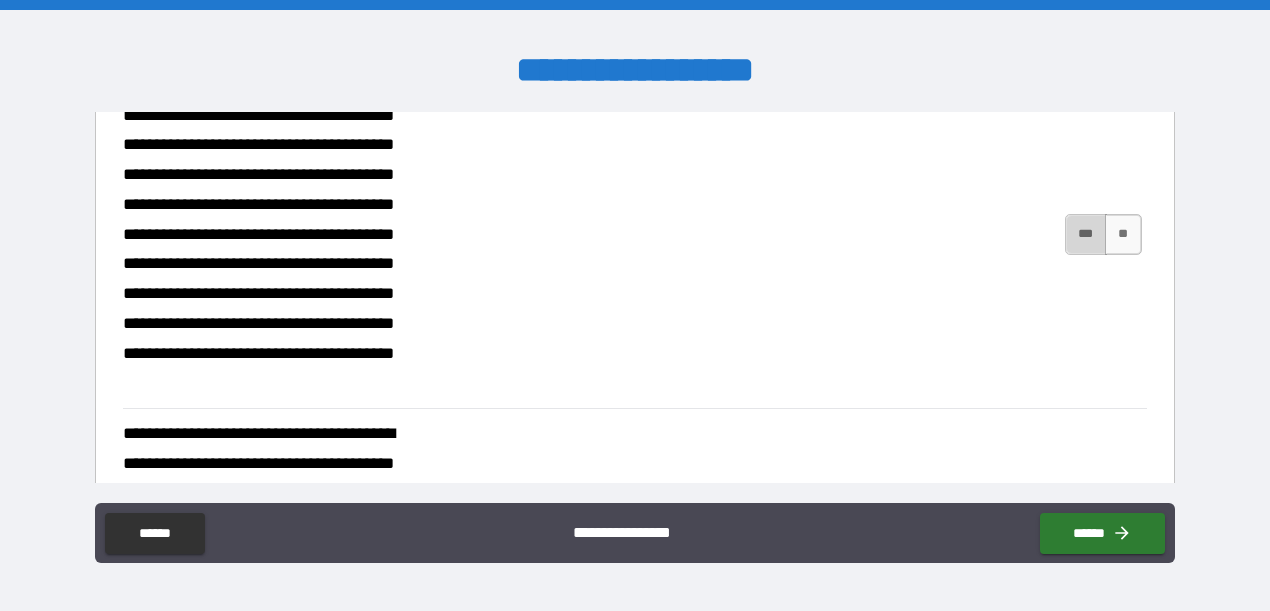 click on "***" at bounding box center (1086, 234) 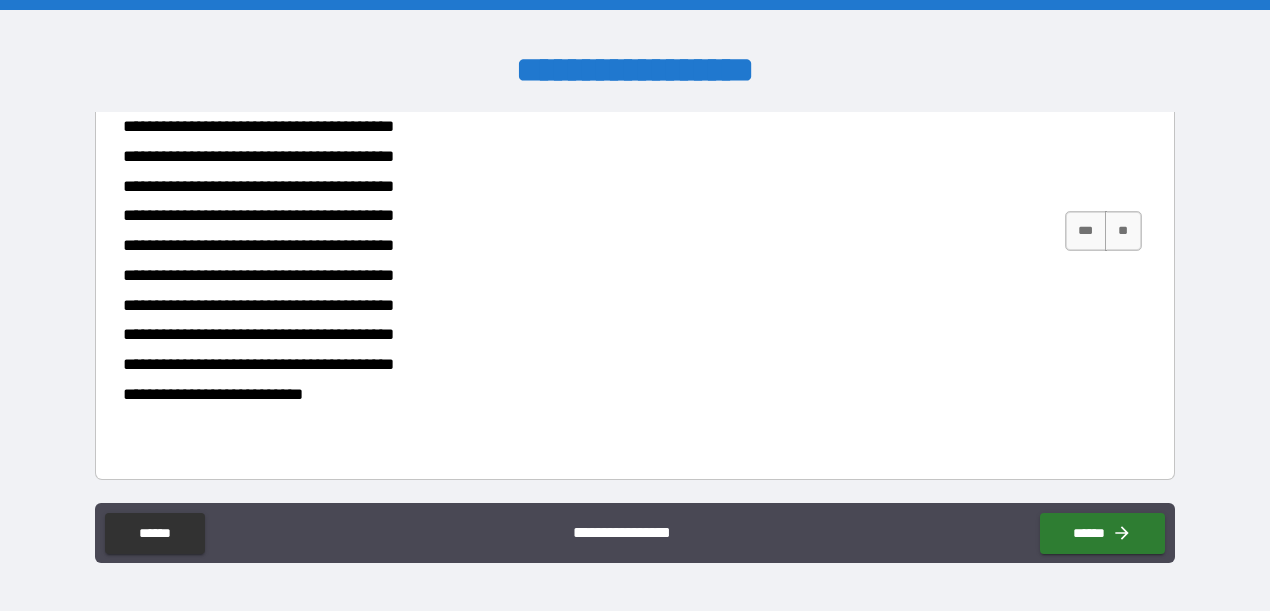scroll, scrollTop: 1146, scrollLeft: 0, axis: vertical 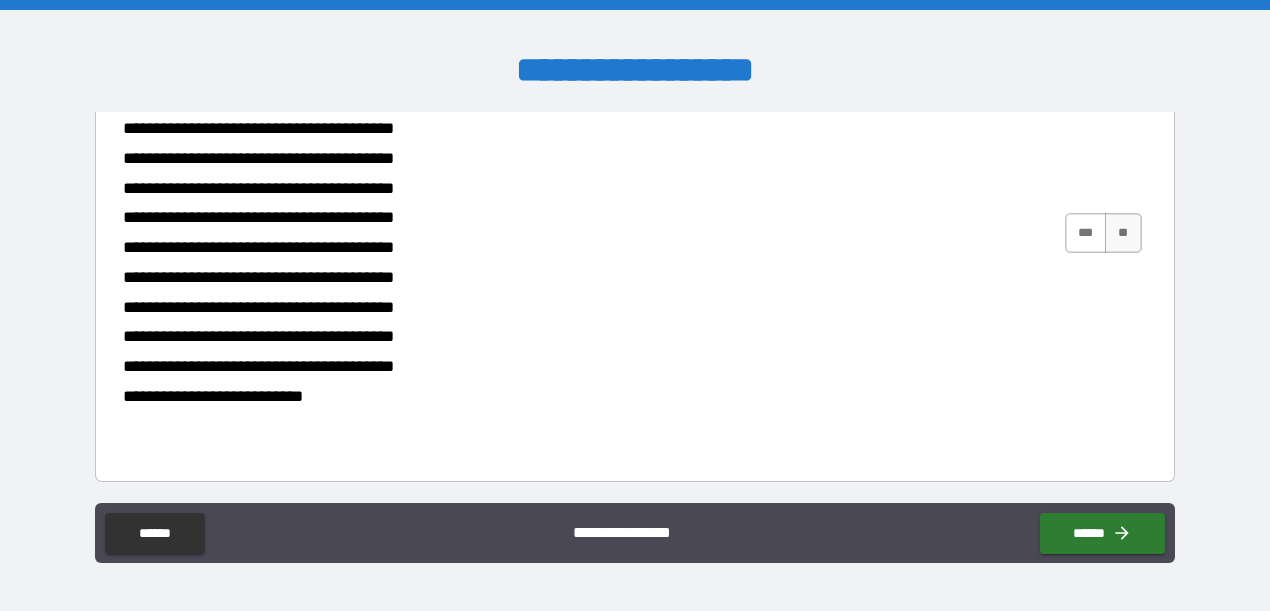 click on "***" at bounding box center [1086, 233] 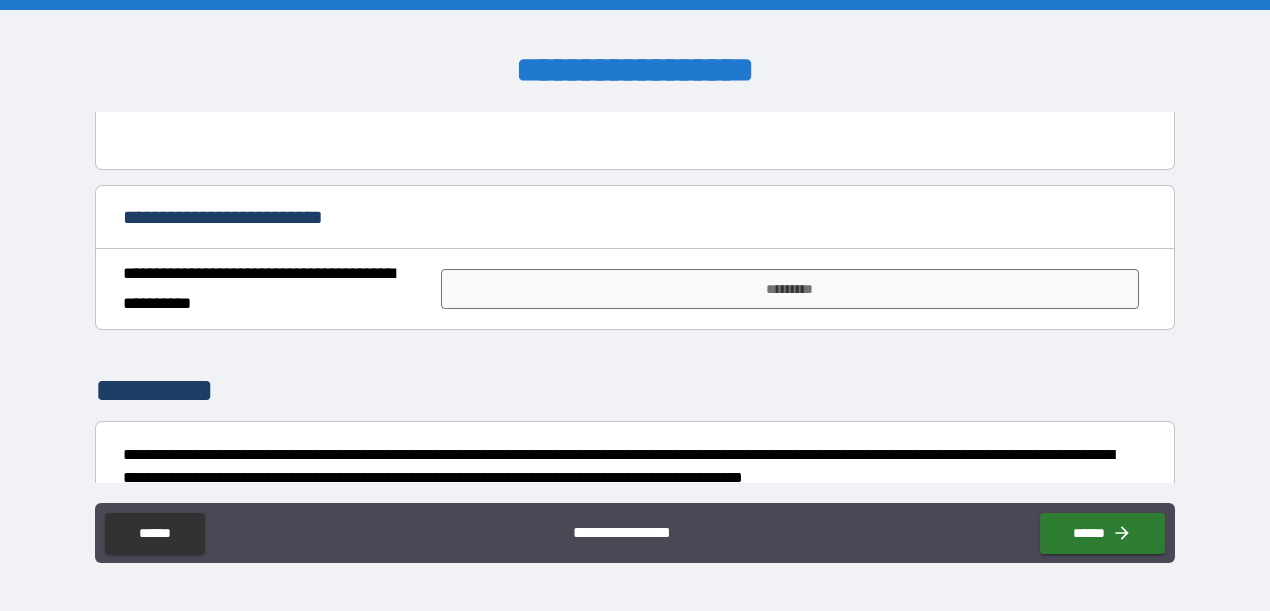 scroll, scrollTop: 1460, scrollLeft: 0, axis: vertical 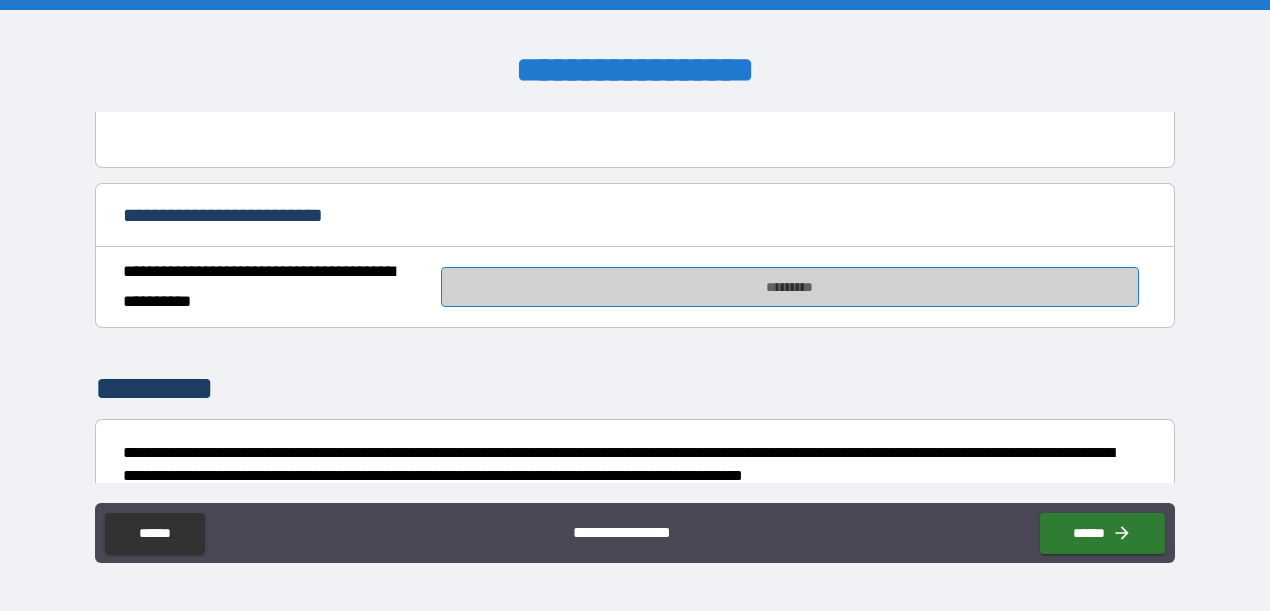 click on "*********" at bounding box center [790, 287] 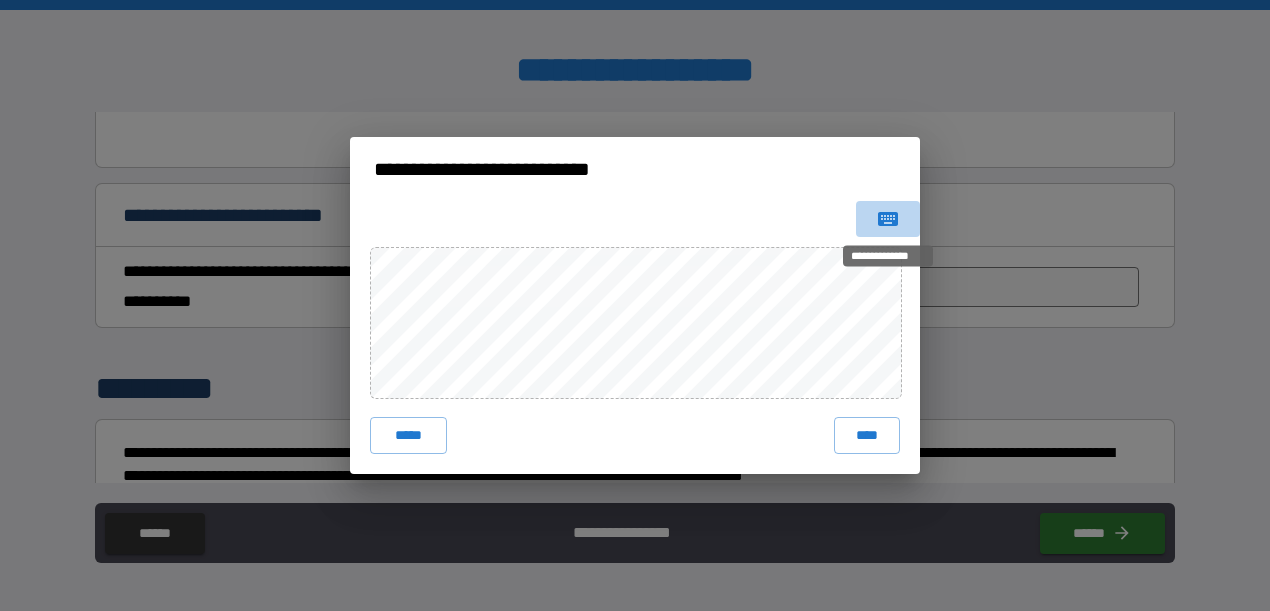 click 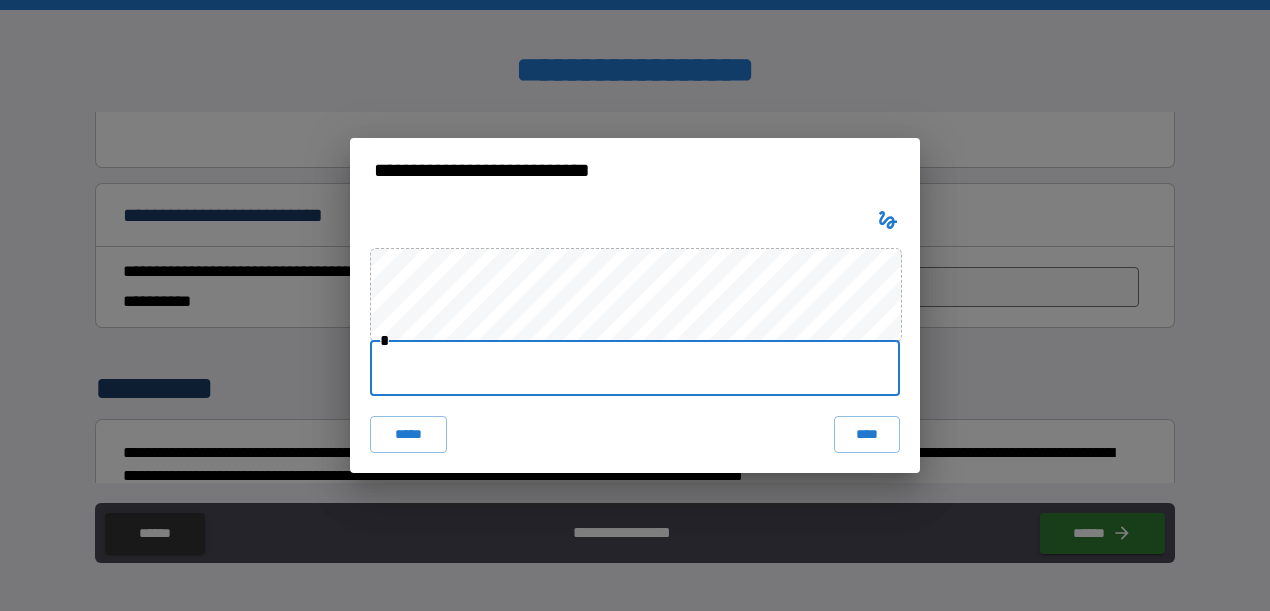 click at bounding box center (635, 368) 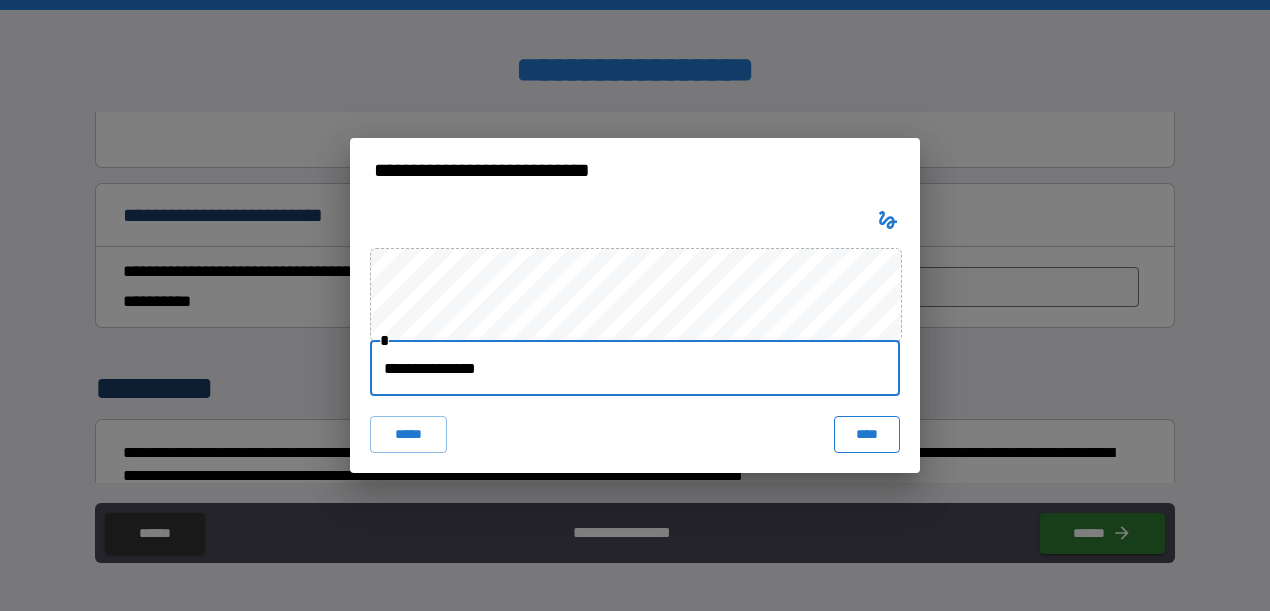 type on "**********" 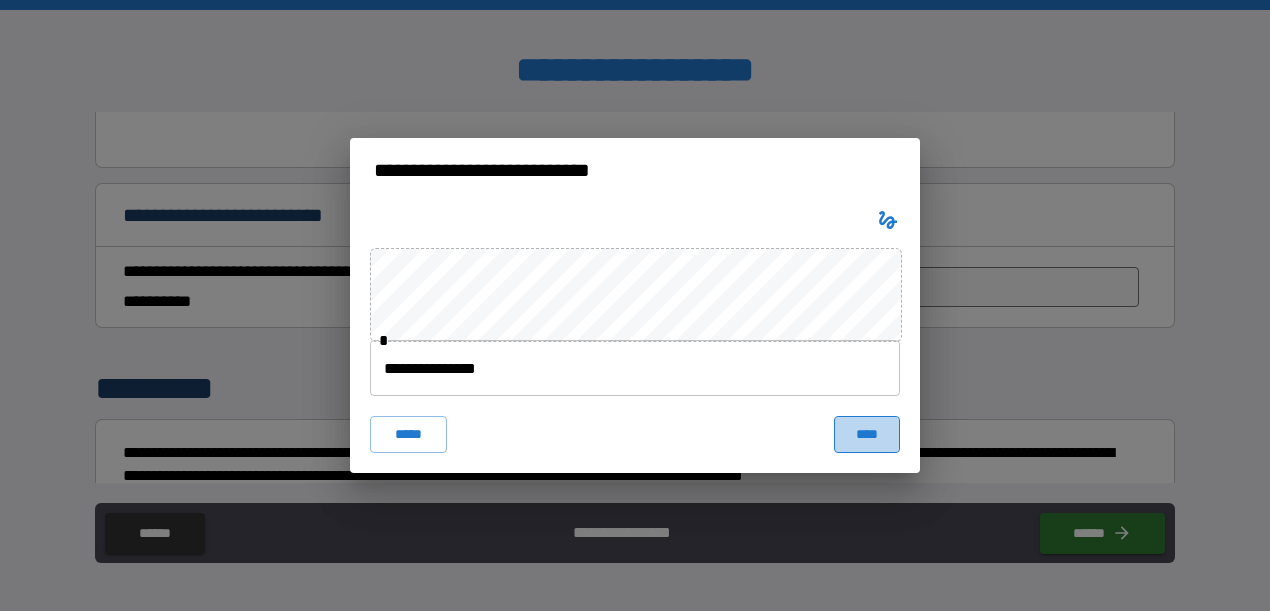 click on "****" at bounding box center [867, 434] 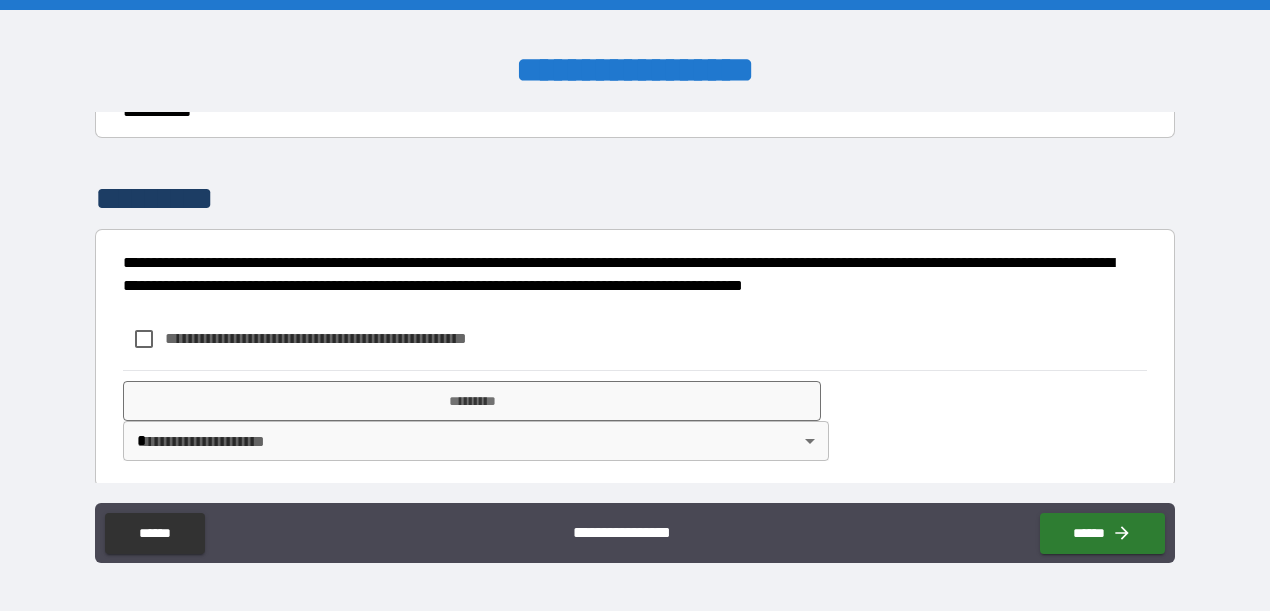 scroll, scrollTop: 1659, scrollLeft: 0, axis: vertical 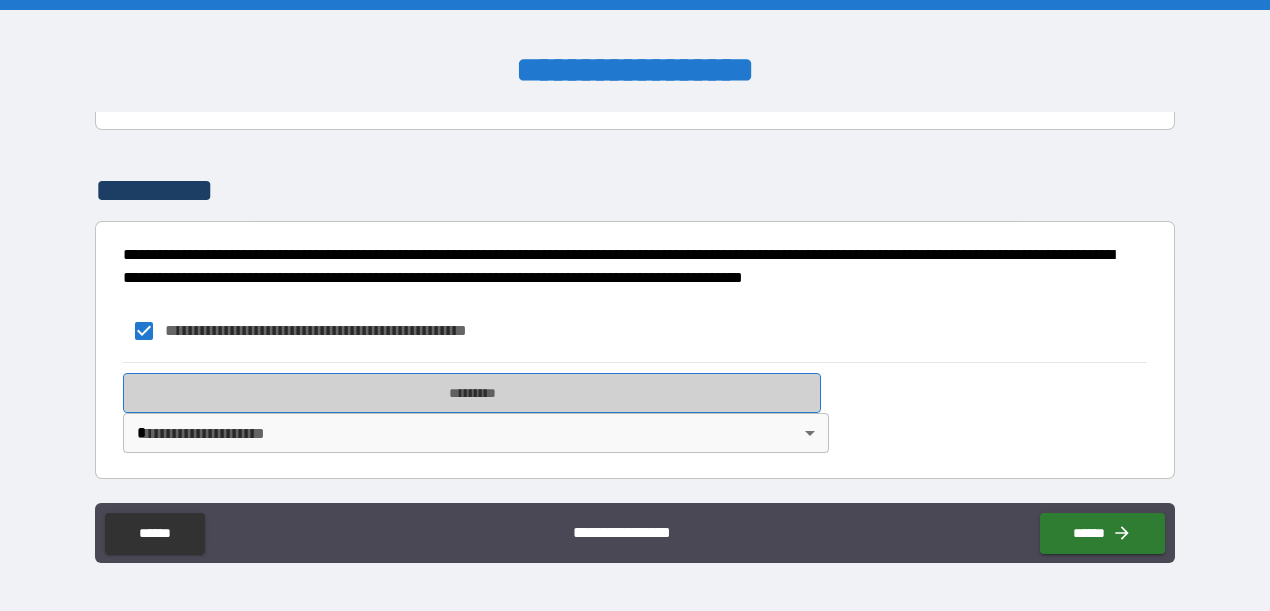click on "*********" at bounding box center [472, 393] 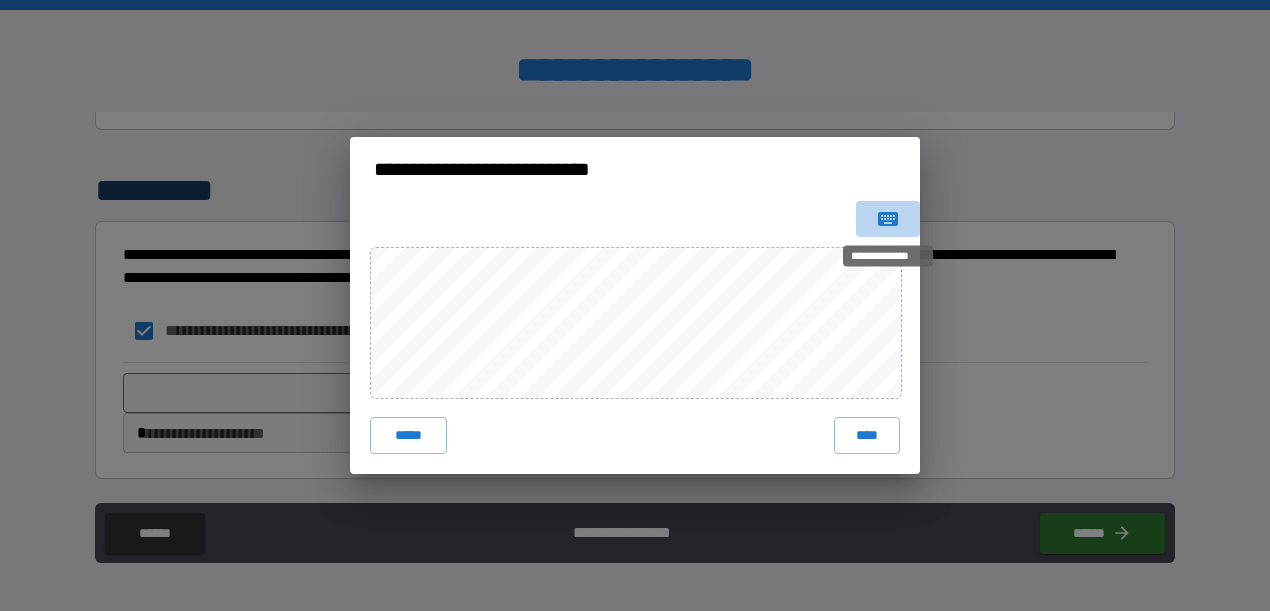 click 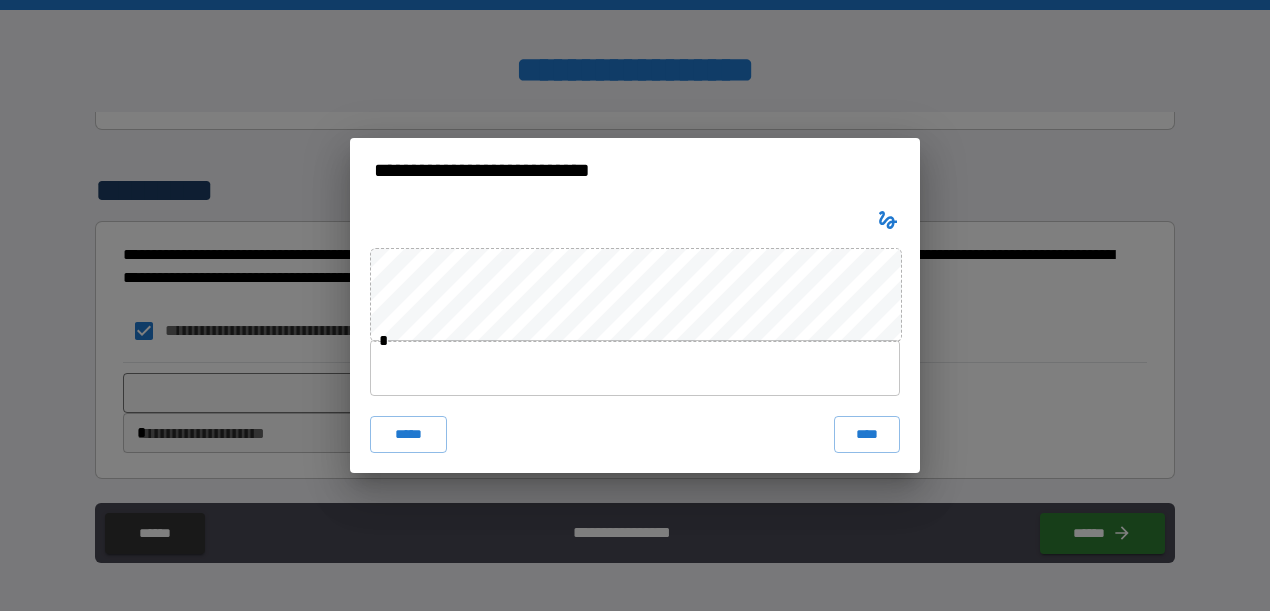 click at bounding box center [635, 368] 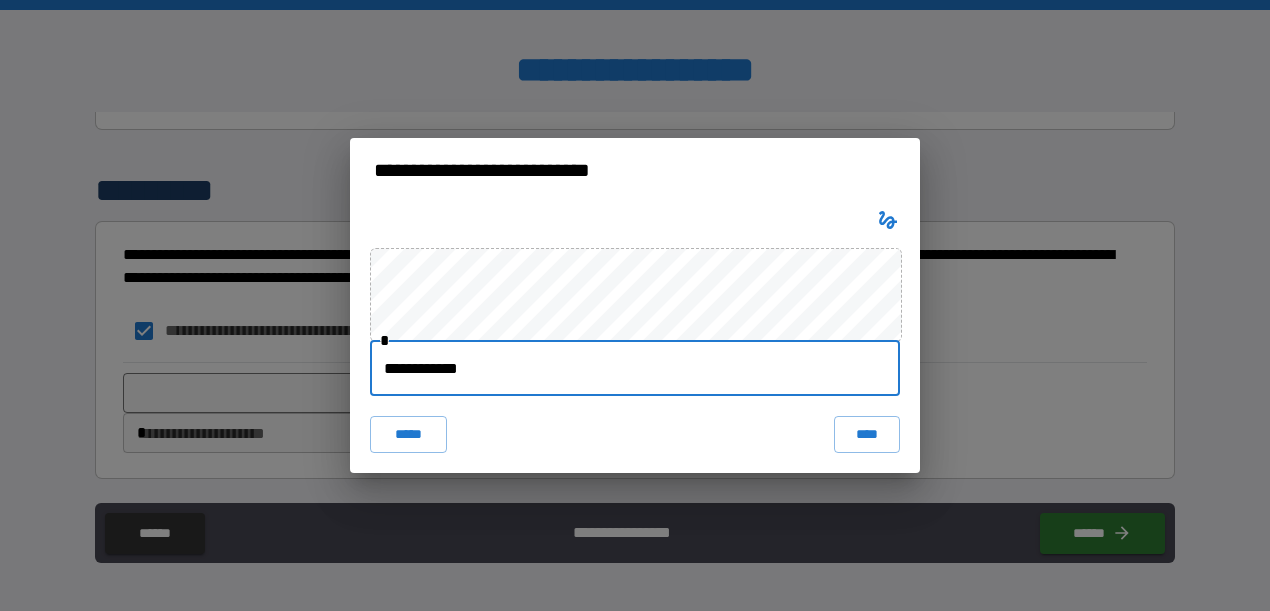 click on "**********" at bounding box center (635, 368) 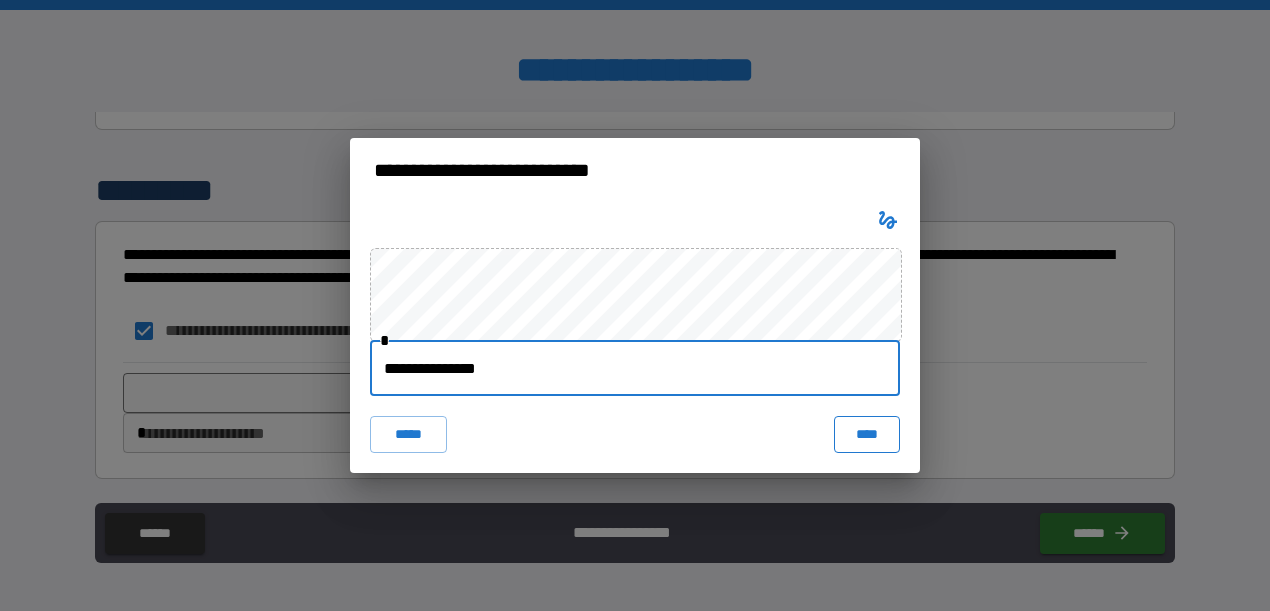 type on "**********" 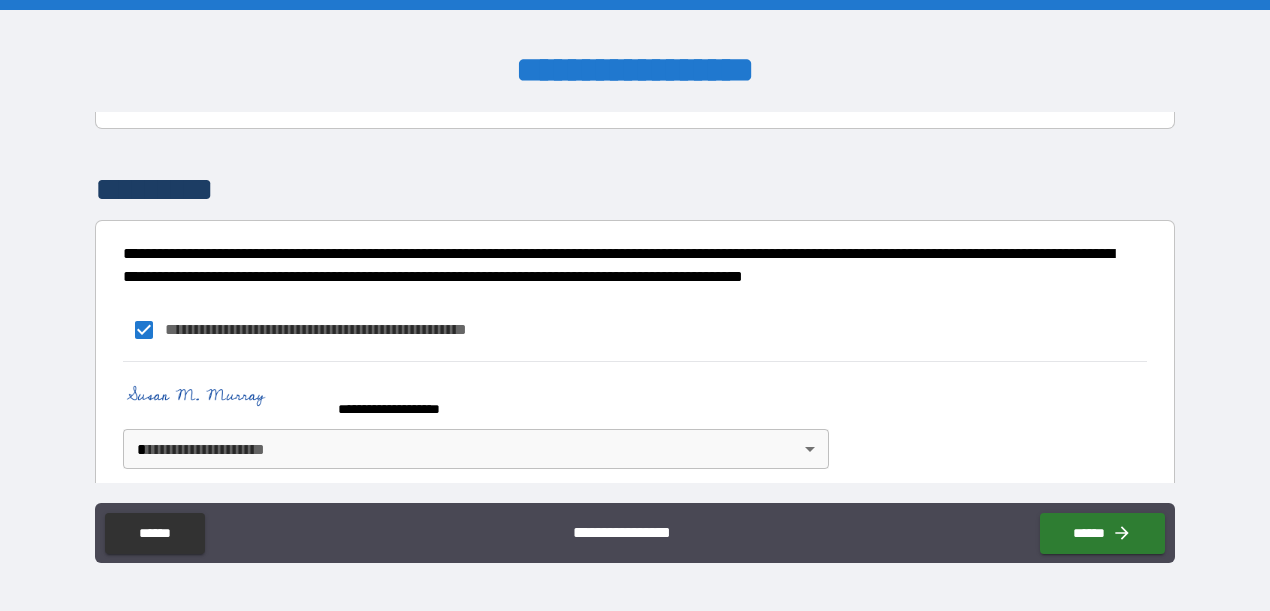 scroll, scrollTop: 1676, scrollLeft: 0, axis: vertical 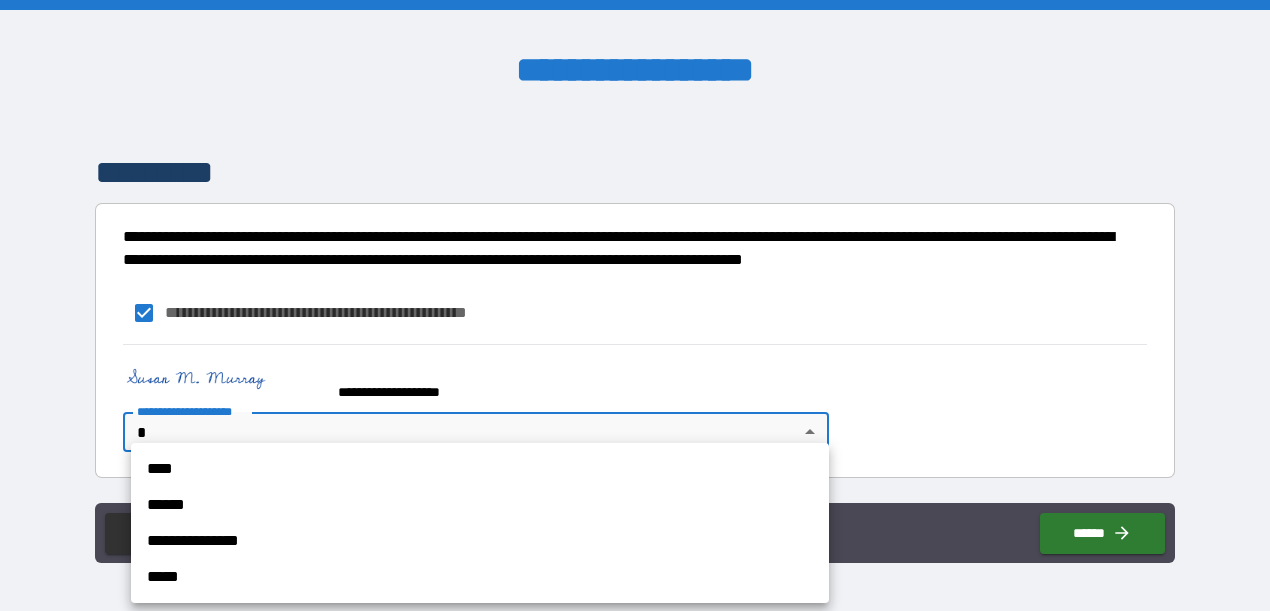 click on "[FIRST] [LAST] [CITY] [STATE] [ZIP] [COUNTRY] [ADDRESS] [APT] [PHONE] [EMAIL]" at bounding box center (635, 305) 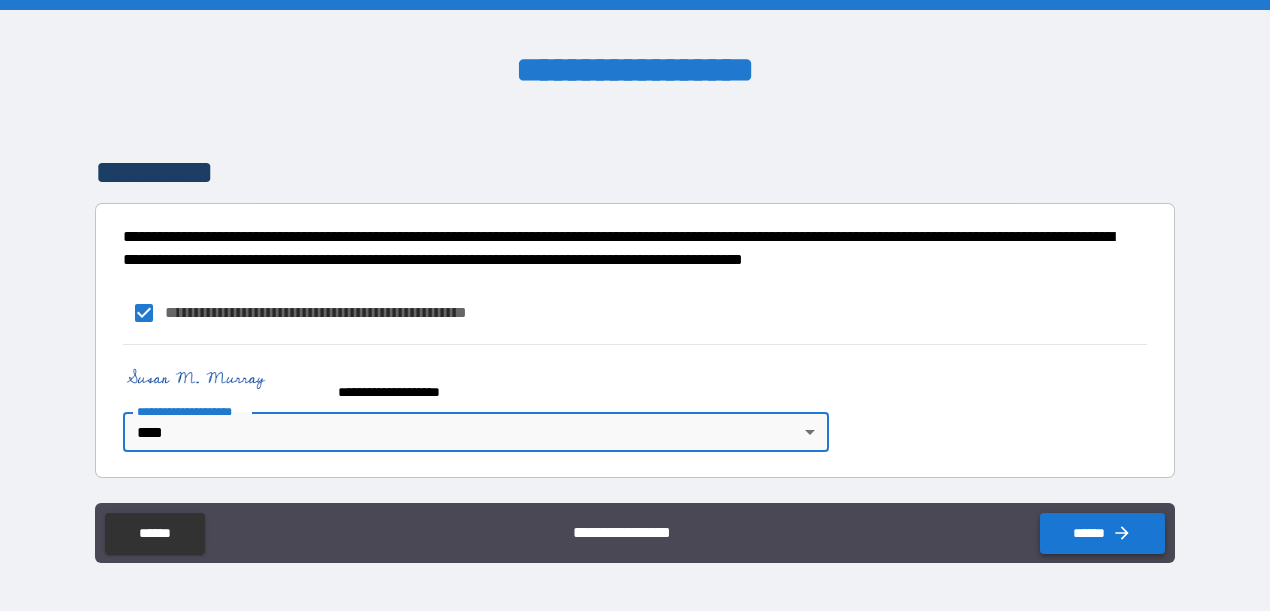 click on "******" at bounding box center (1102, 533) 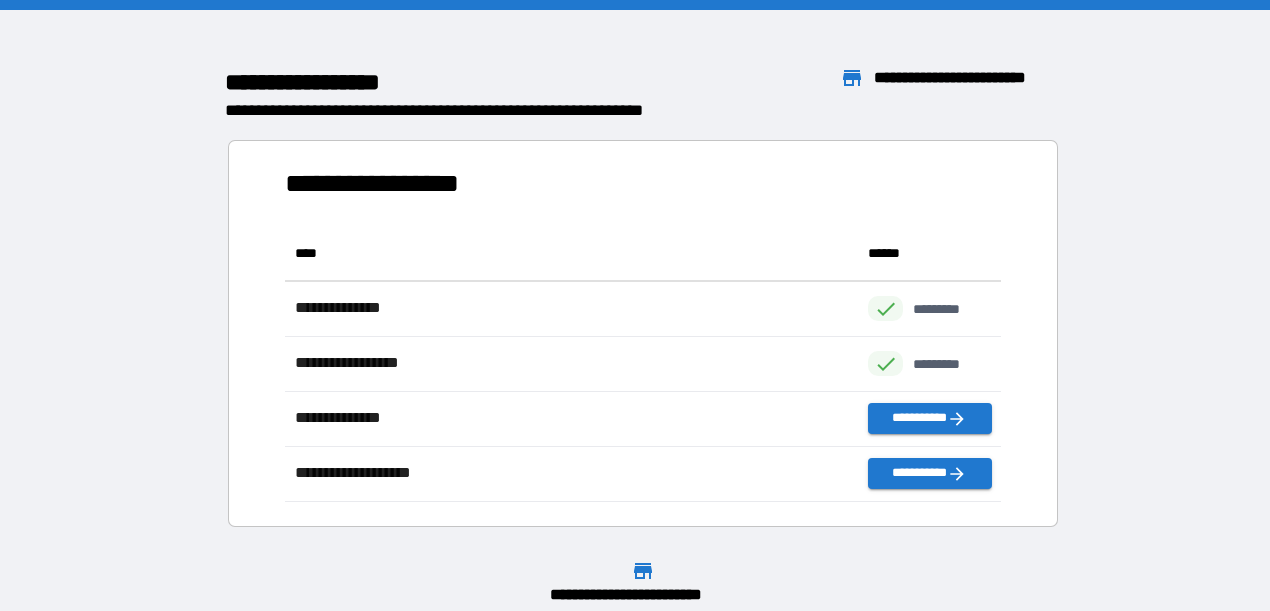 scroll, scrollTop: 1, scrollLeft: 1, axis: both 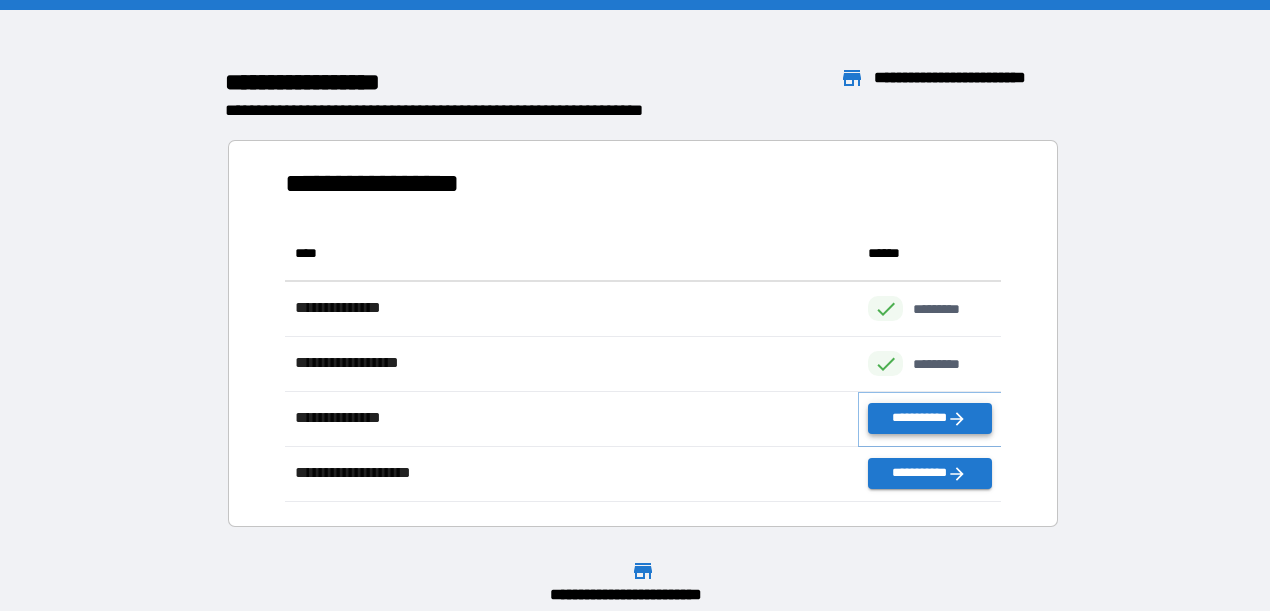 click on "**********" at bounding box center (929, 418) 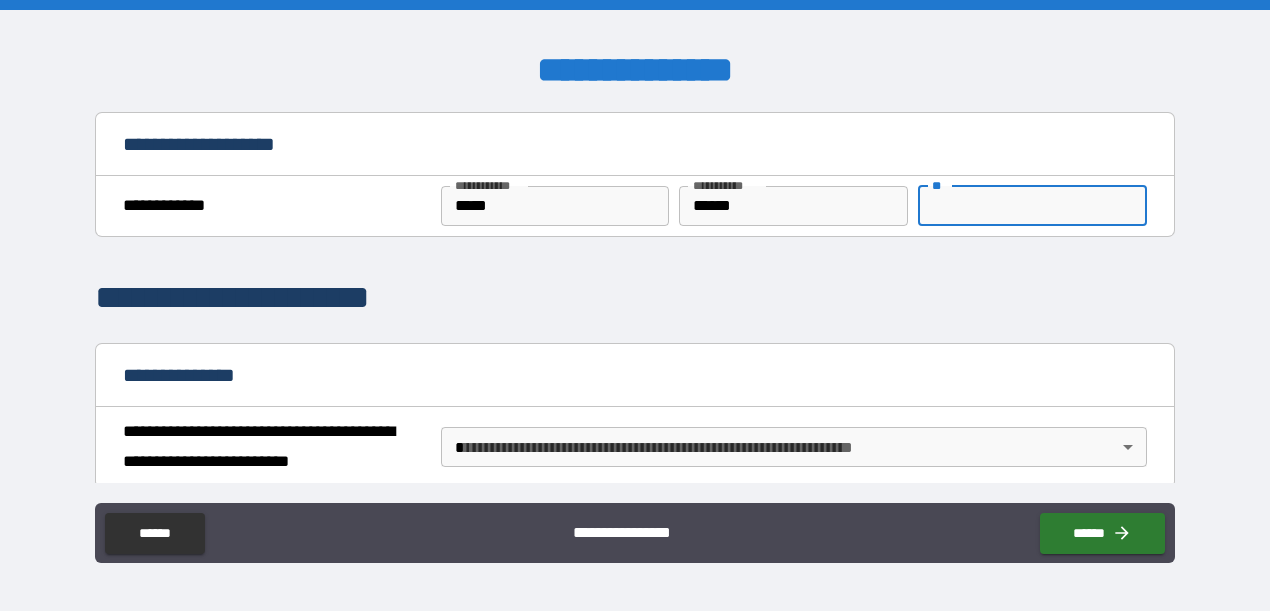 click on "**" at bounding box center [1032, 206] 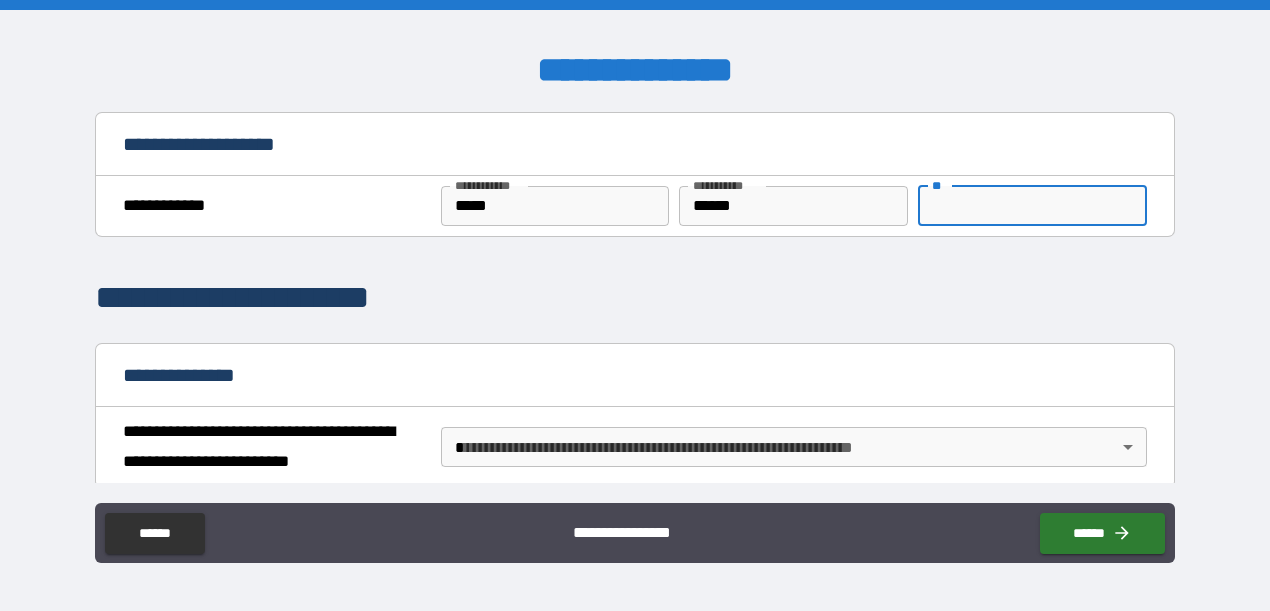 type on "*" 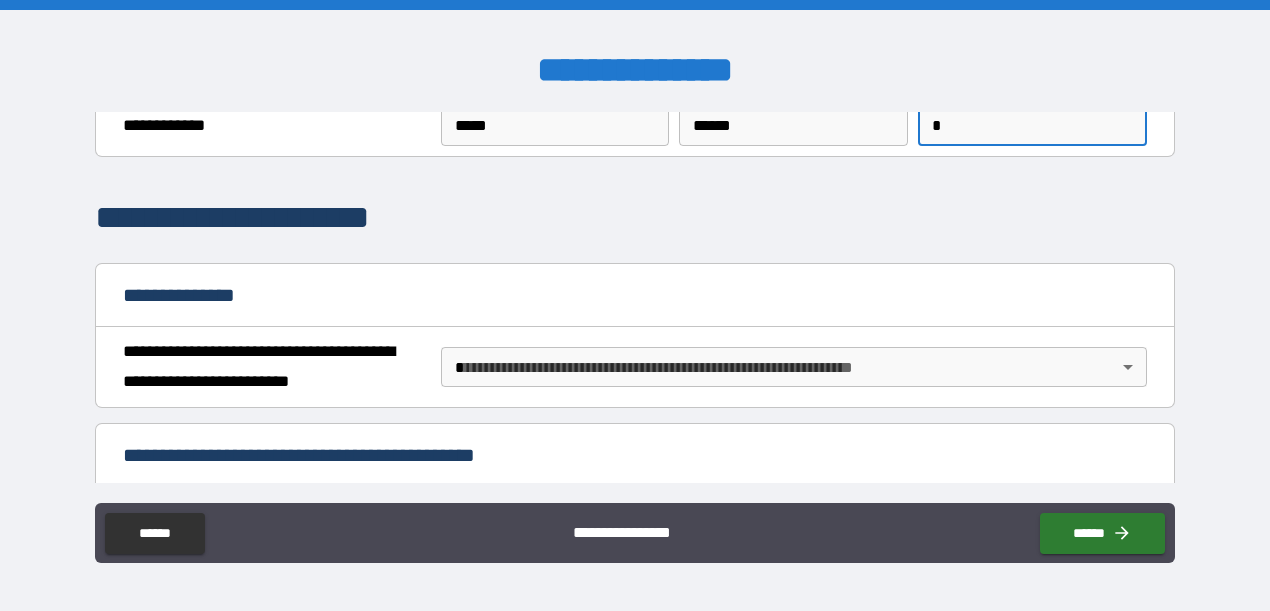 scroll, scrollTop: 109, scrollLeft: 0, axis: vertical 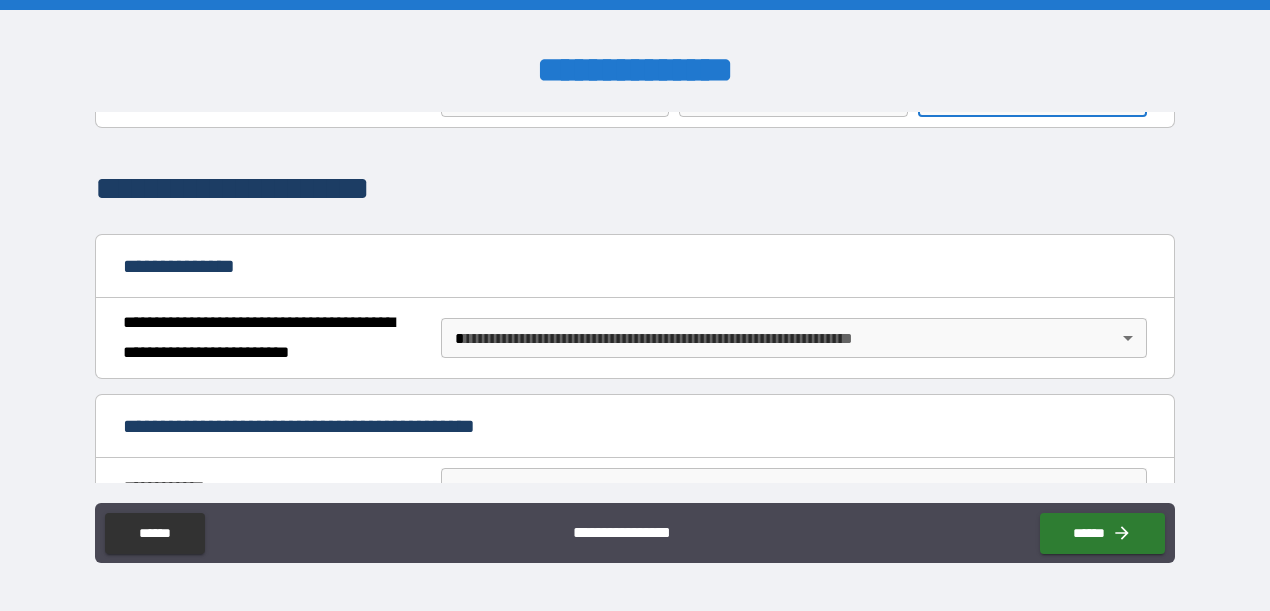 type on "*" 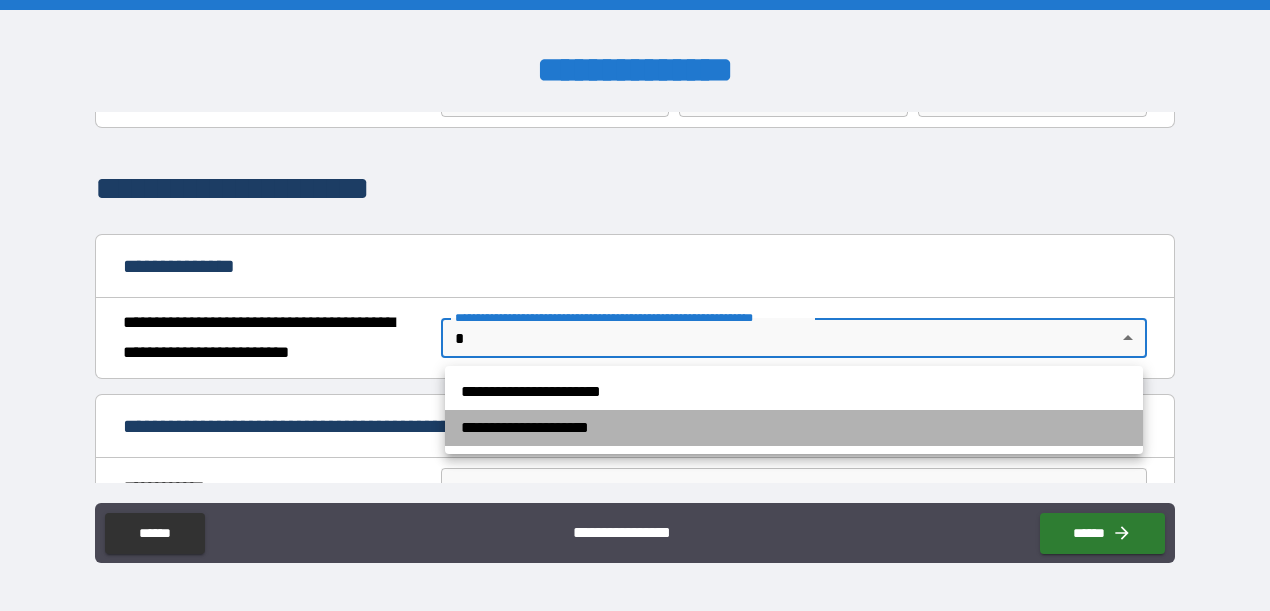 click on "**********" at bounding box center (794, 428) 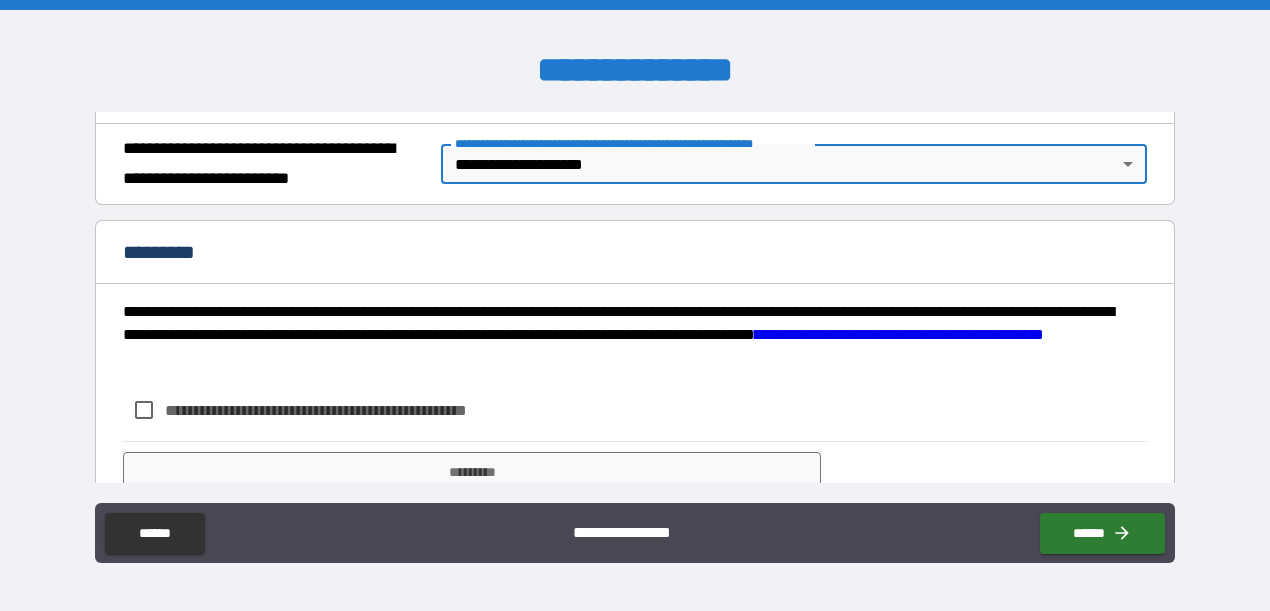 scroll, scrollTop: 285, scrollLeft: 0, axis: vertical 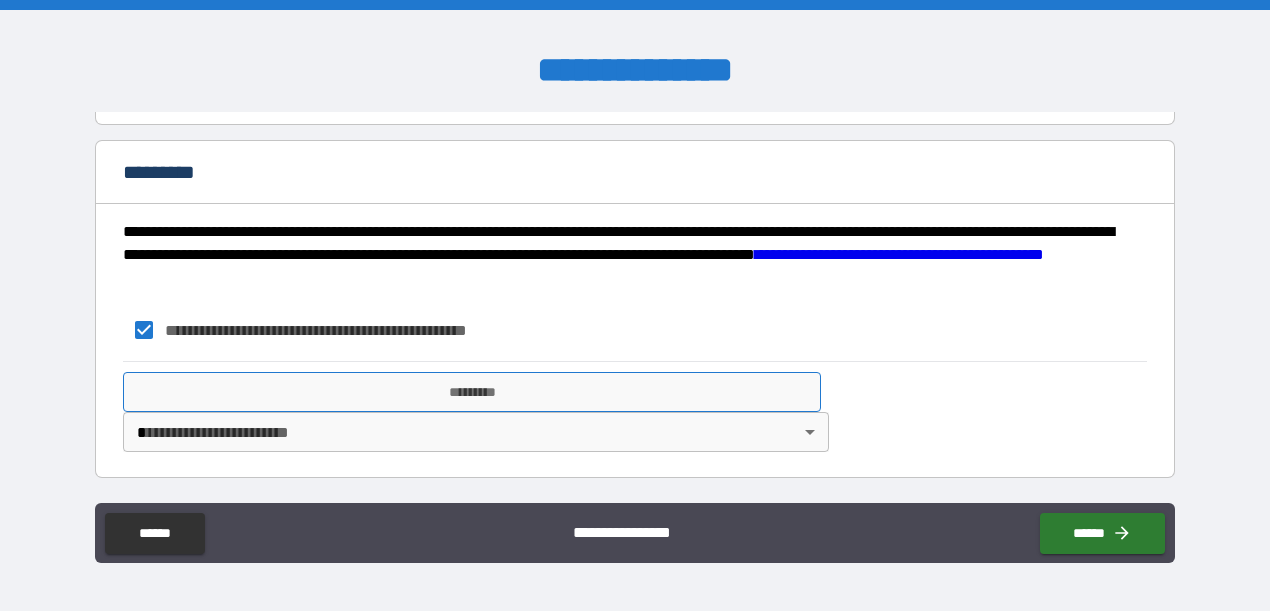 click on "*********" at bounding box center (472, 392) 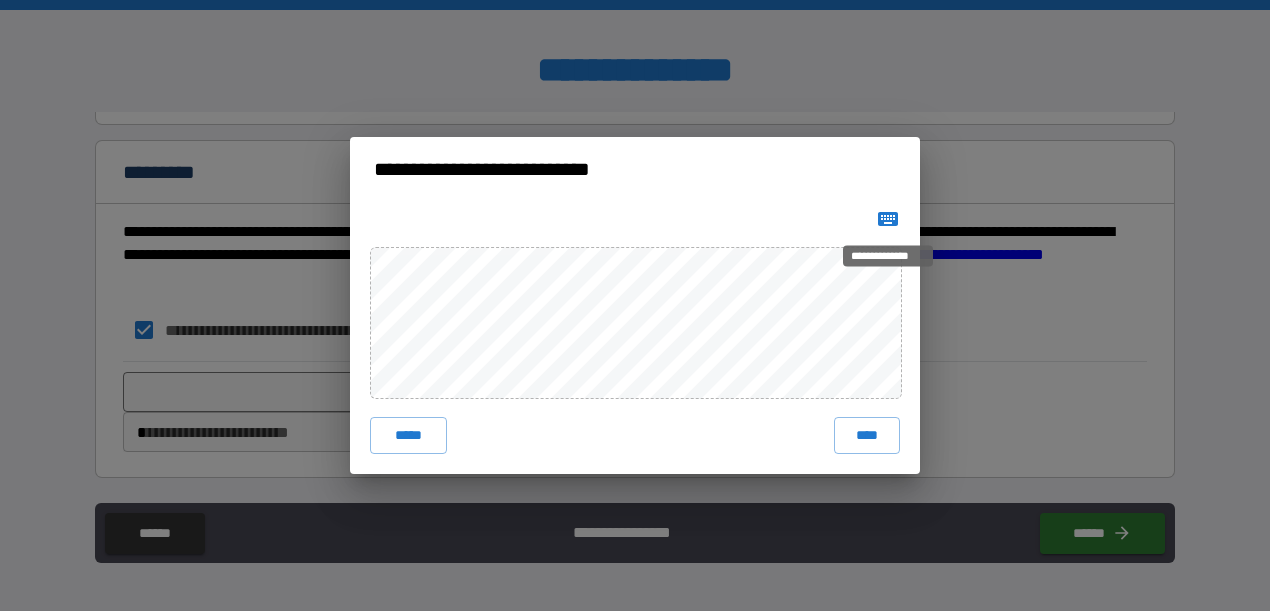 click 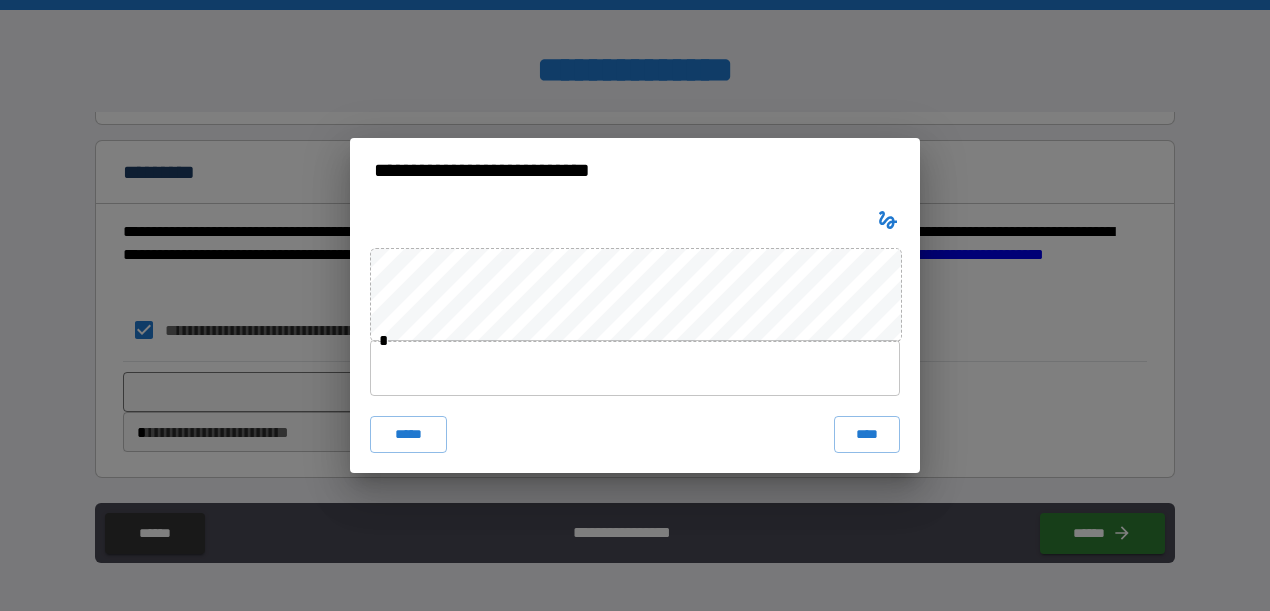 click at bounding box center (635, 368) 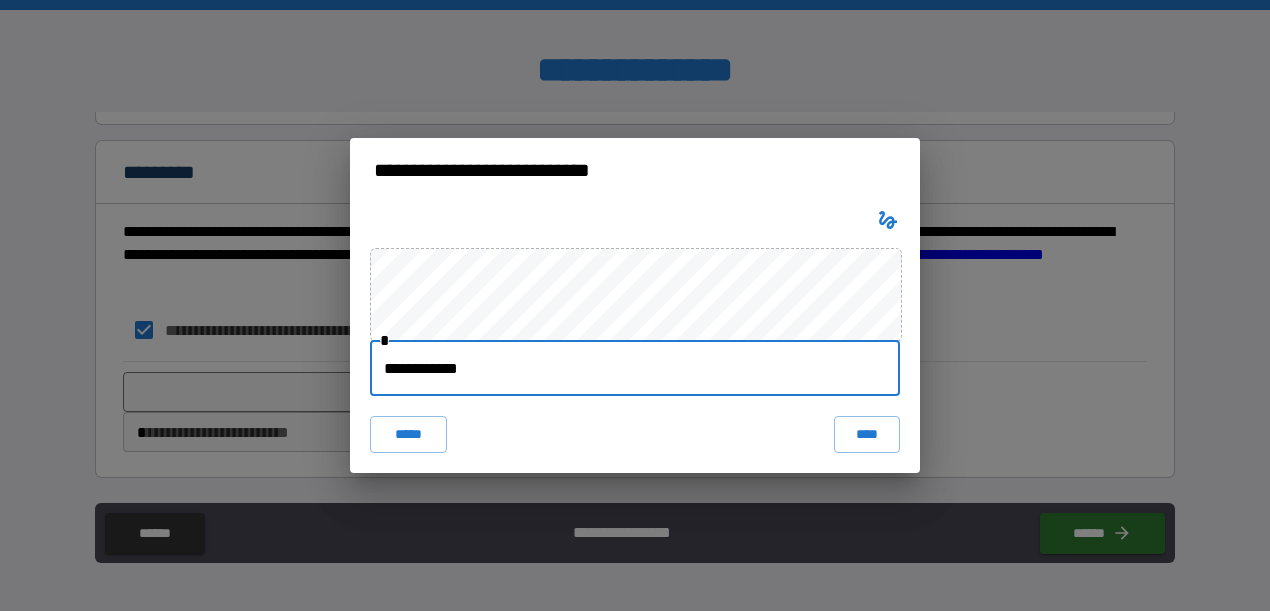click on "**********" at bounding box center (635, 368) 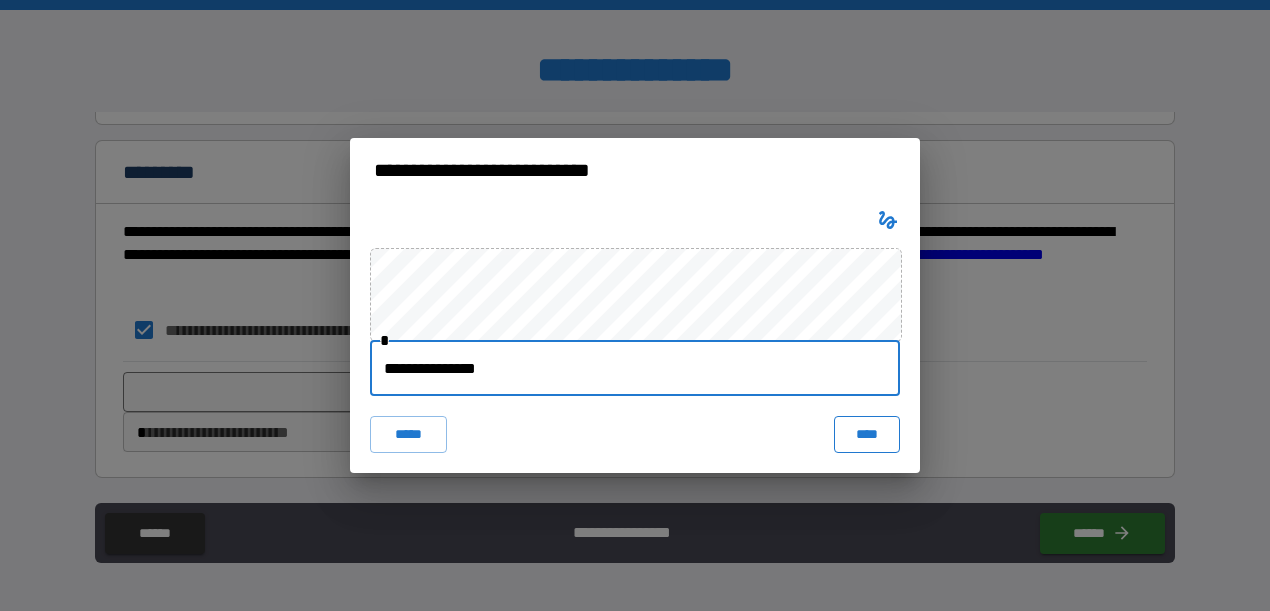 type on "**********" 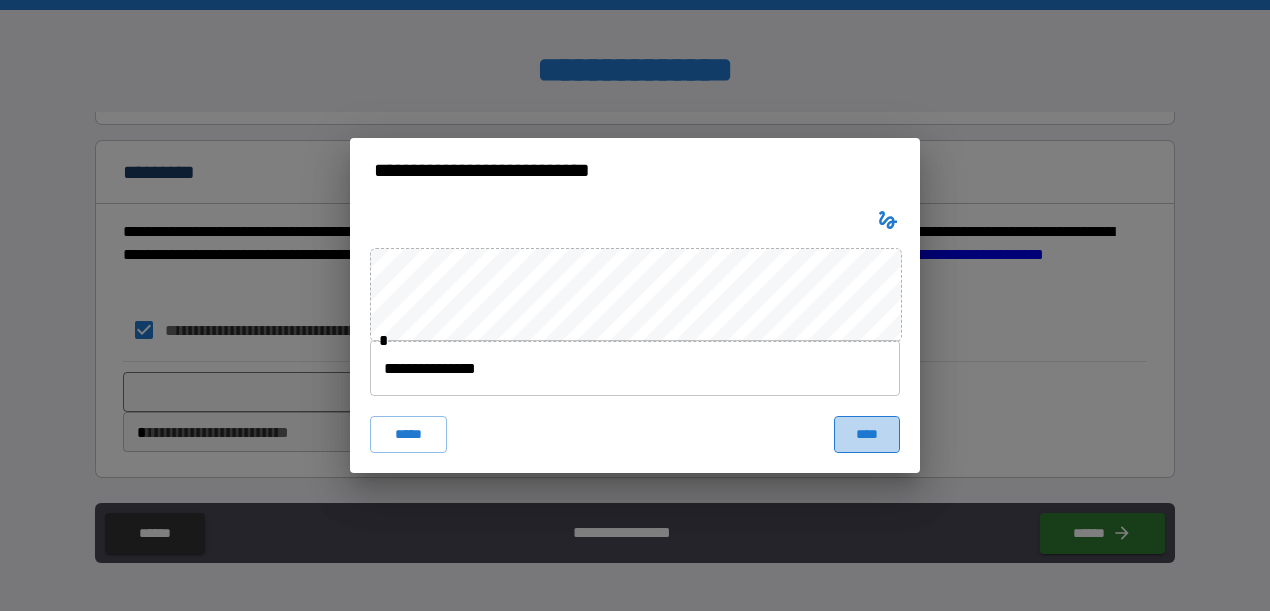 click on "****" at bounding box center [867, 434] 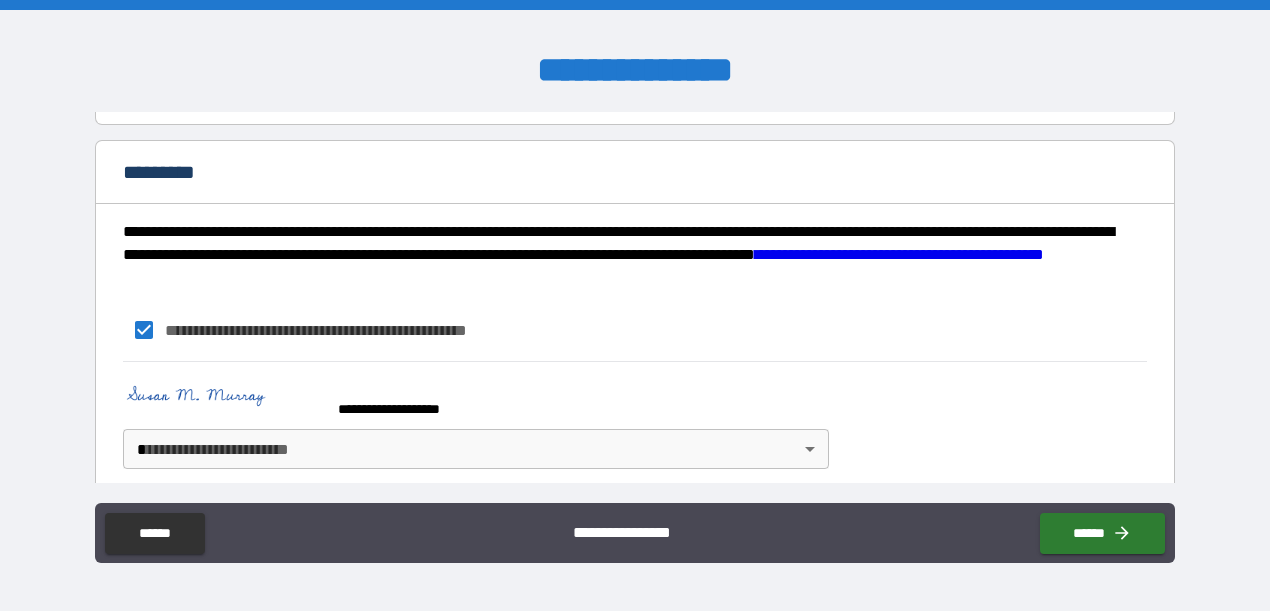 click on "[FIRST] [LAST] [CITY] [STATE] [ZIP] [COUNTRY] [ADDRESS] [APT] [PHONE] [EMAIL]" at bounding box center (635, 305) 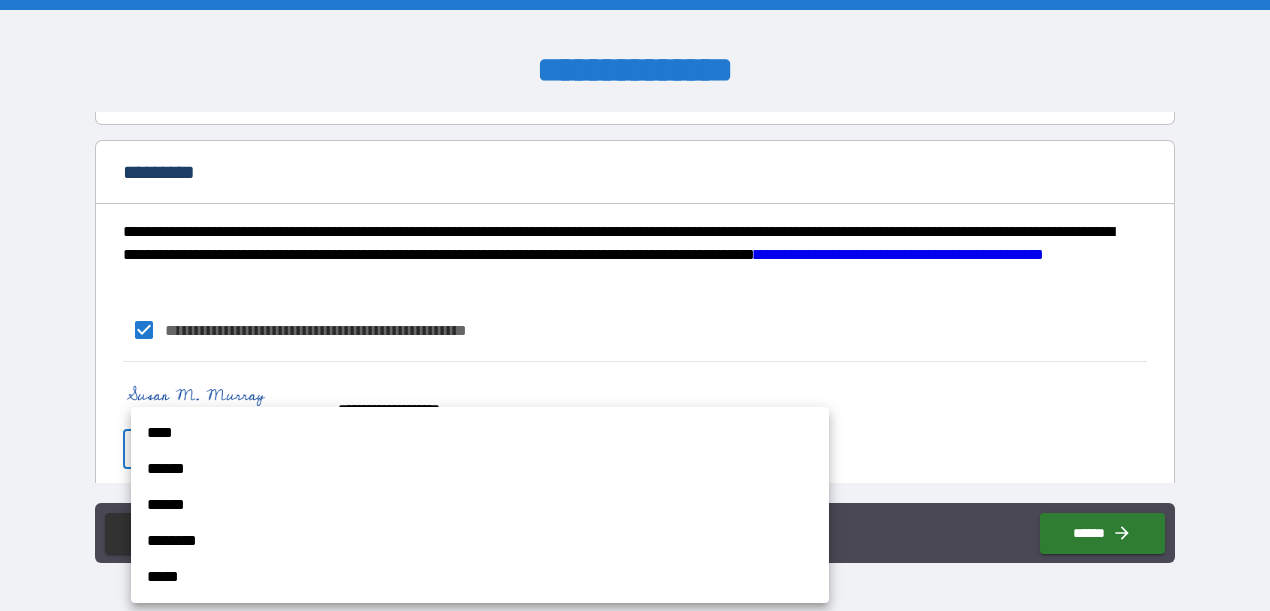 click on "****" at bounding box center [480, 433] 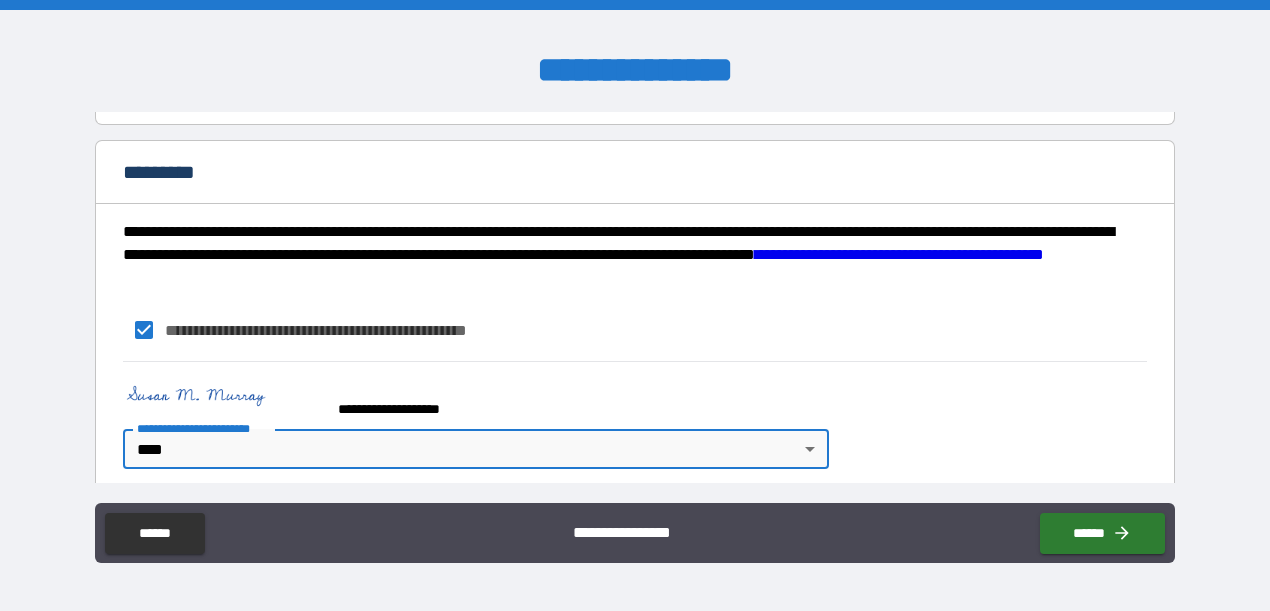 scroll, scrollTop: 380, scrollLeft: 0, axis: vertical 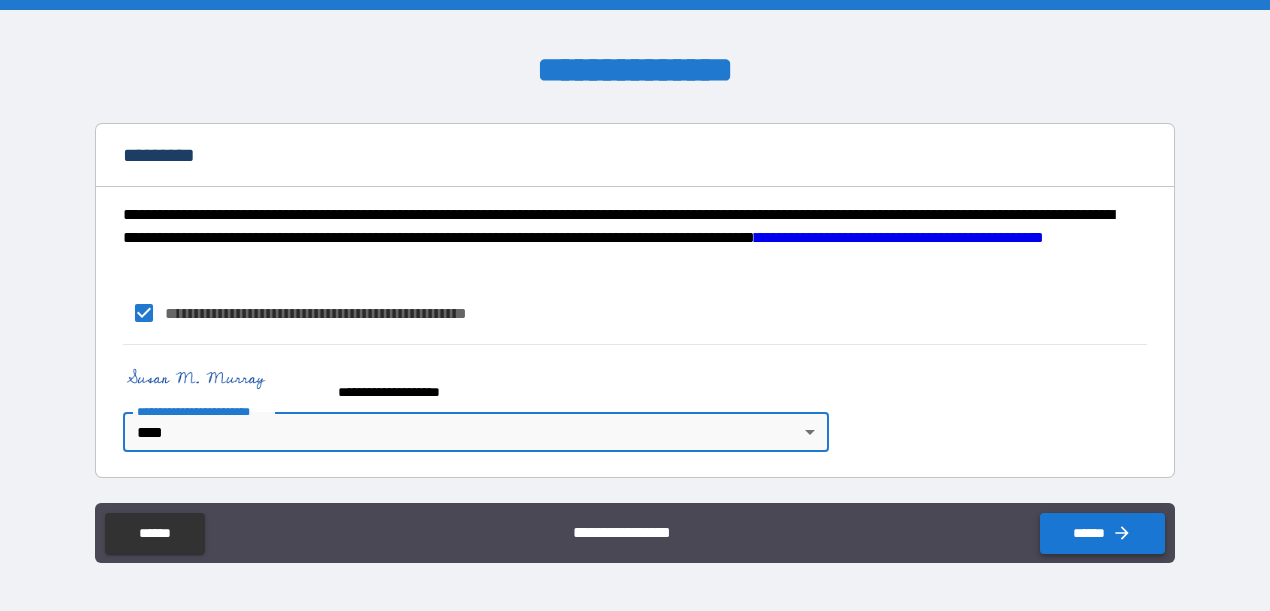 click on "******" at bounding box center [1102, 533] 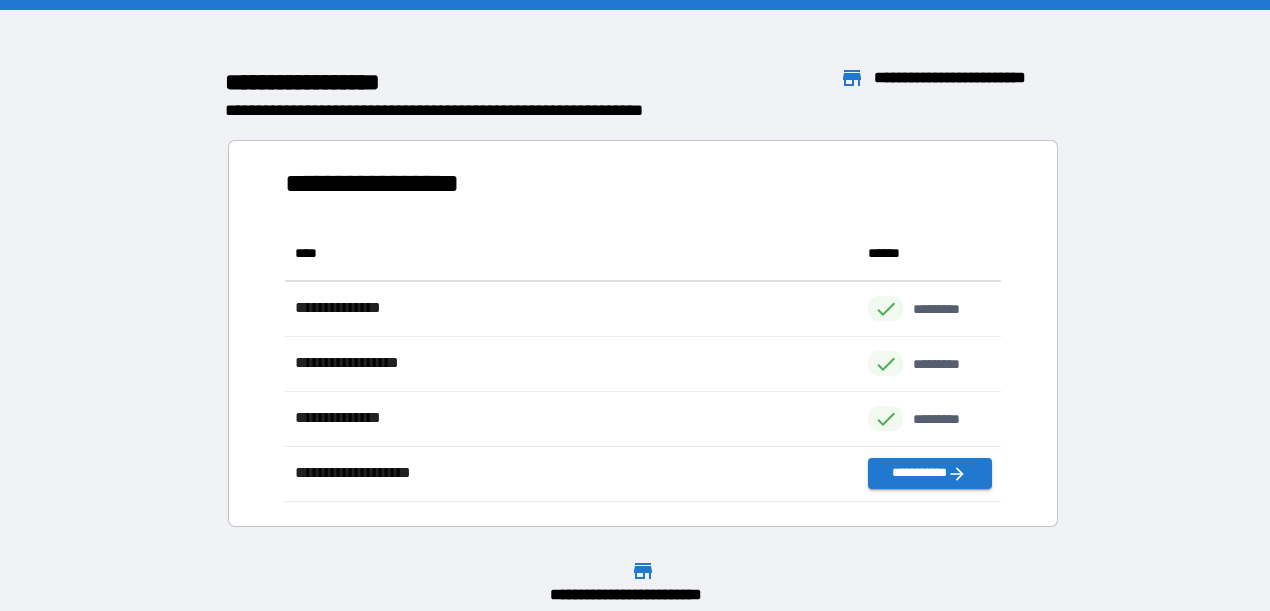 scroll, scrollTop: 1, scrollLeft: 1, axis: both 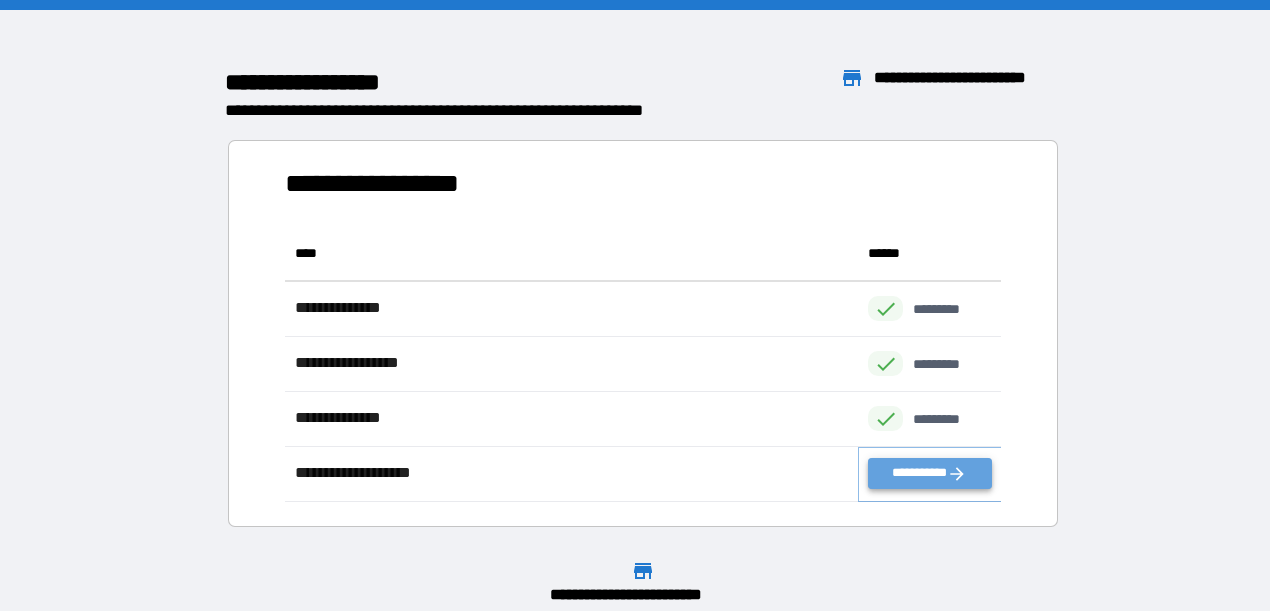 click on "**********" at bounding box center (929, 473) 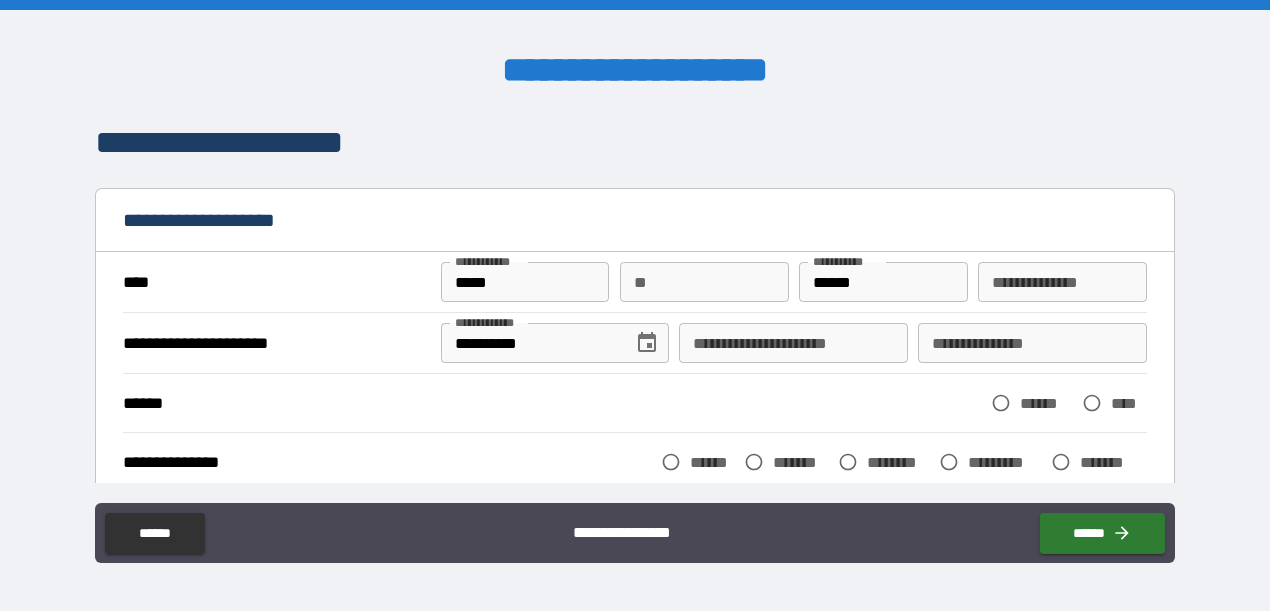 click on "**********" at bounding box center [793, 343] 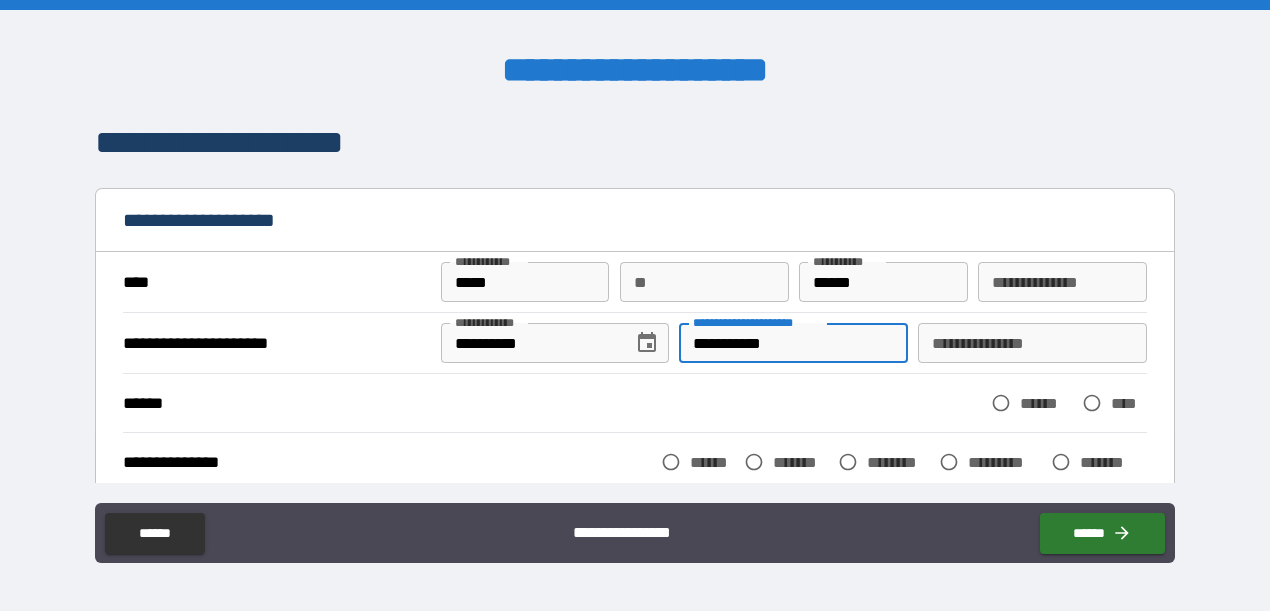 type on "**********" 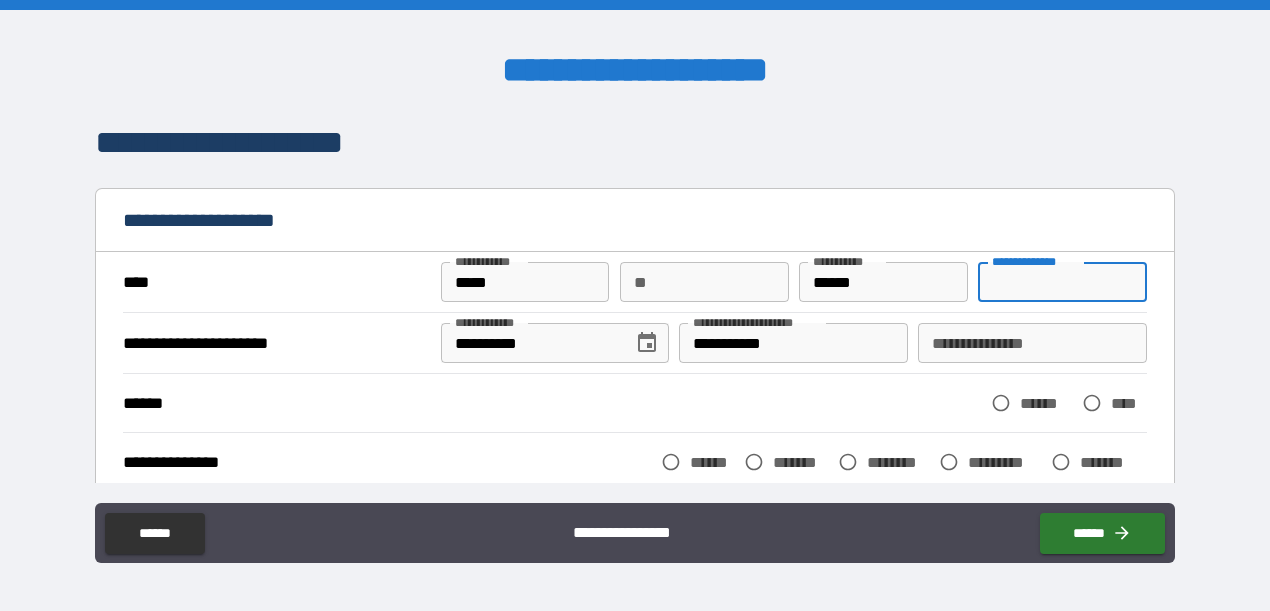 click on "**********" at bounding box center [1062, 282] 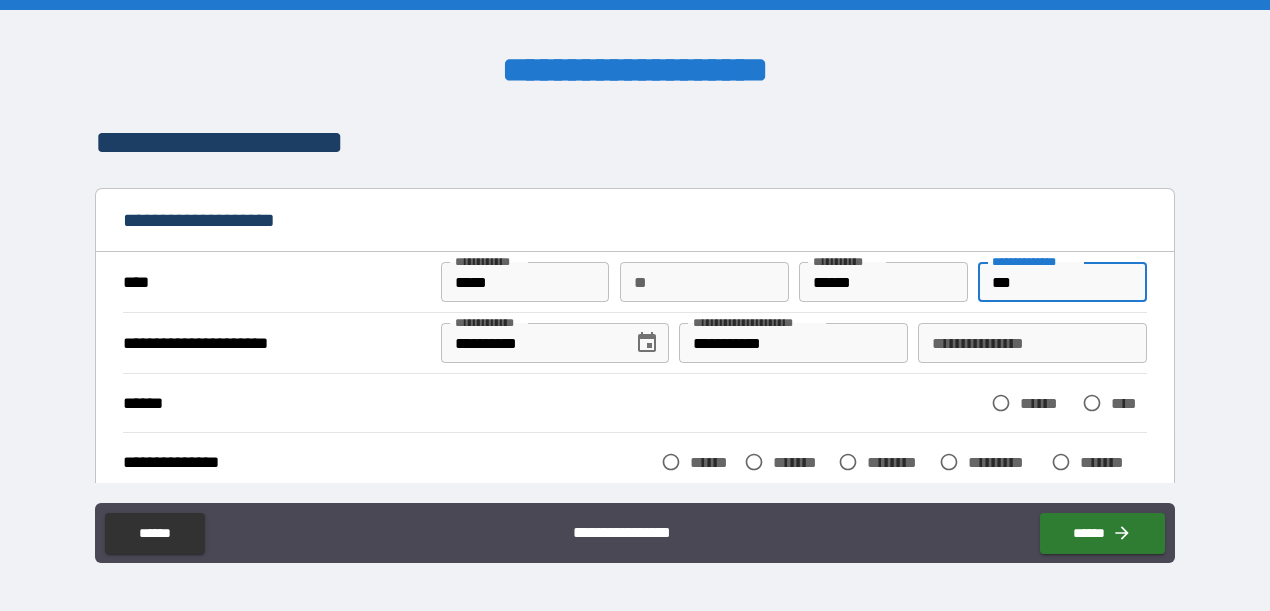 type on "***" 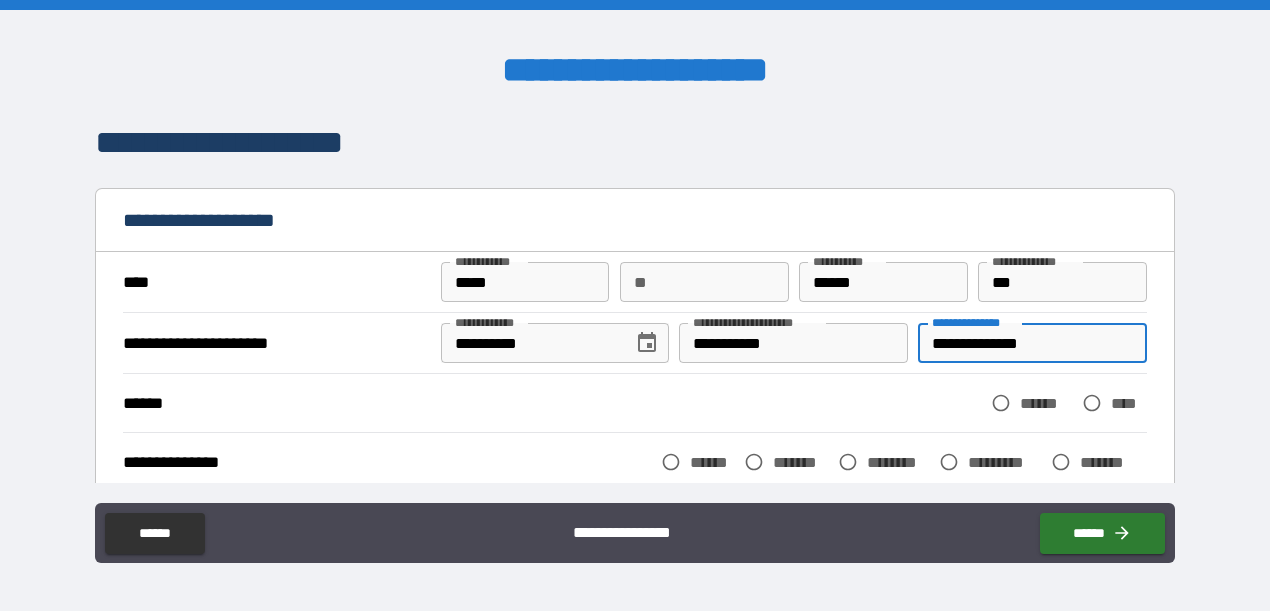 type on "**********" 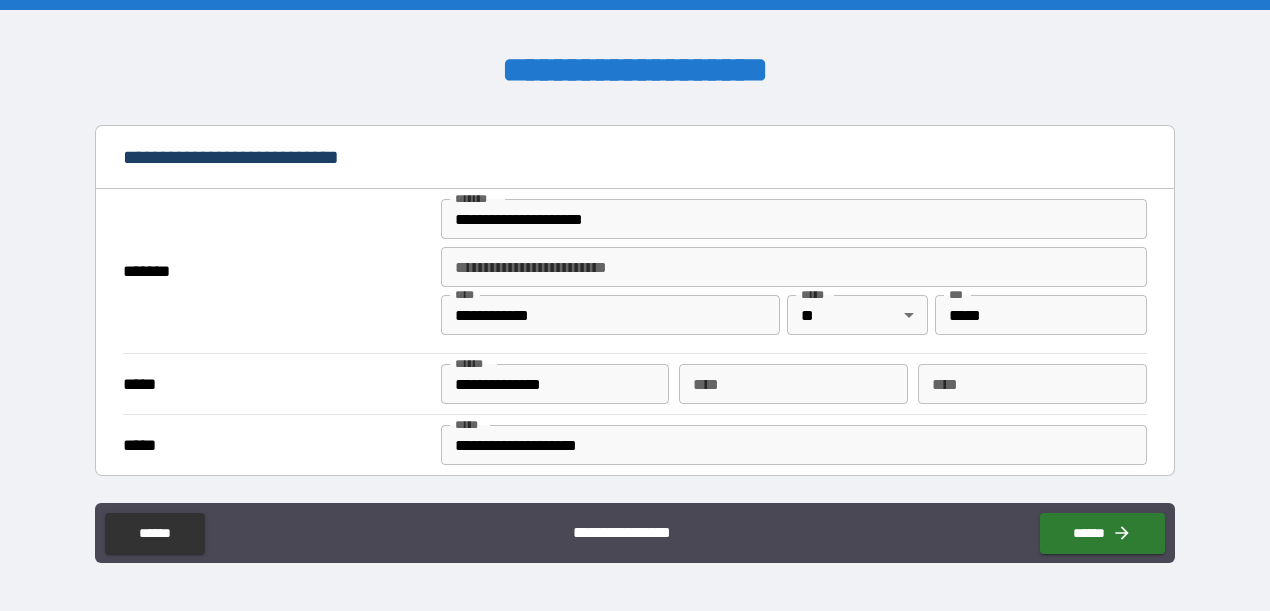 scroll, scrollTop: 386, scrollLeft: 0, axis: vertical 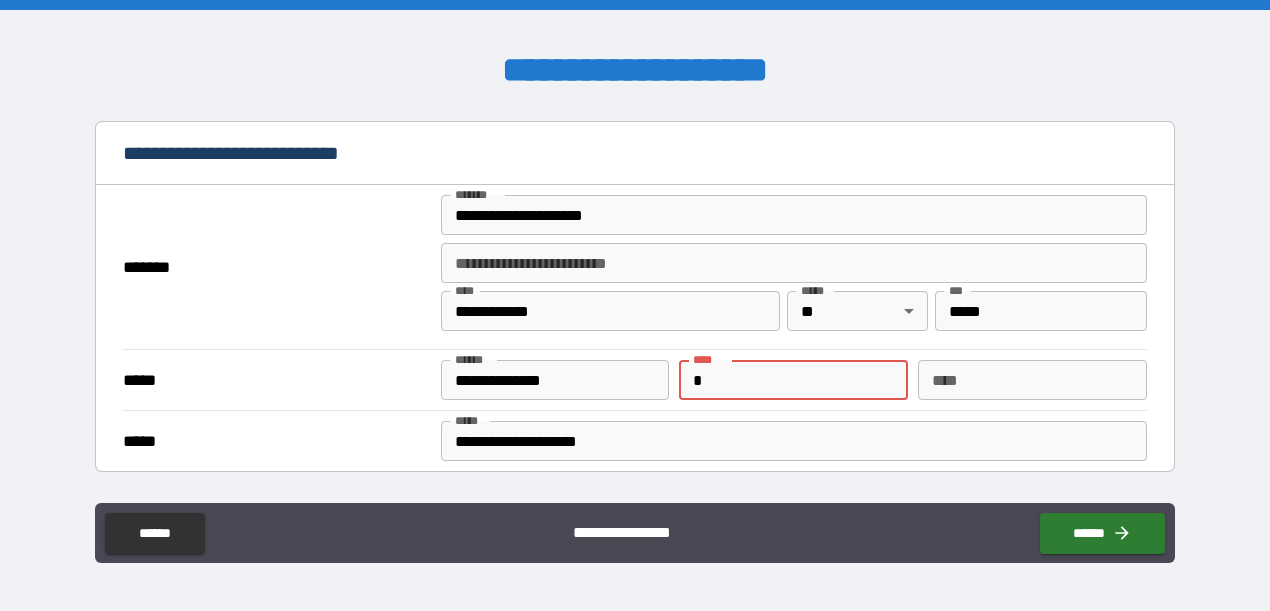 click on "*" at bounding box center [793, 380] 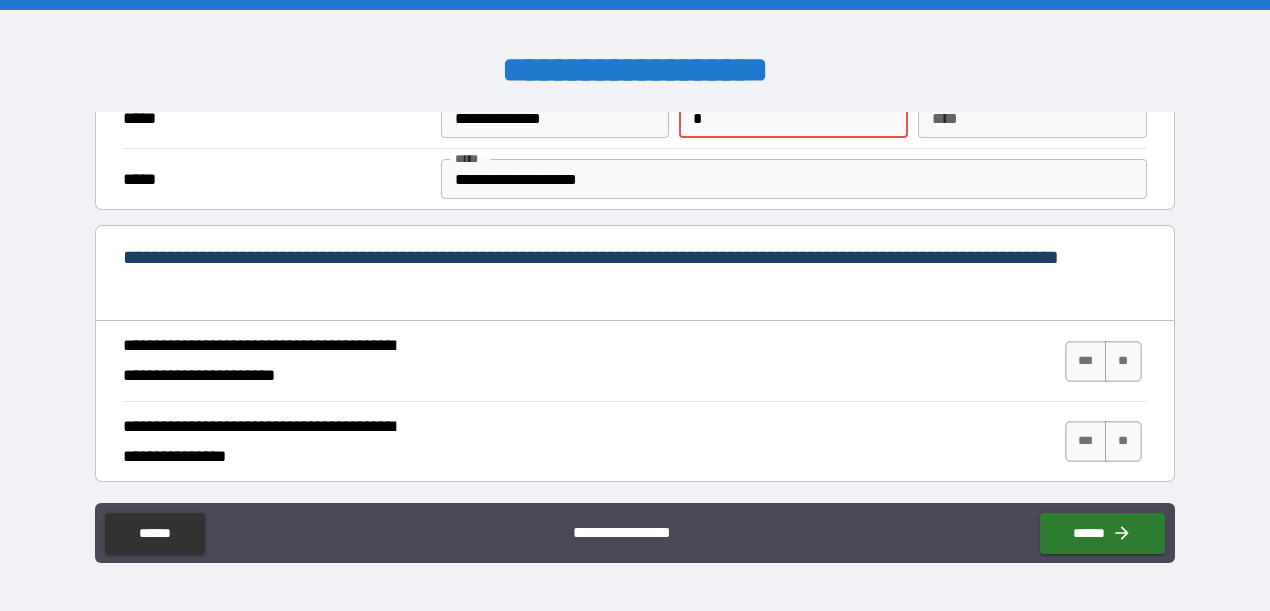 scroll, scrollTop: 663, scrollLeft: 0, axis: vertical 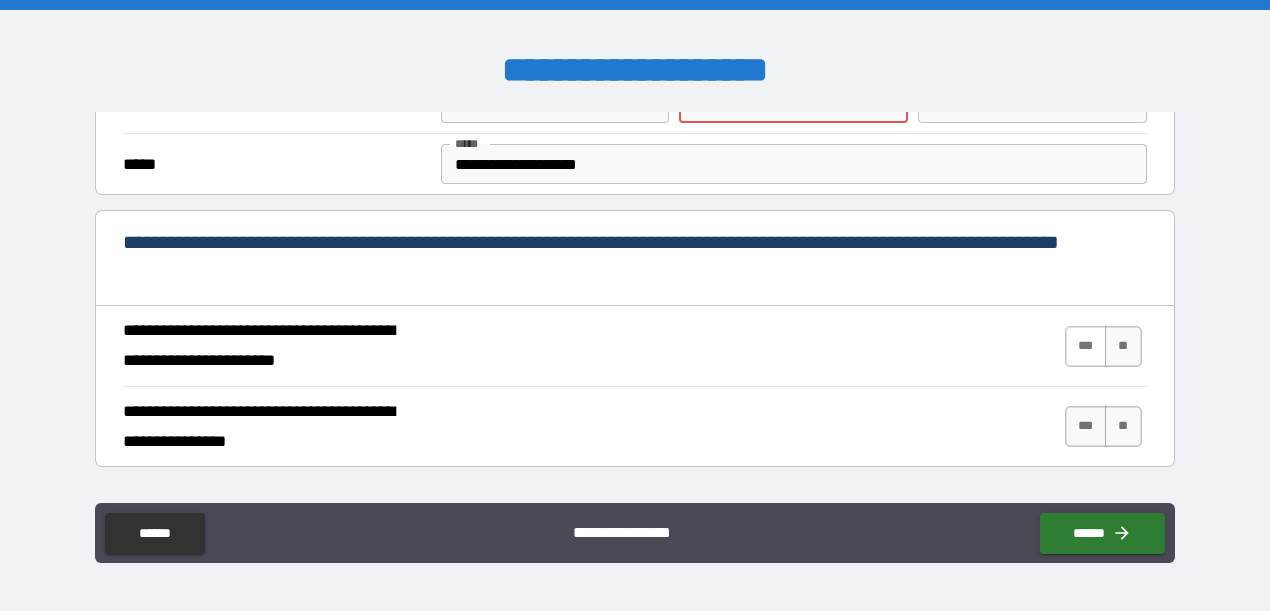 type 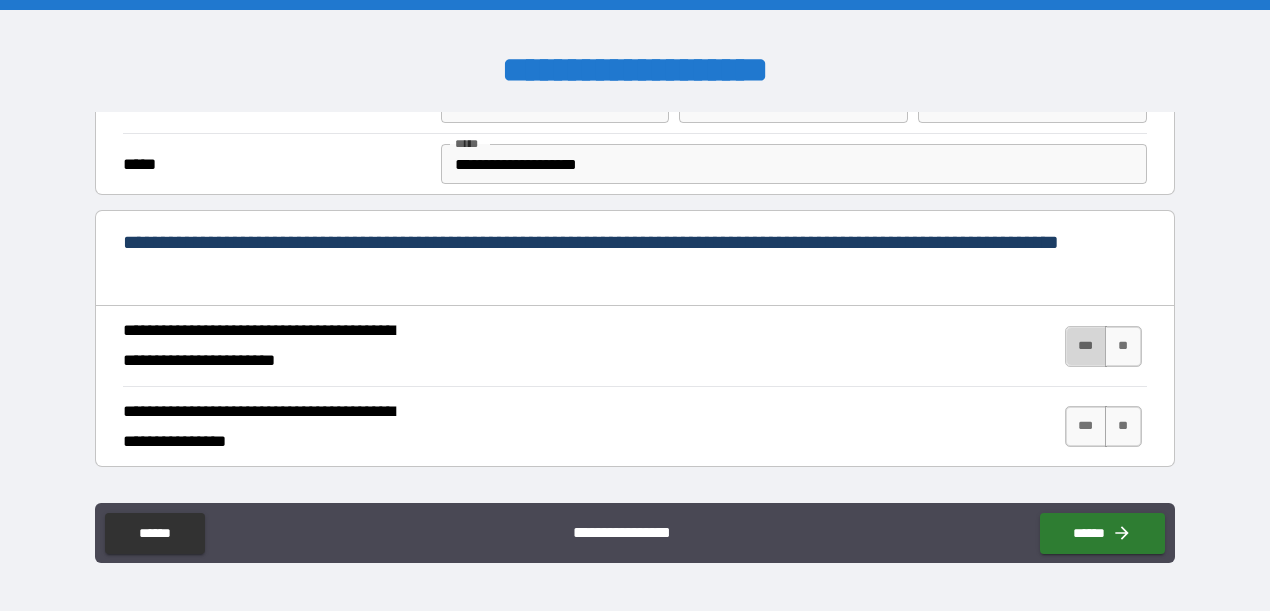 click on "***" at bounding box center (1086, 346) 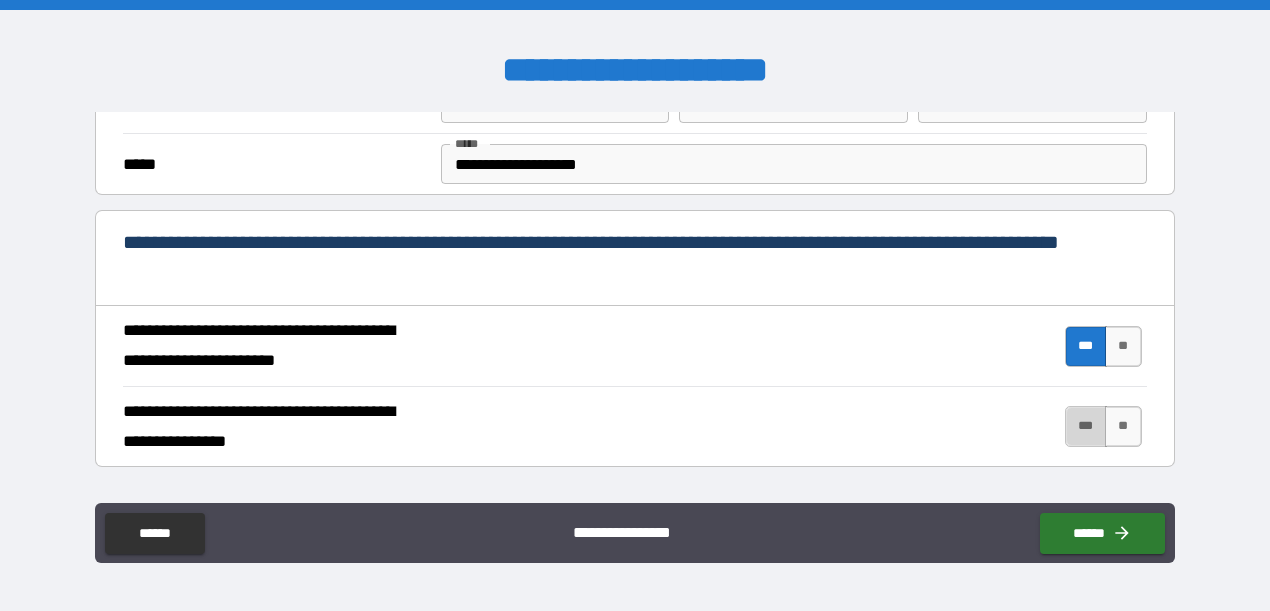 click on "***" at bounding box center [1086, 426] 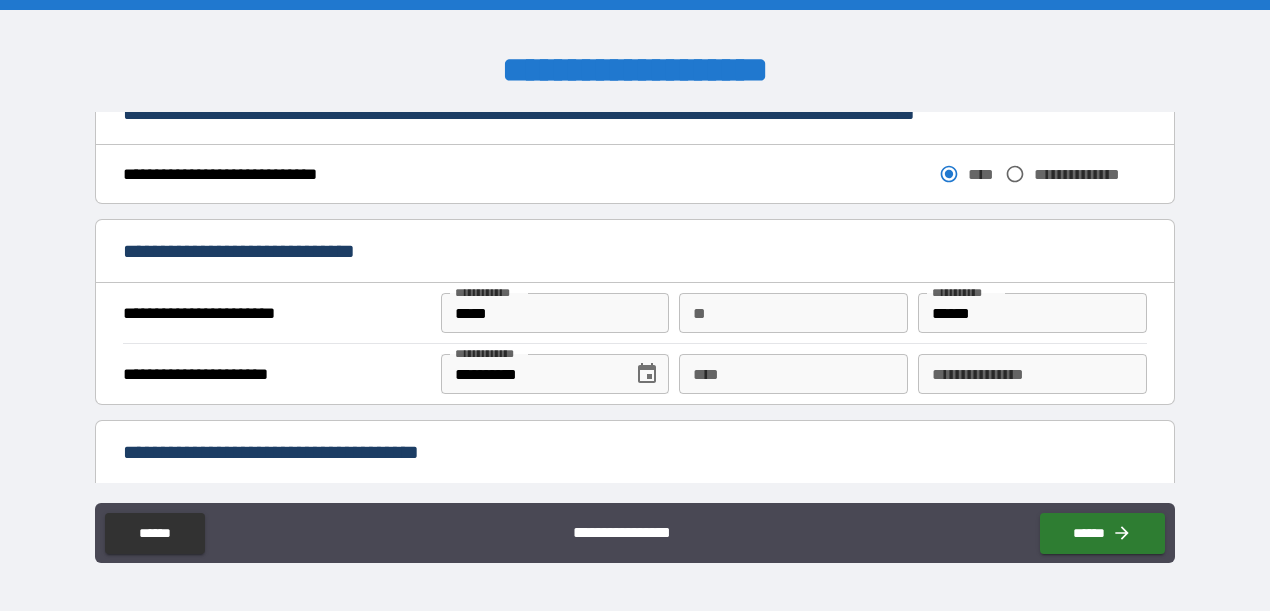 scroll, scrollTop: 1158, scrollLeft: 0, axis: vertical 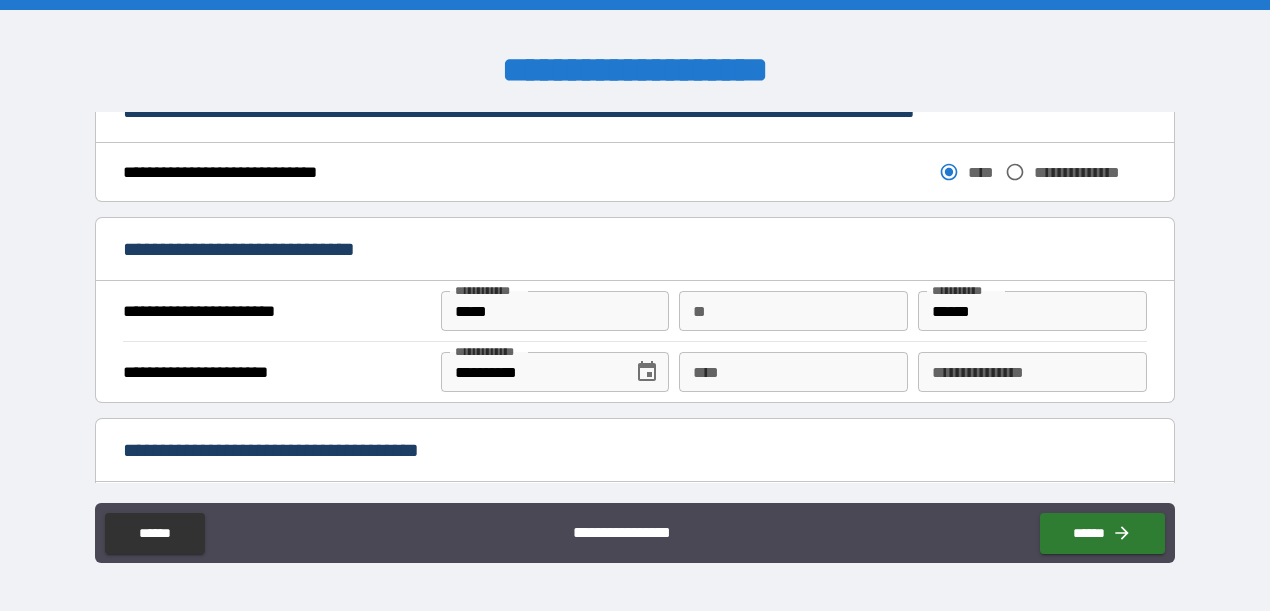 click on "**" at bounding box center [793, 311] 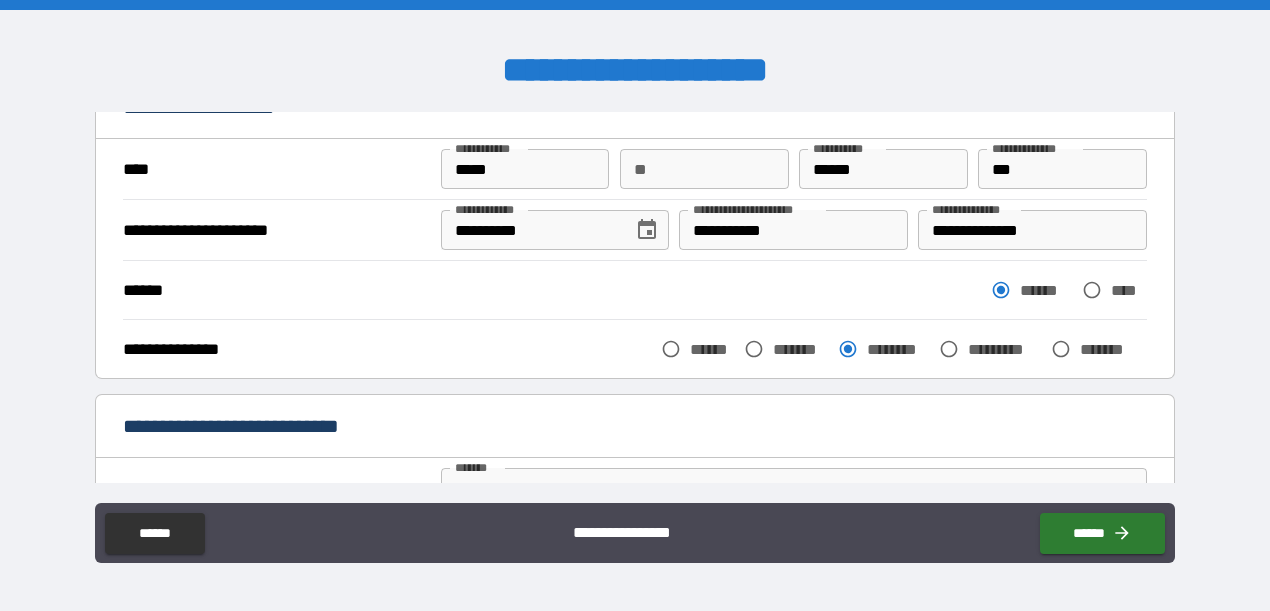 scroll, scrollTop: 115, scrollLeft: 0, axis: vertical 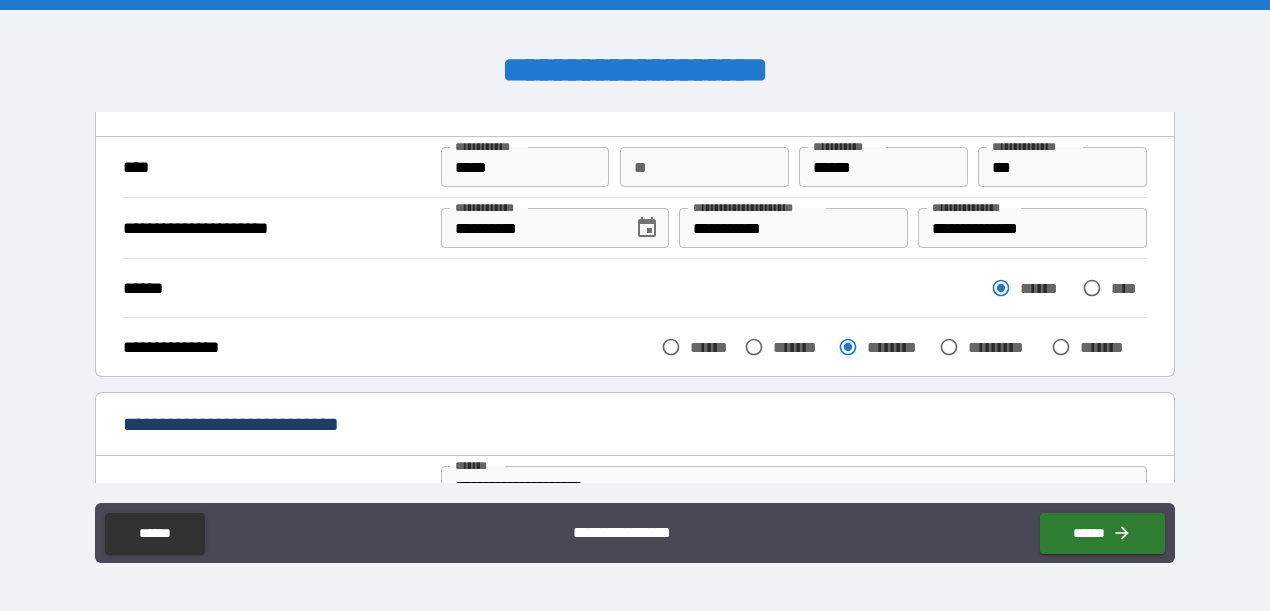 type on "*" 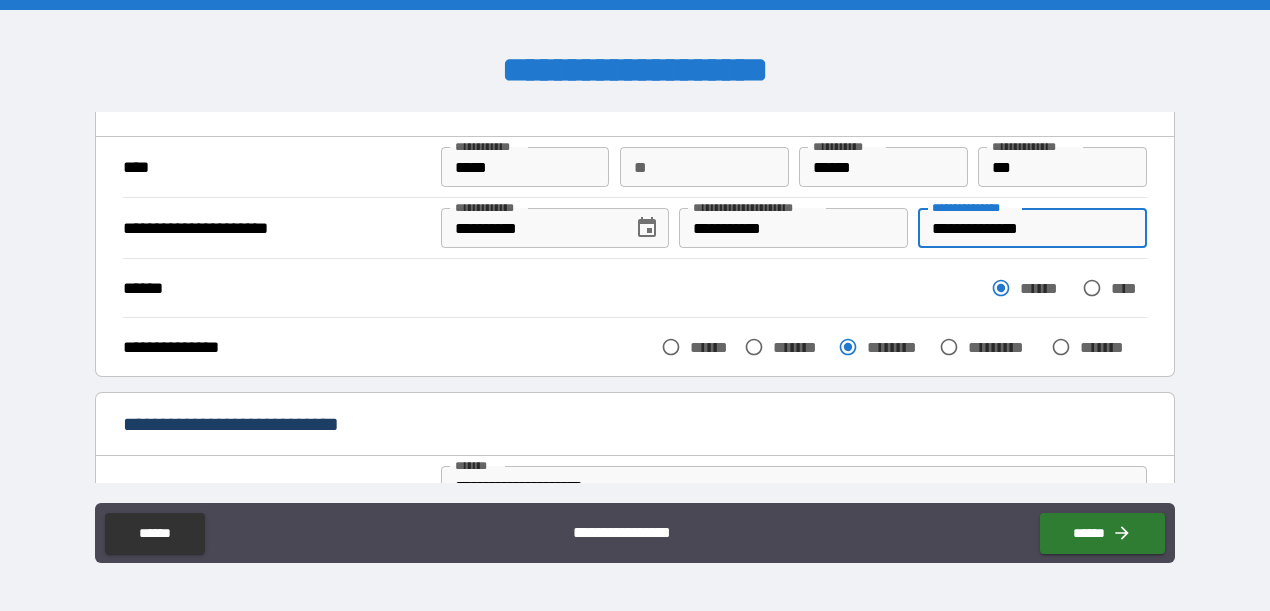 drag, startPoint x: 1056, startPoint y: 224, endPoint x: 923, endPoint y: 229, distance: 133.09395 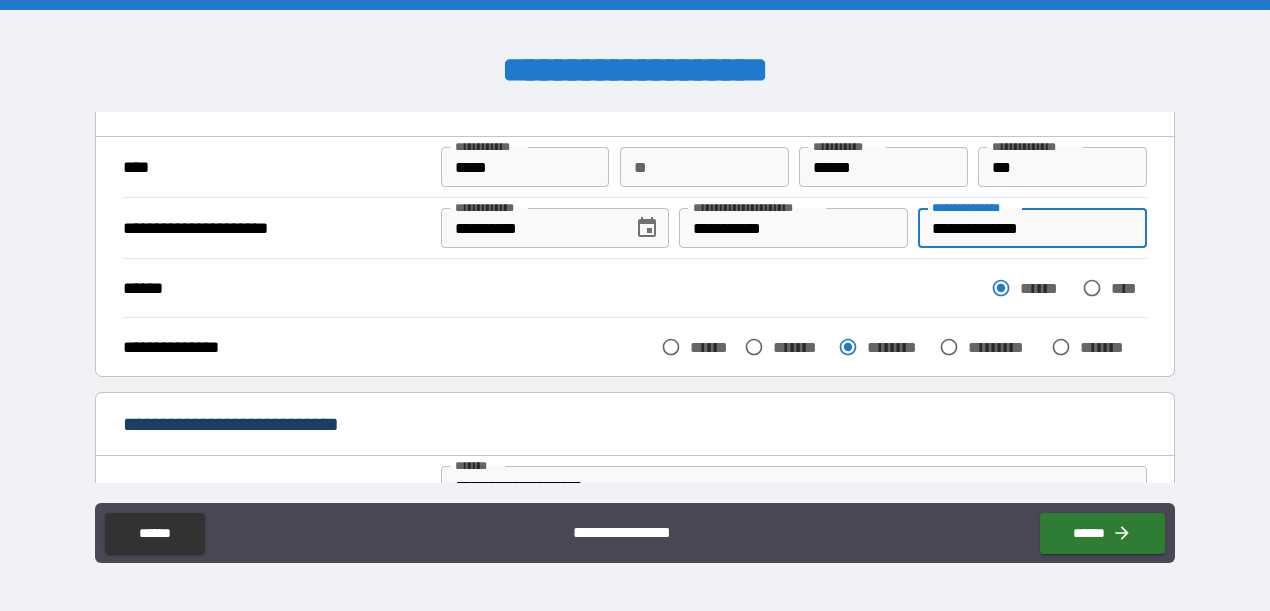 click on "**********" at bounding box center [1032, 228] 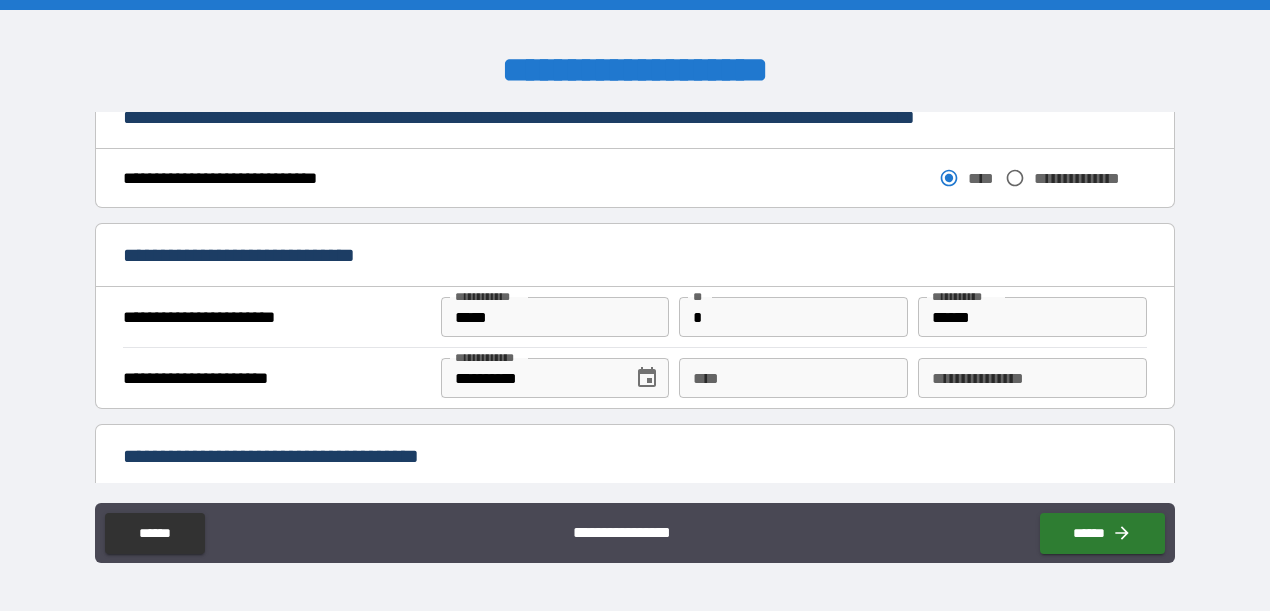 scroll, scrollTop: 1165, scrollLeft: 0, axis: vertical 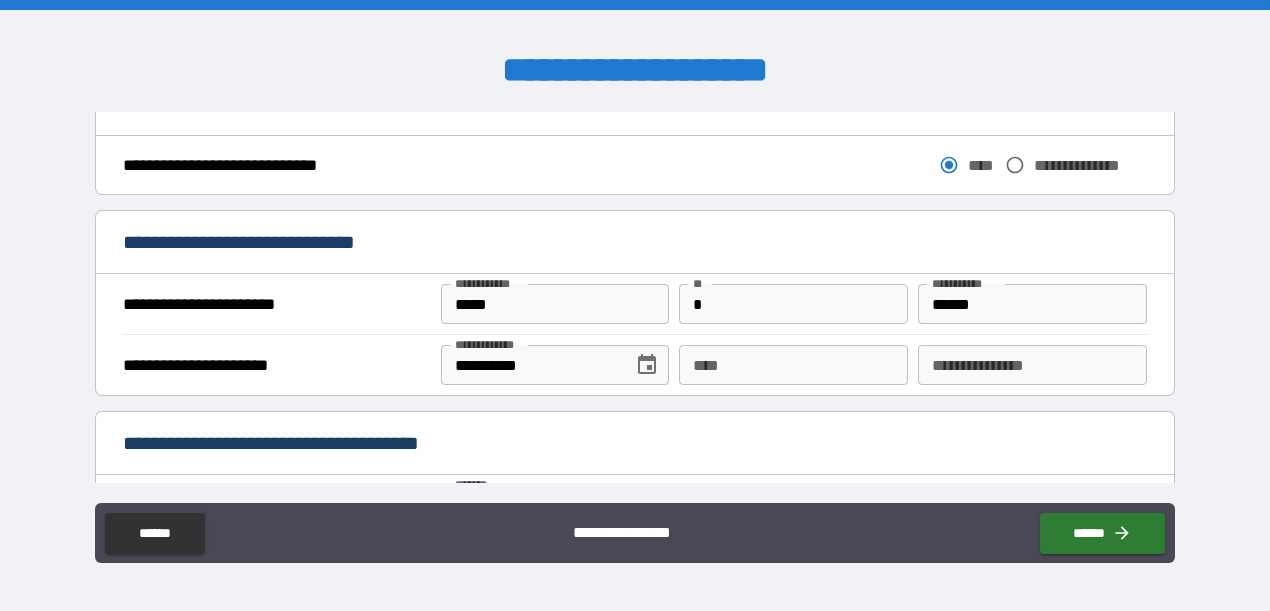 click on "**********" at bounding box center [1032, 365] 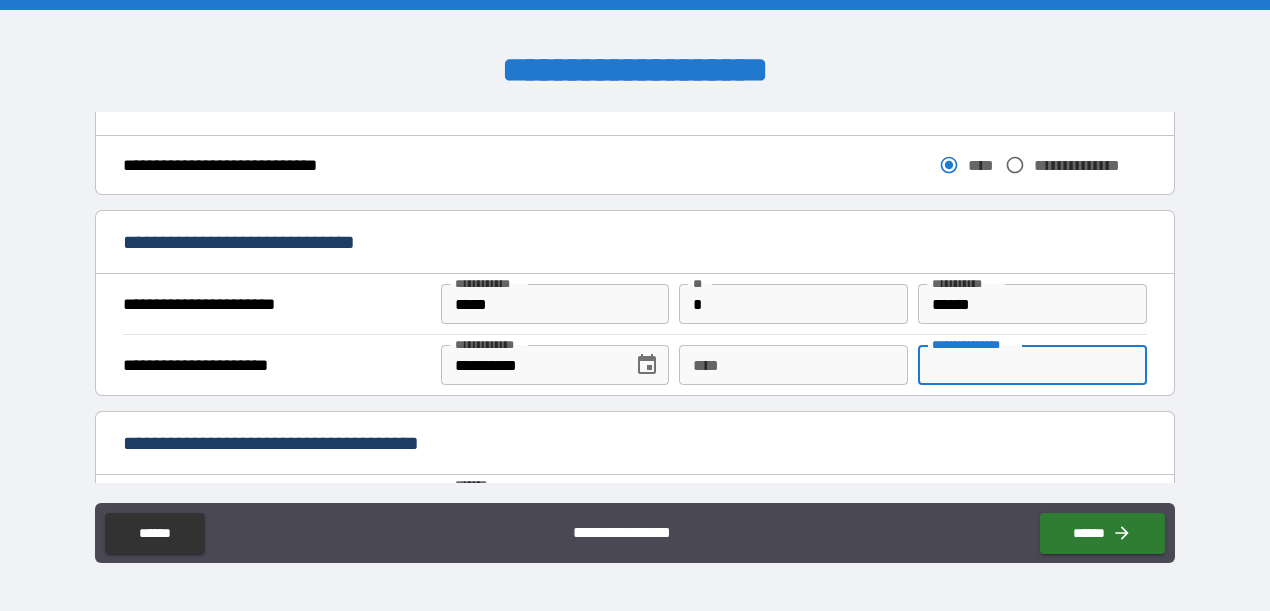 paste on "**********" 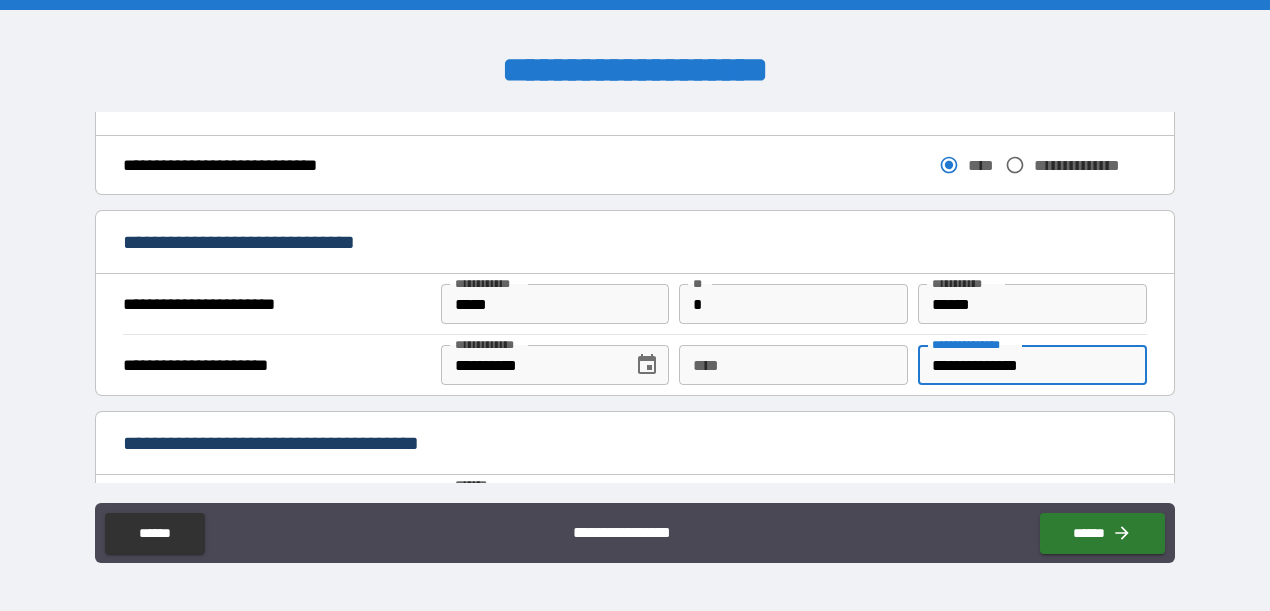 type on "**********" 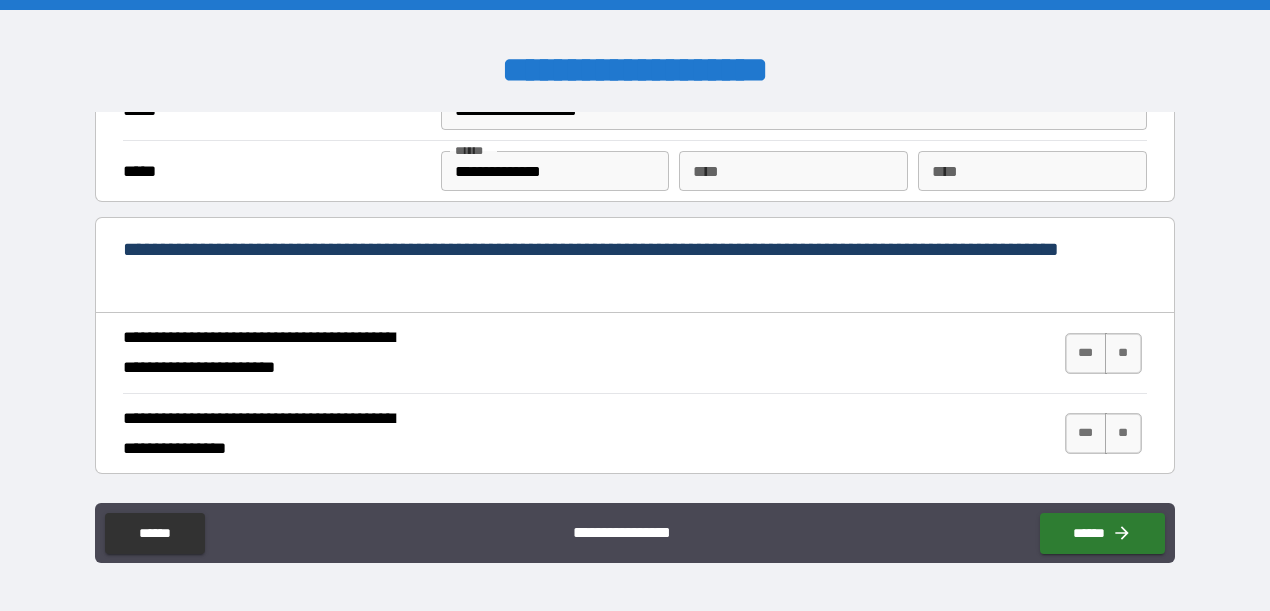 scroll, scrollTop: 1749, scrollLeft: 0, axis: vertical 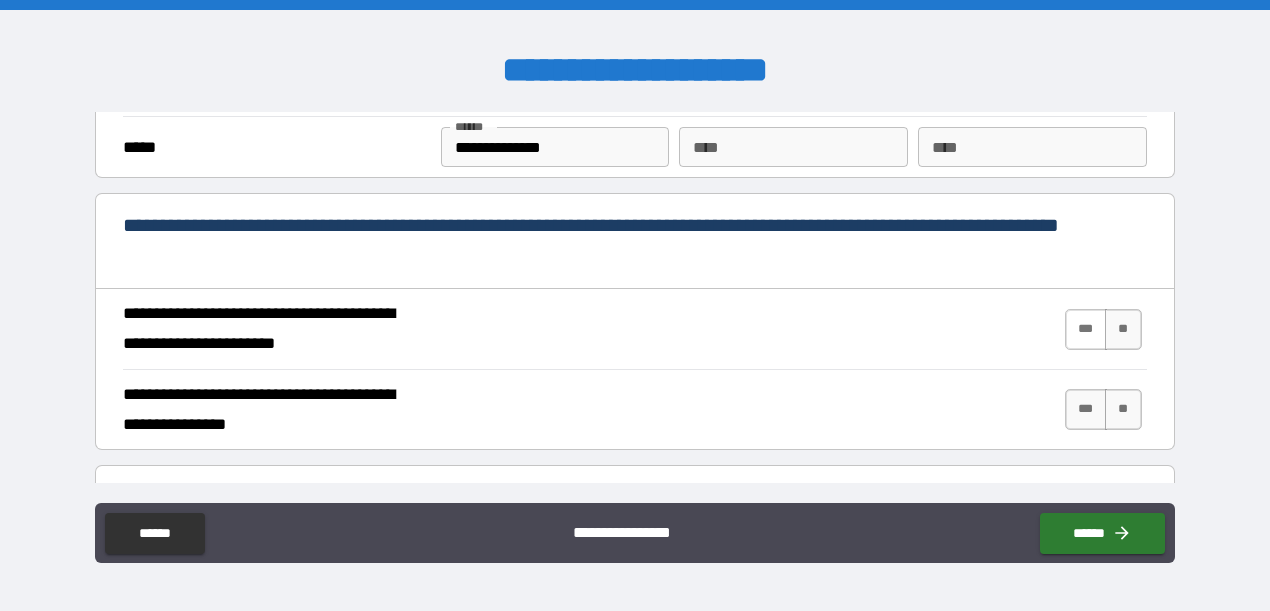 type on "**********" 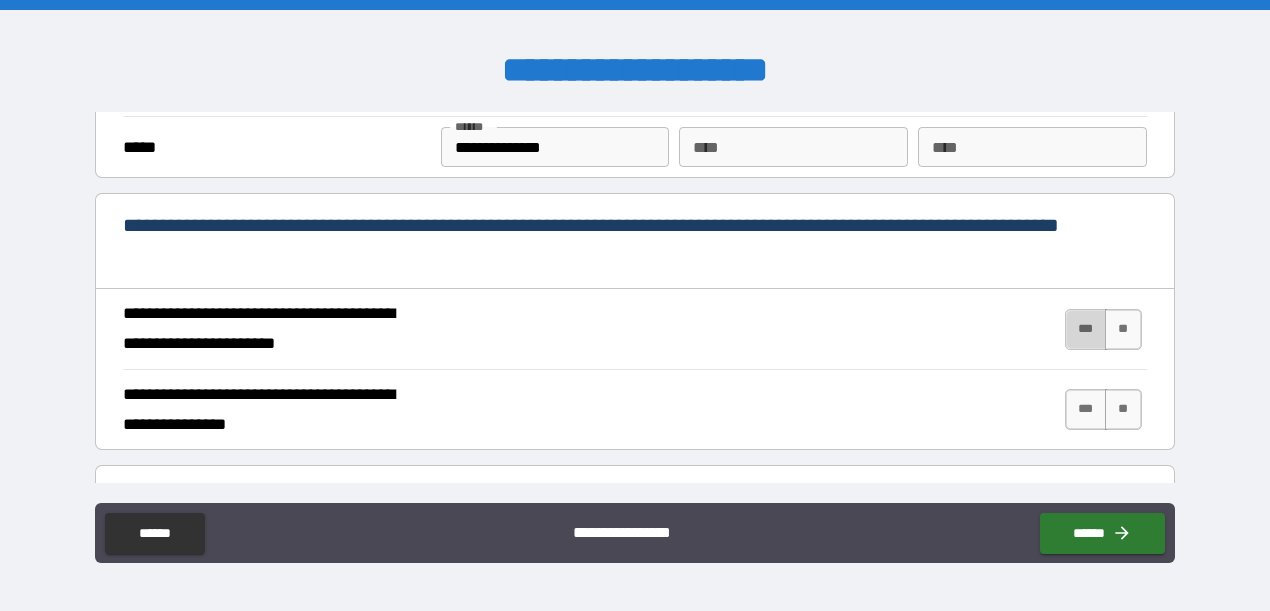 click on "***" at bounding box center [1086, 329] 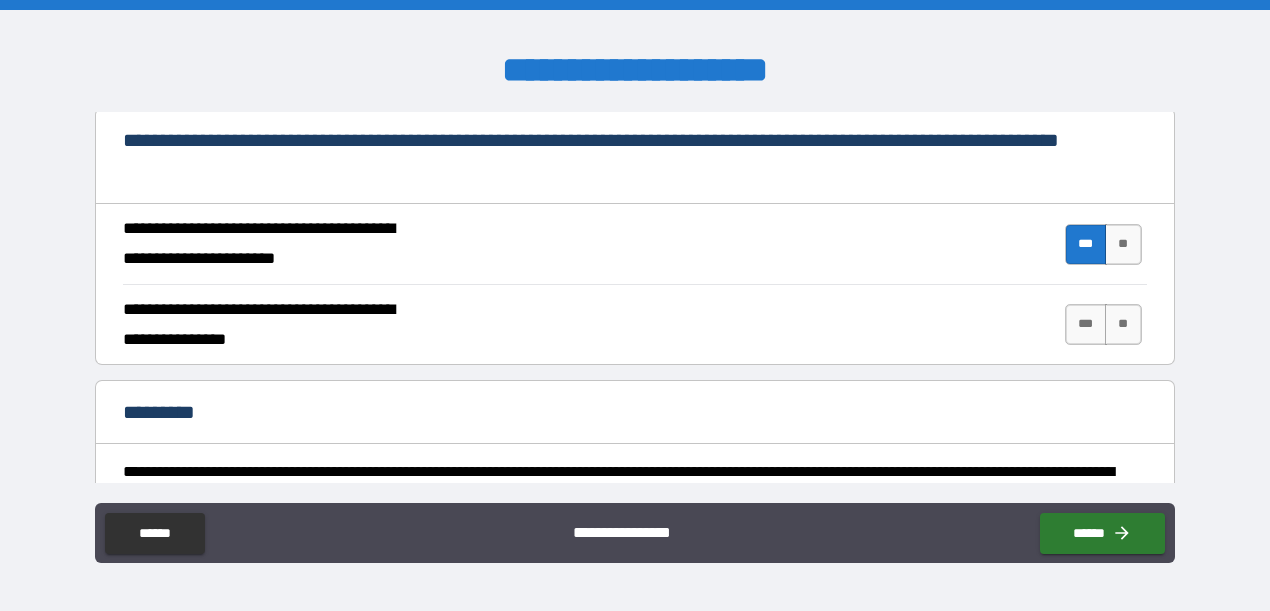 scroll, scrollTop: 1851, scrollLeft: 0, axis: vertical 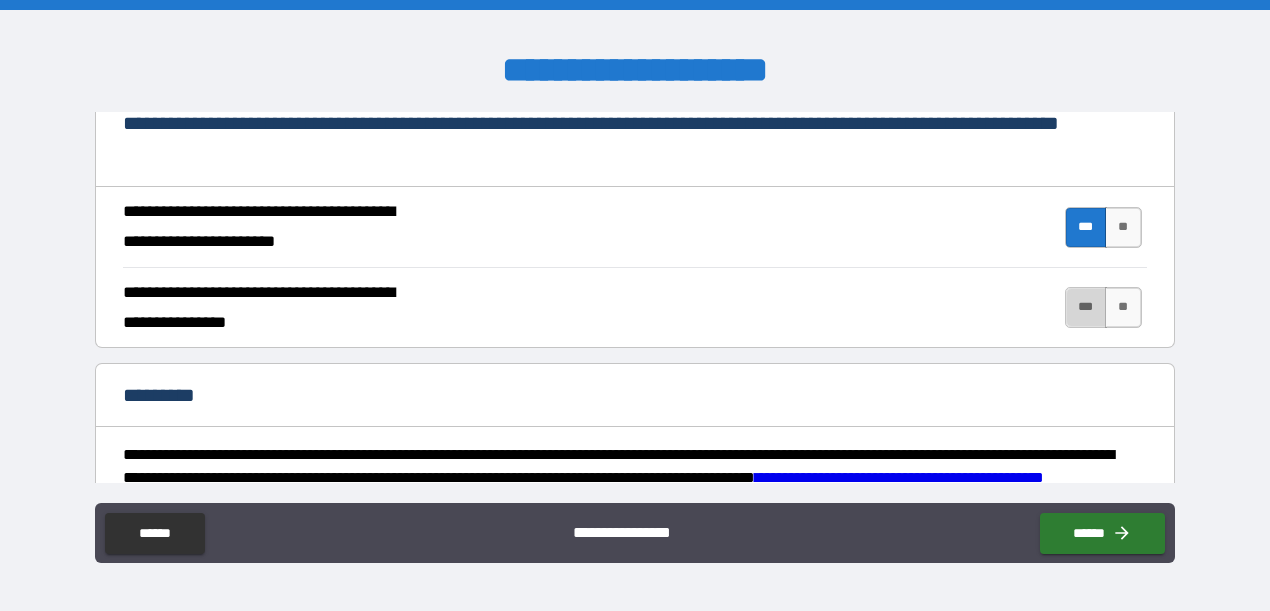 click on "***" at bounding box center (1086, 307) 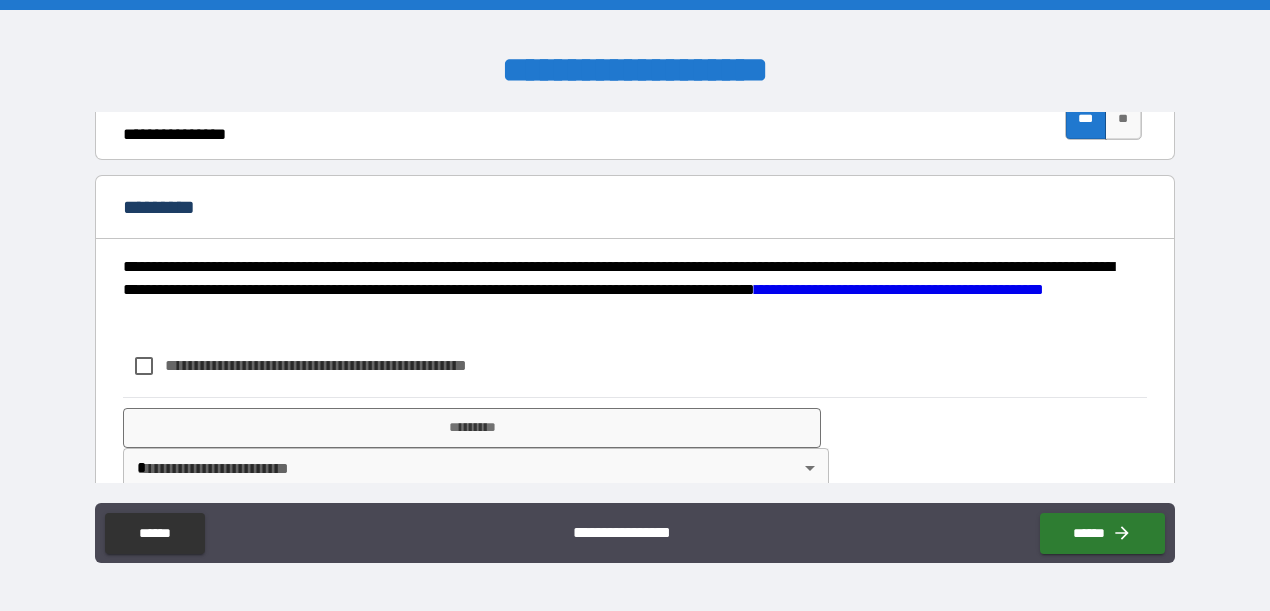 scroll, scrollTop: 2042, scrollLeft: 0, axis: vertical 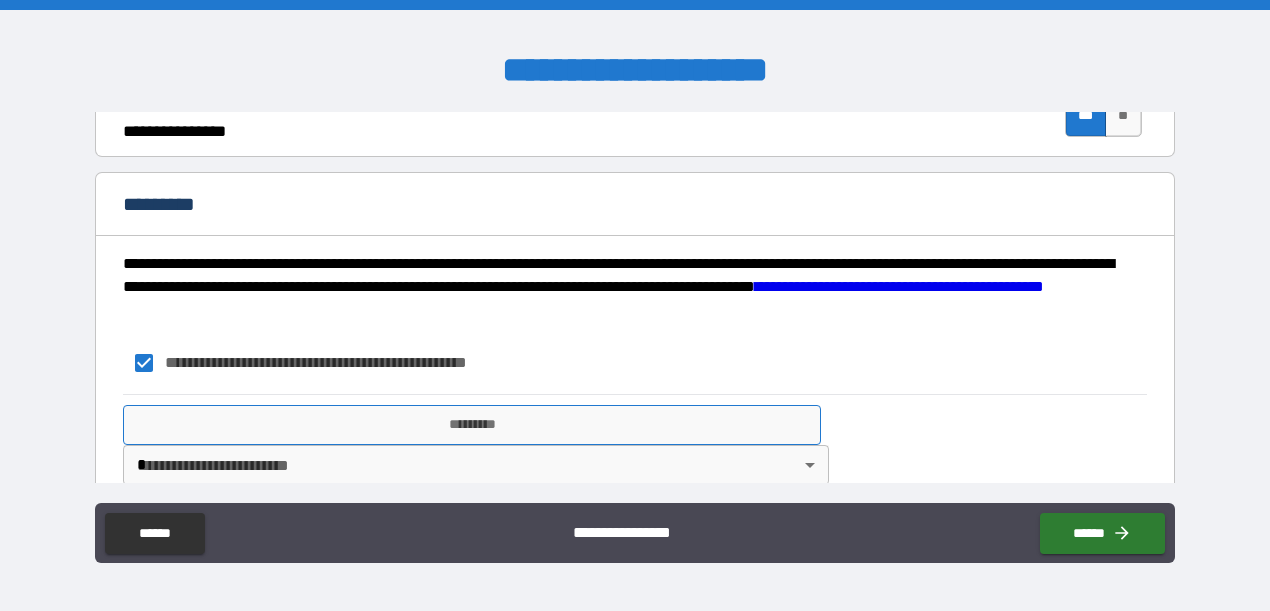click on "*********" at bounding box center (472, 425) 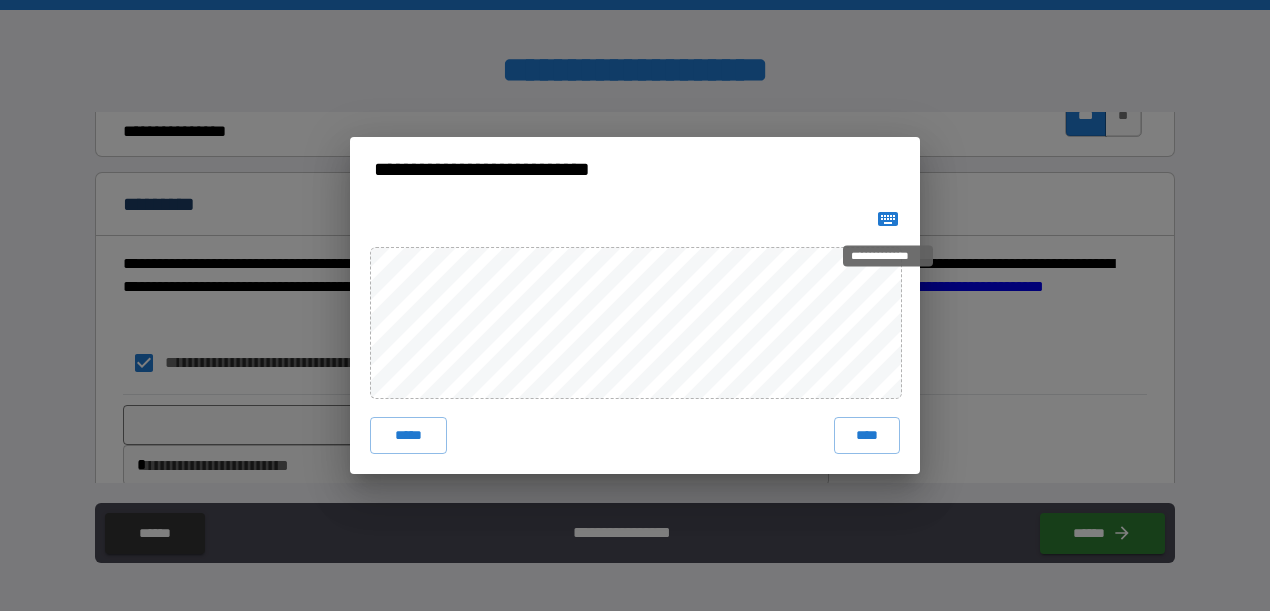 click 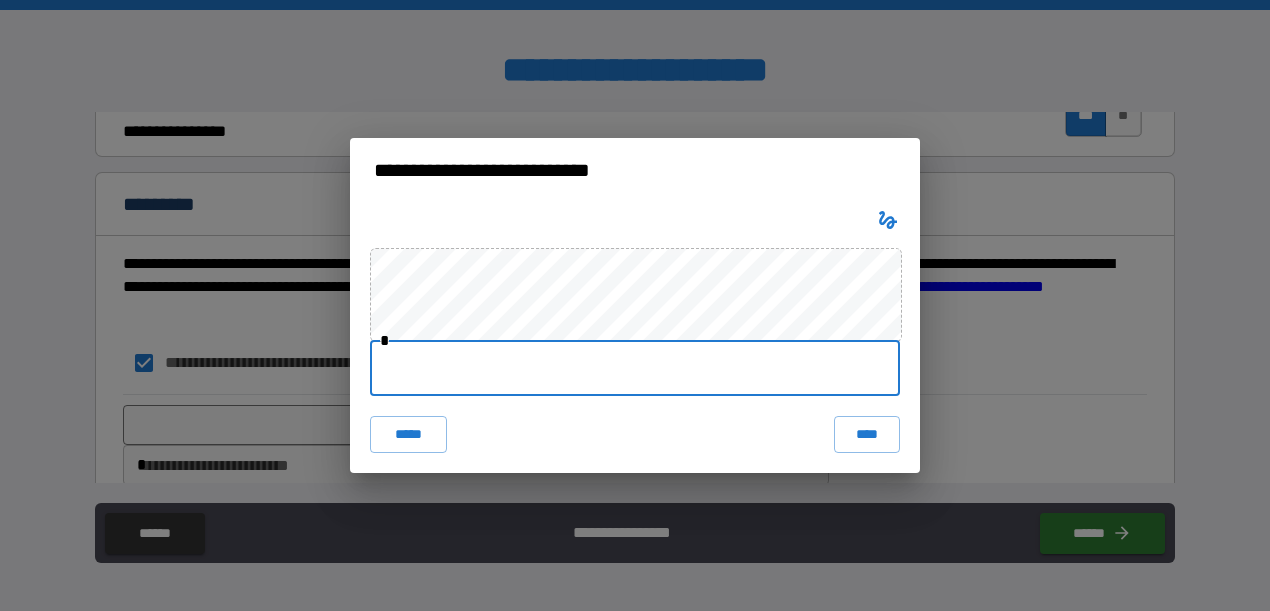 click at bounding box center (635, 368) 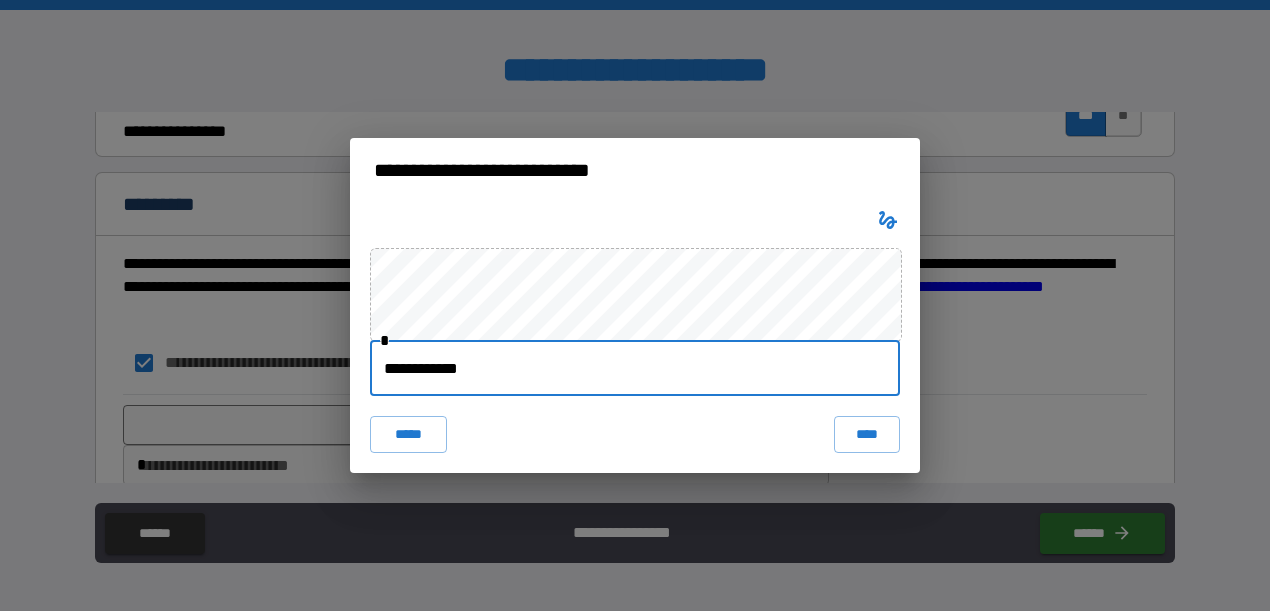 click on "**********" at bounding box center (635, 368) 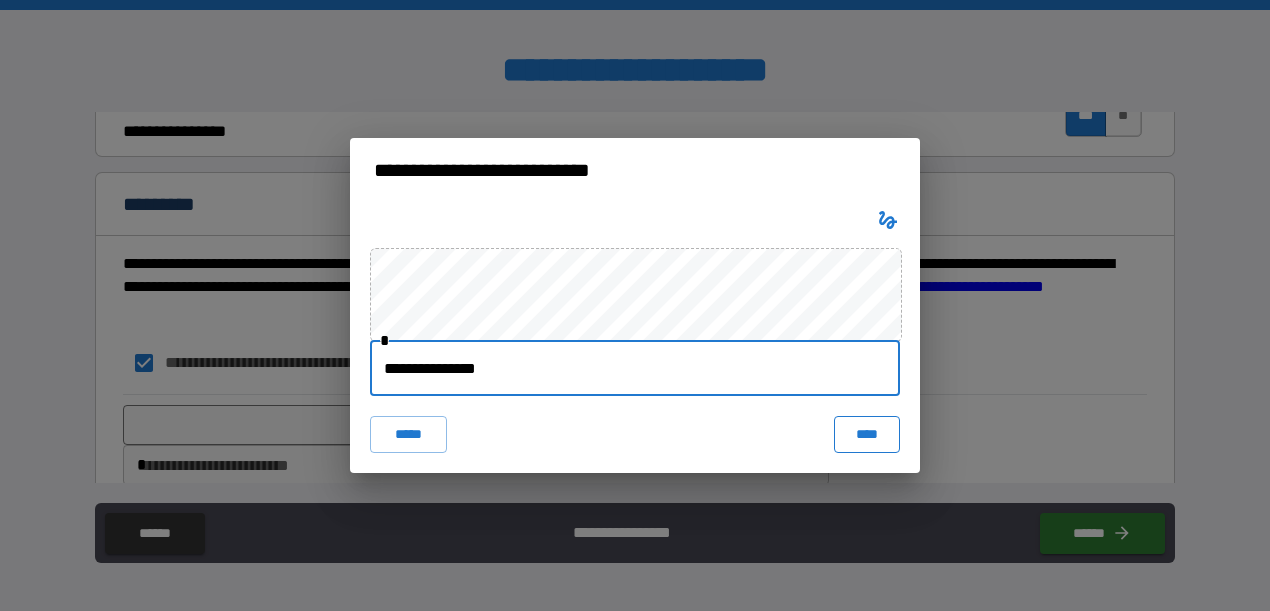 type on "**********" 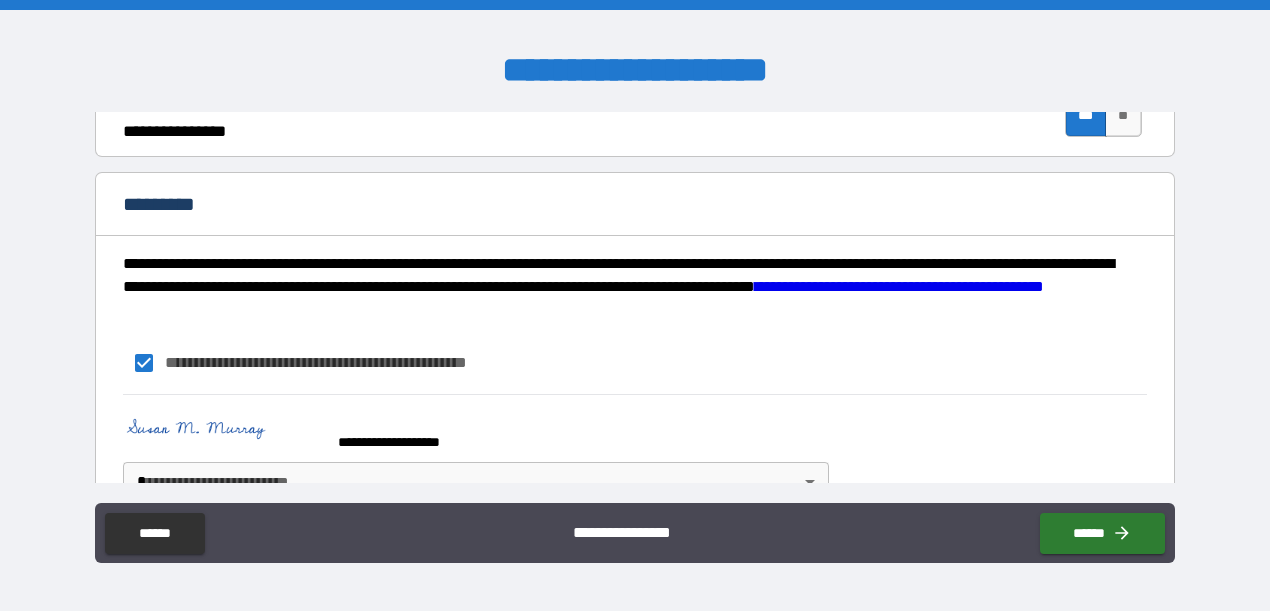 scroll, scrollTop: 2092, scrollLeft: 0, axis: vertical 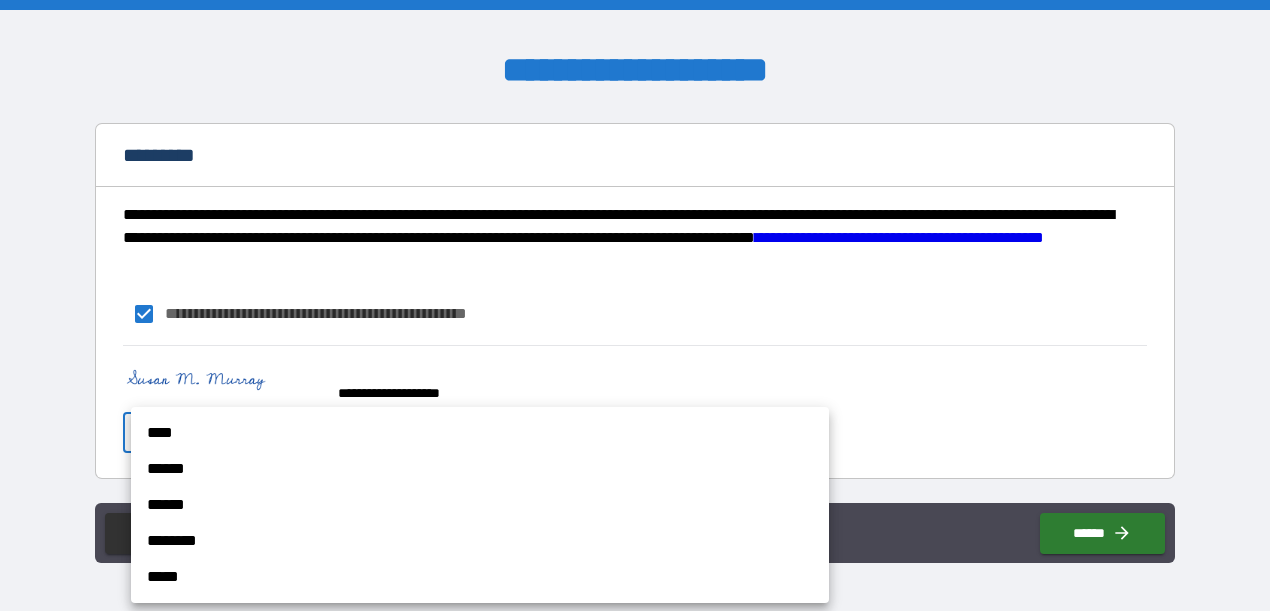 click on "[FIRST] [LAST] [CITY] [STATE] [ZIP] [COUNTRY] [ADDRESS] [APT] [PHONE] [EMAIL]" at bounding box center [635, 305] 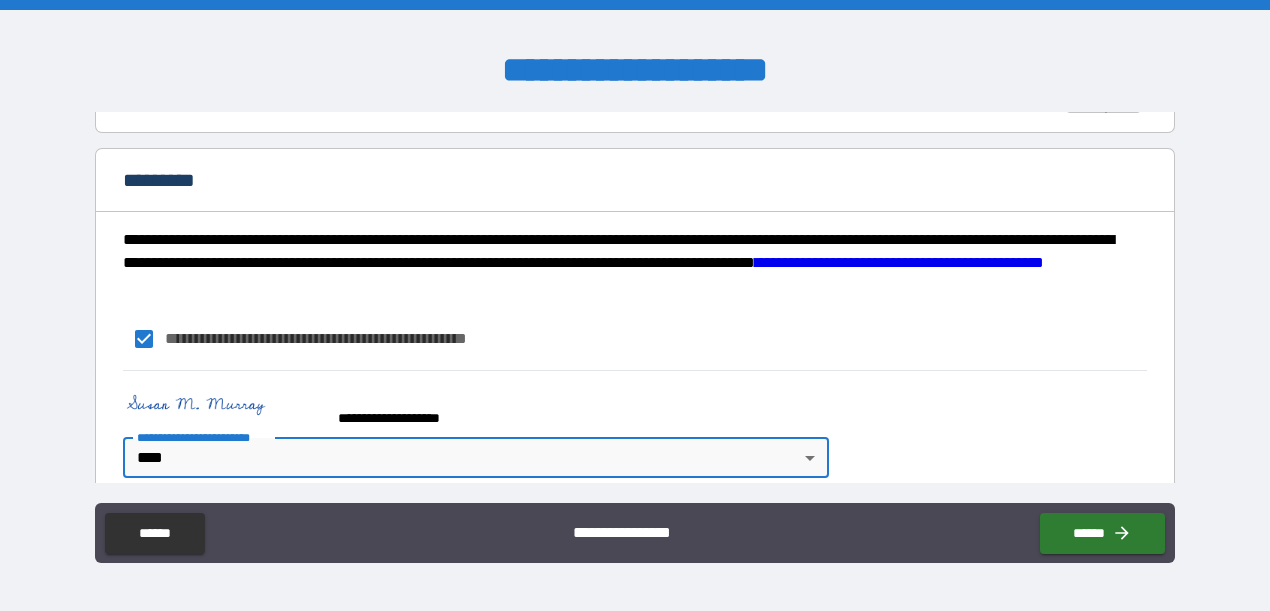 scroll, scrollTop: 2092, scrollLeft: 0, axis: vertical 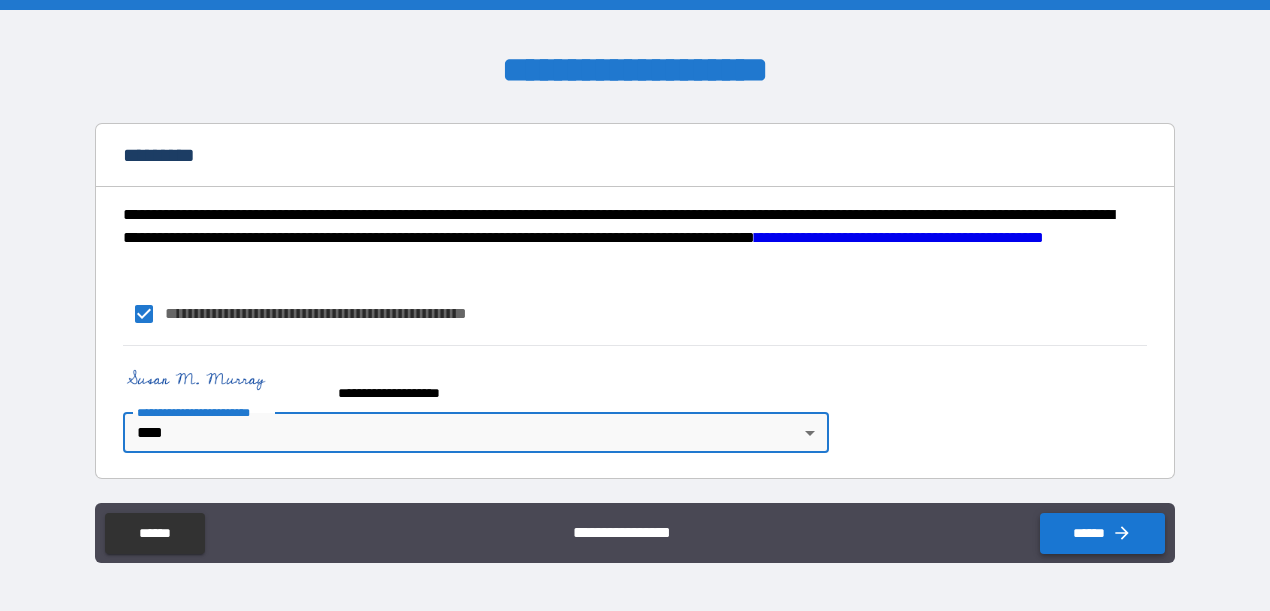 click on "******" at bounding box center [1102, 533] 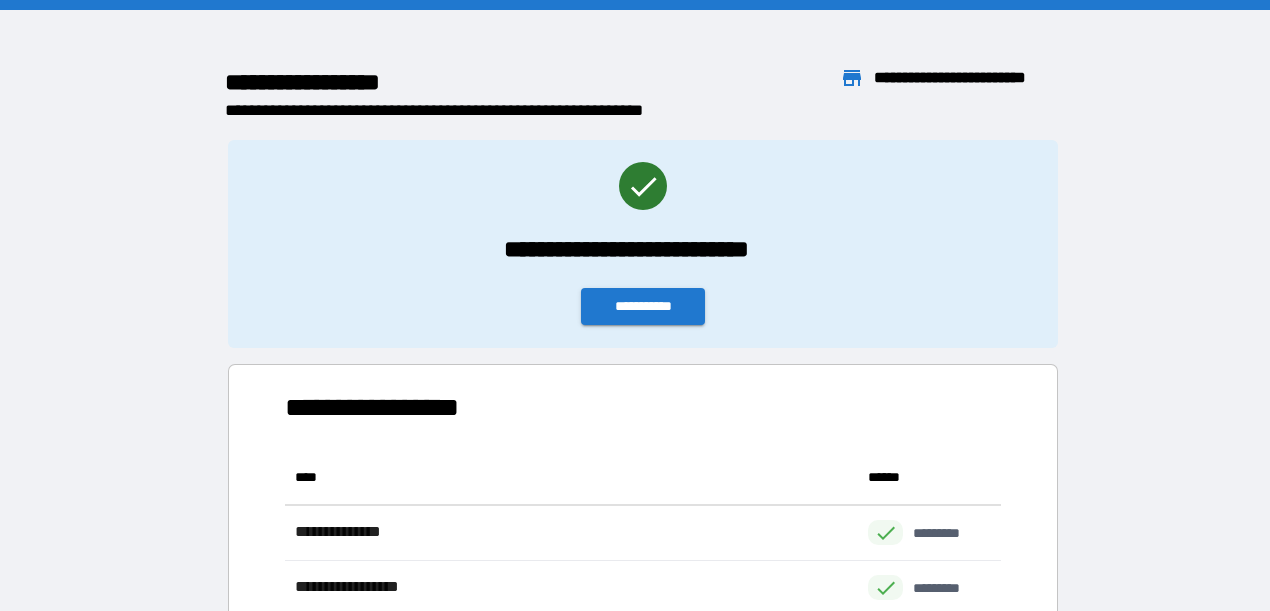 scroll, scrollTop: 1, scrollLeft: 1, axis: both 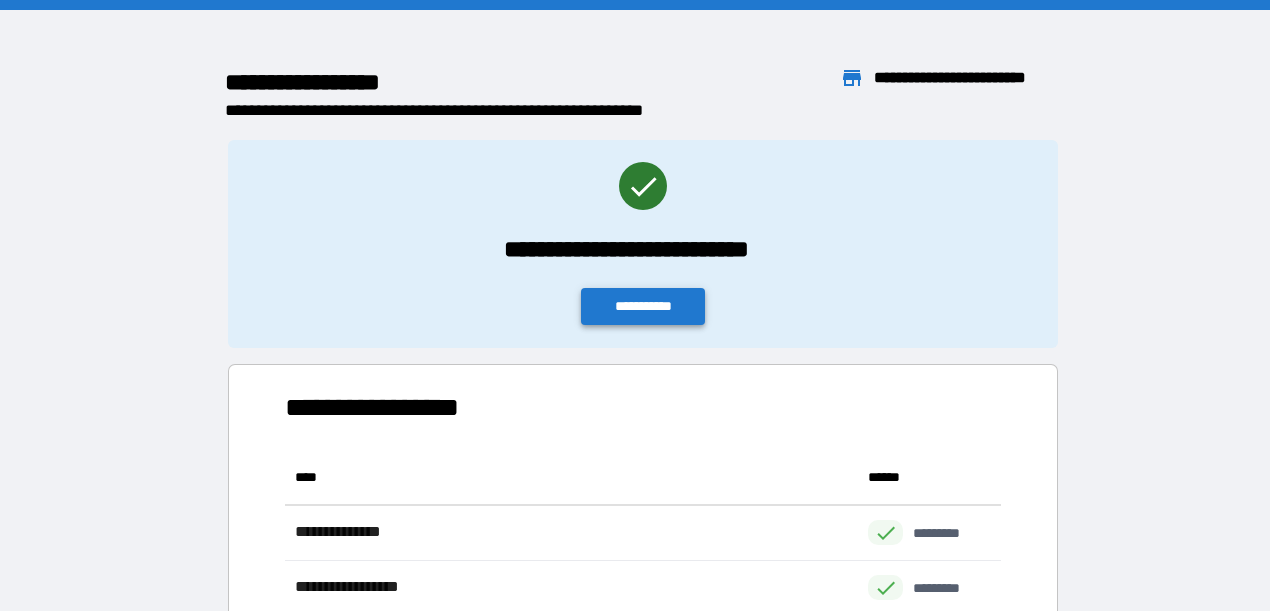 click on "**********" at bounding box center [643, 306] 